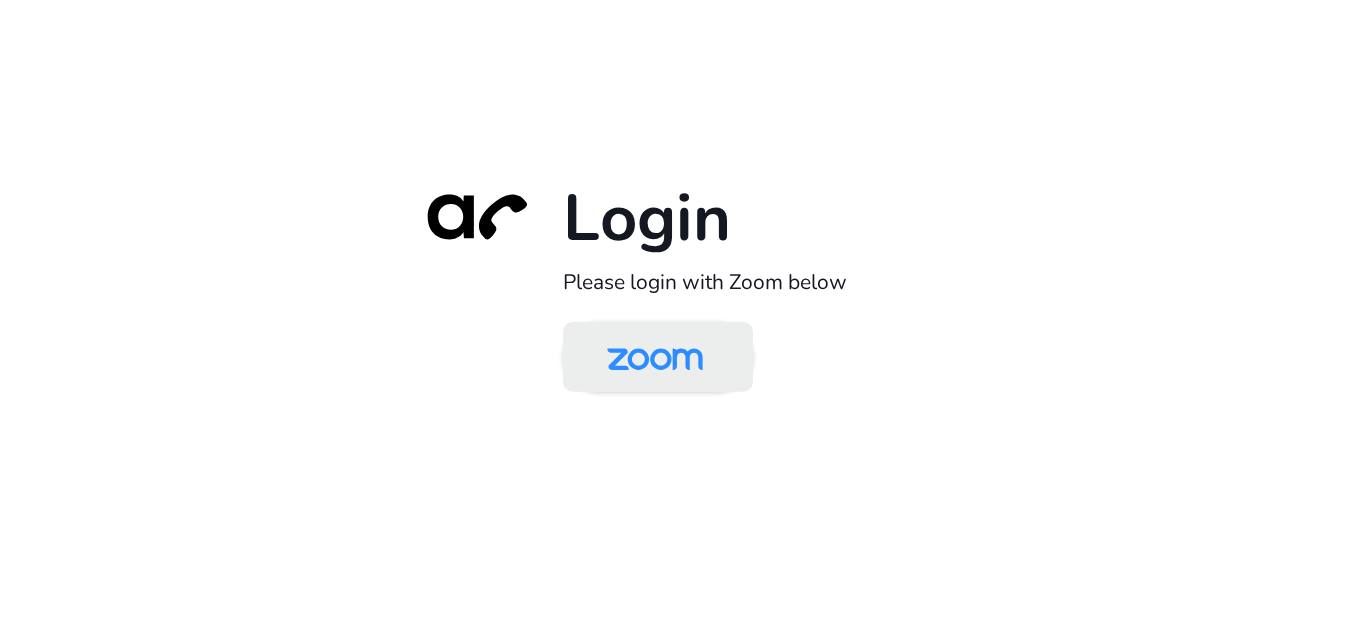 scroll, scrollTop: 0, scrollLeft: 0, axis: both 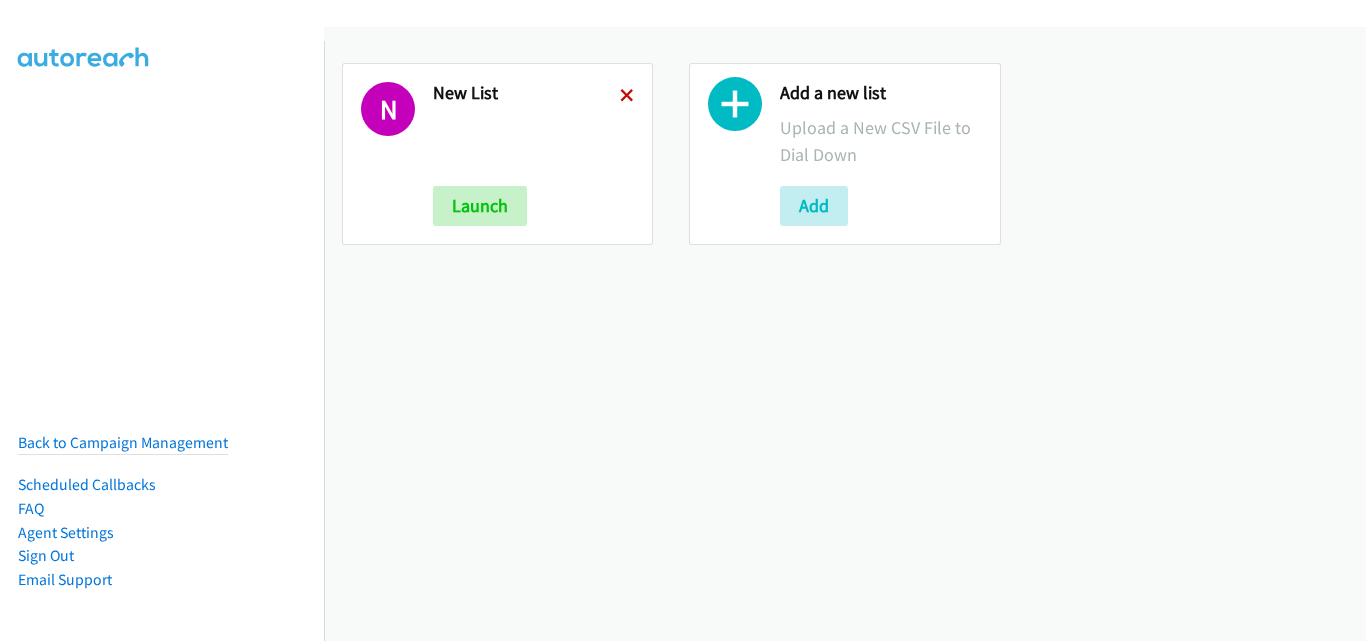 click at bounding box center [627, 97] 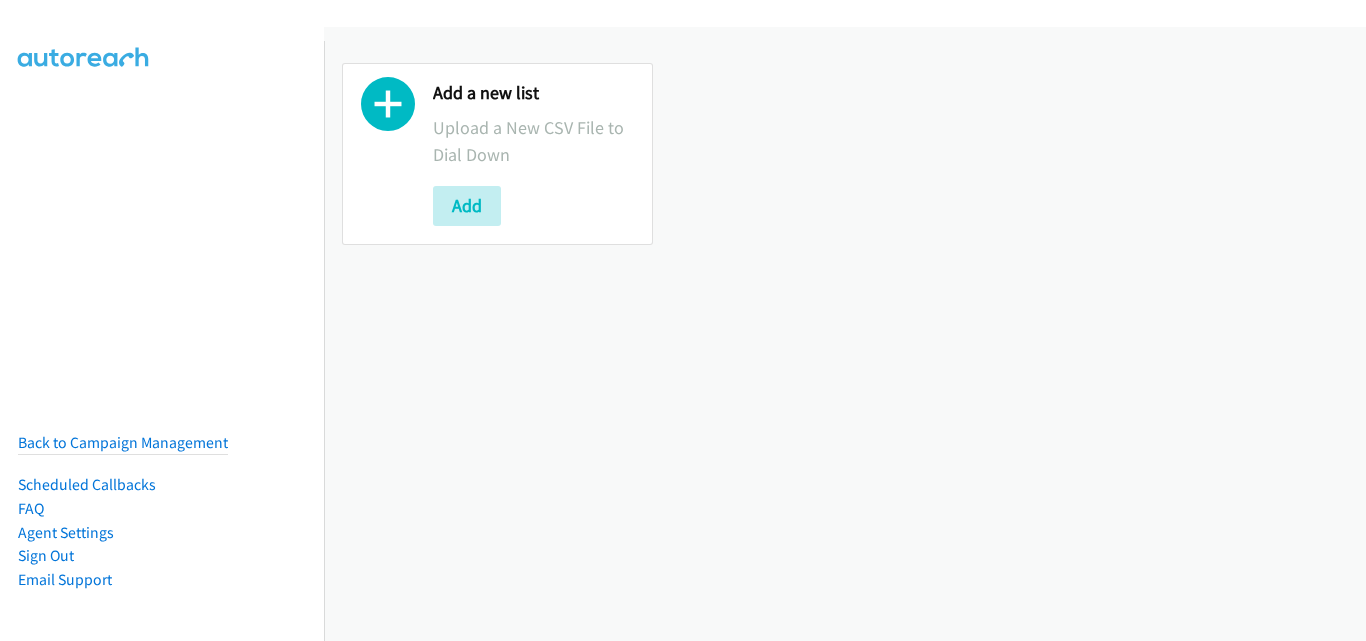 scroll, scrollTop: 0, scrollLeft: 0, axis: both 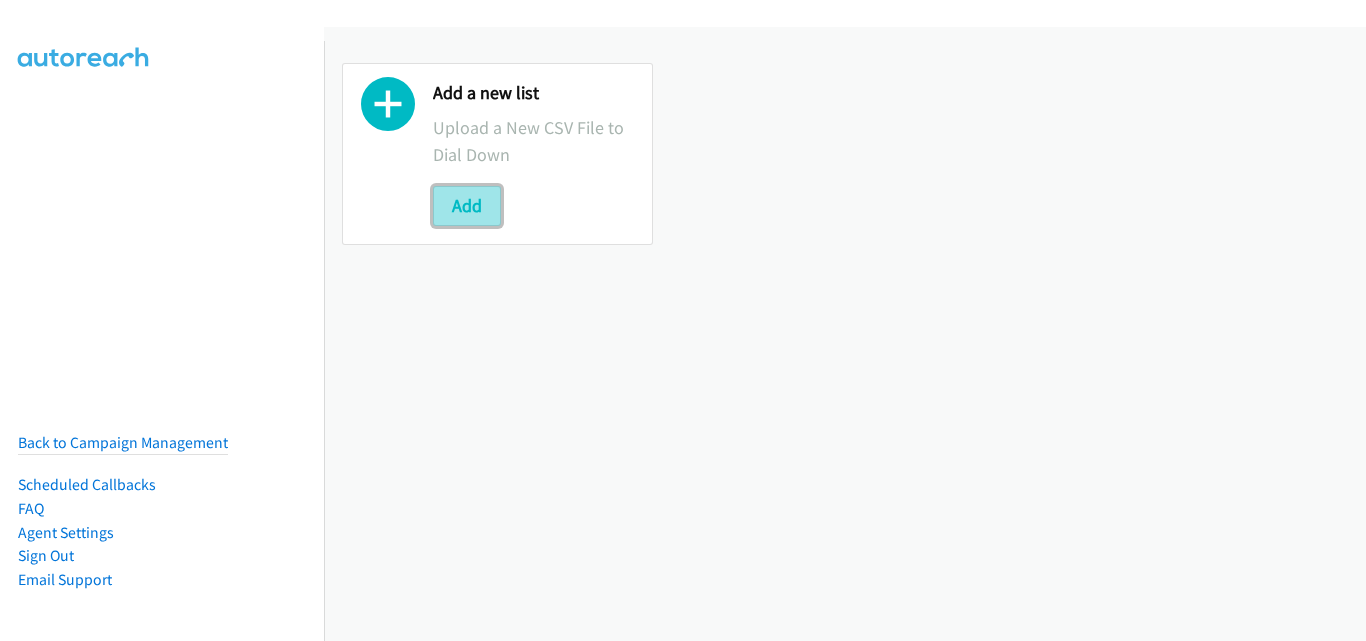 click on "Add" at bounding box center [467, 206] 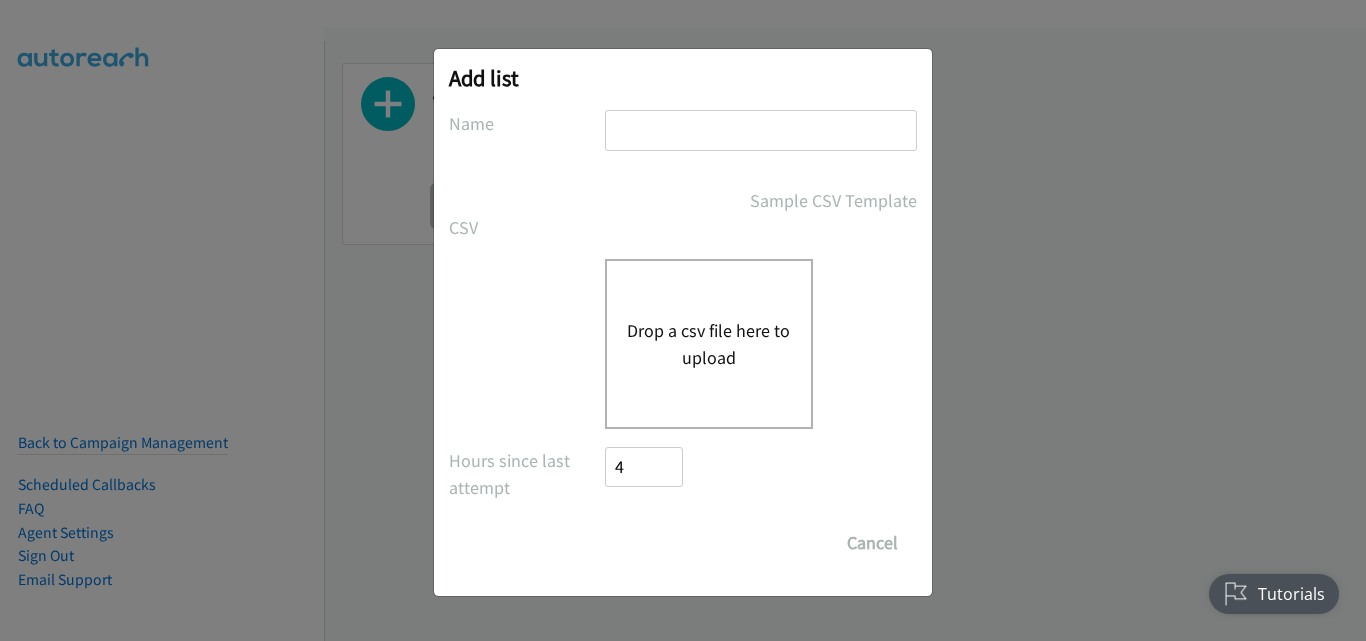 scroll, scrollTop: 0, scrollLeft: 0, axis: both 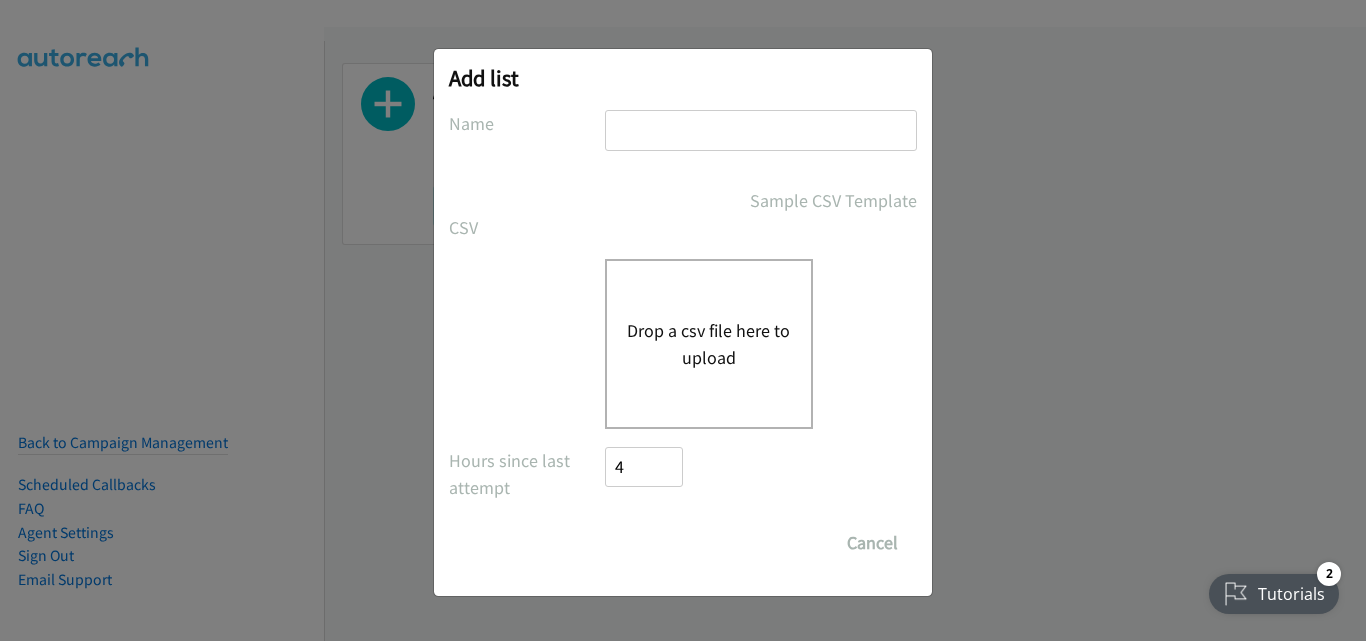 click on "Drop a csv file here to upload" at bounding box center (709, 344) 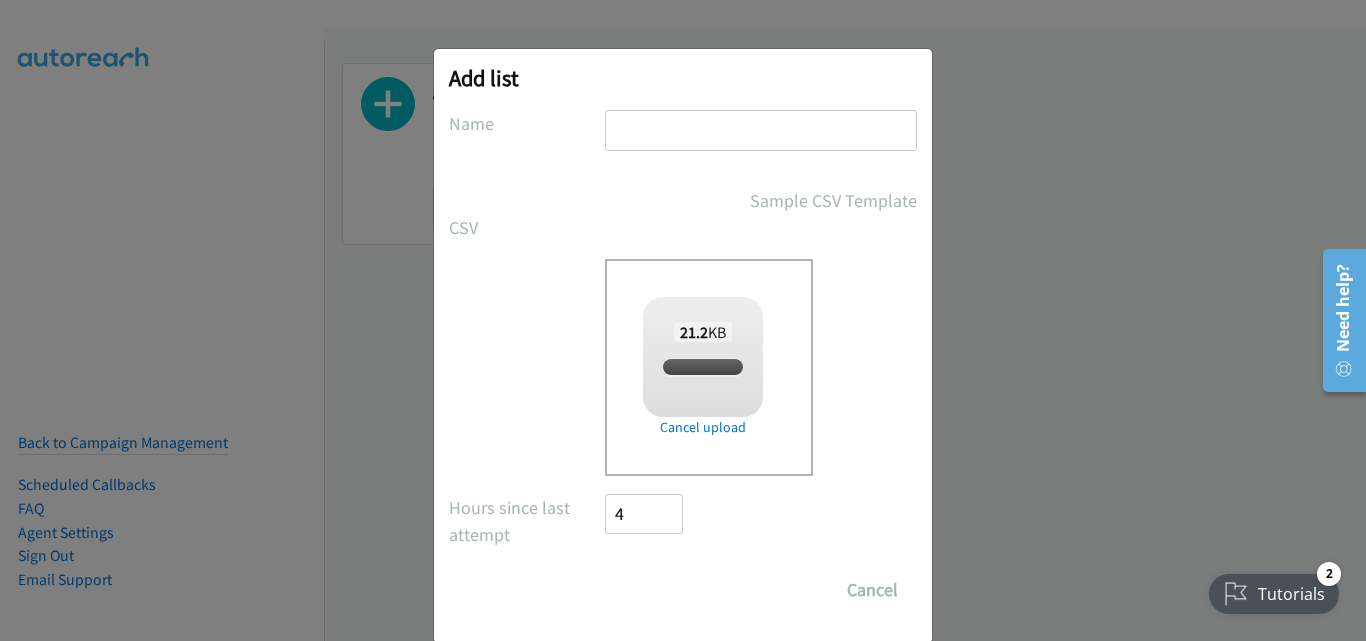 checkbox on "true" 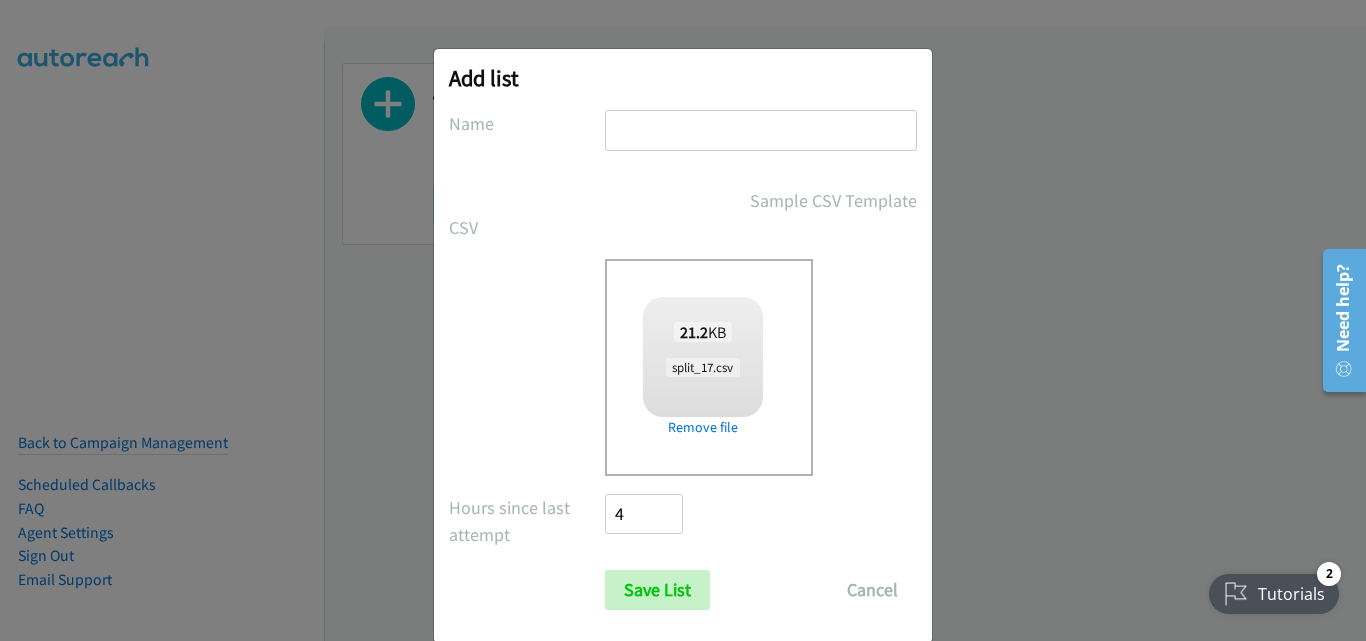 click at bounding box center (761, 130) 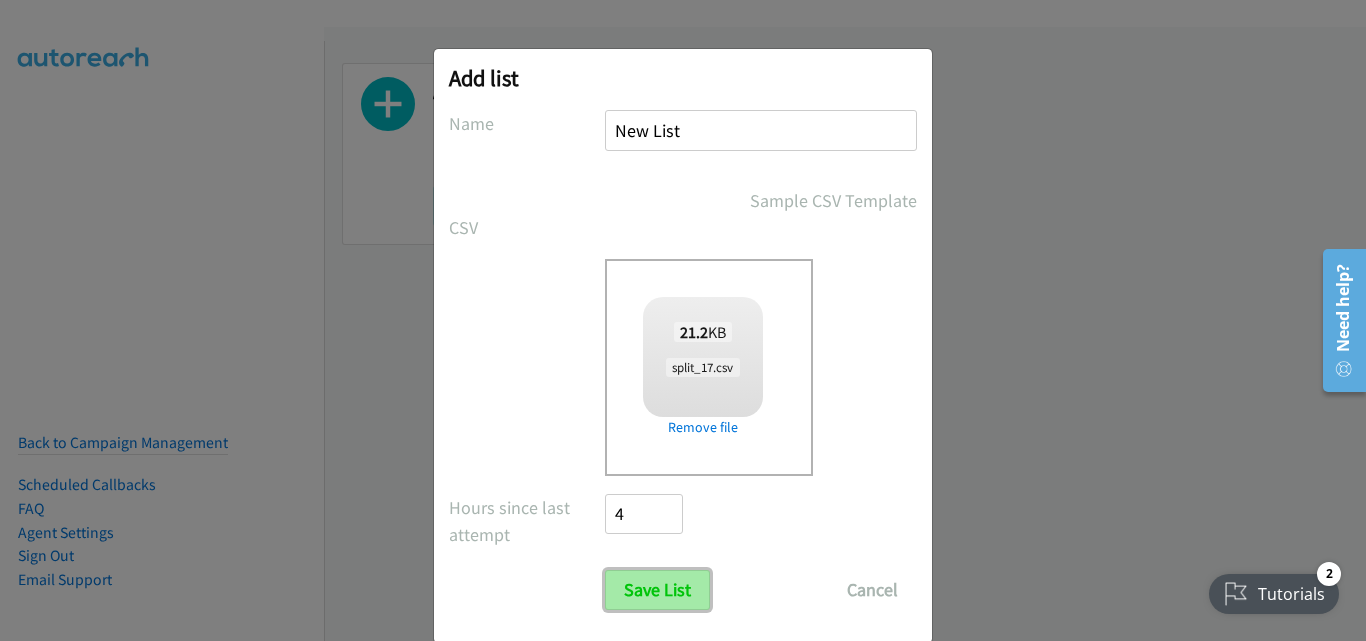 click on "Save List" at bounding box center [657, 590] 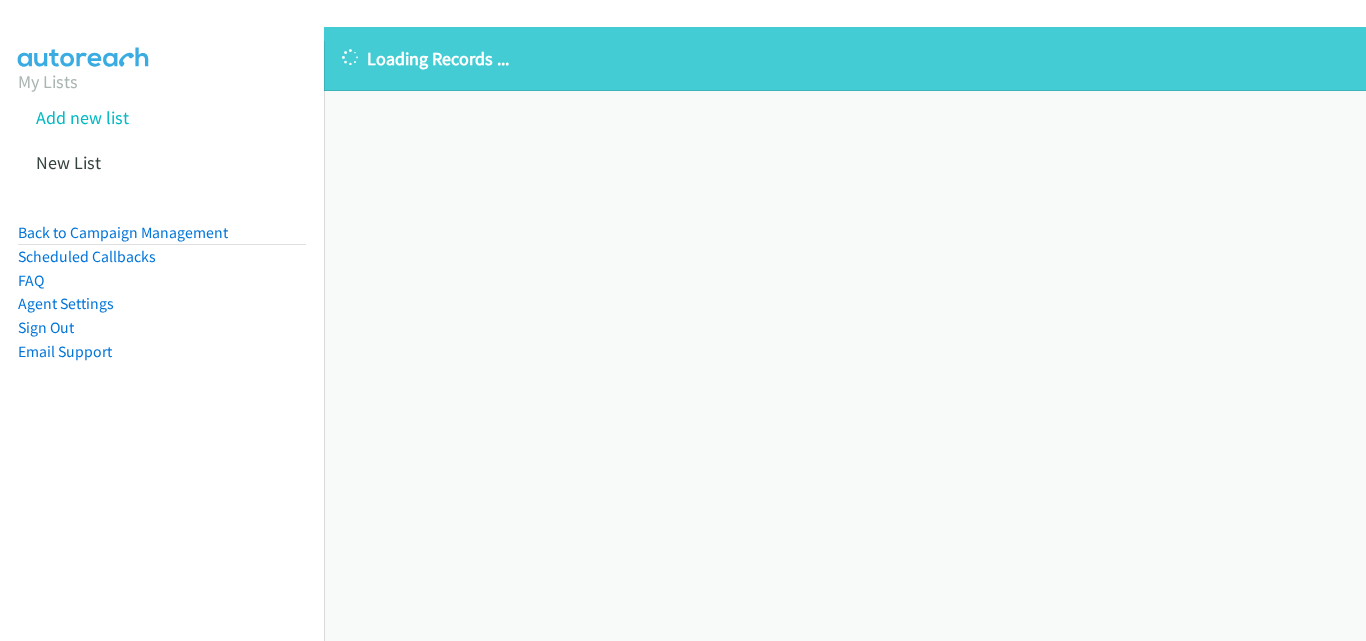 scroll, scrollTop: 0, scrollLeft: 0, axis: both 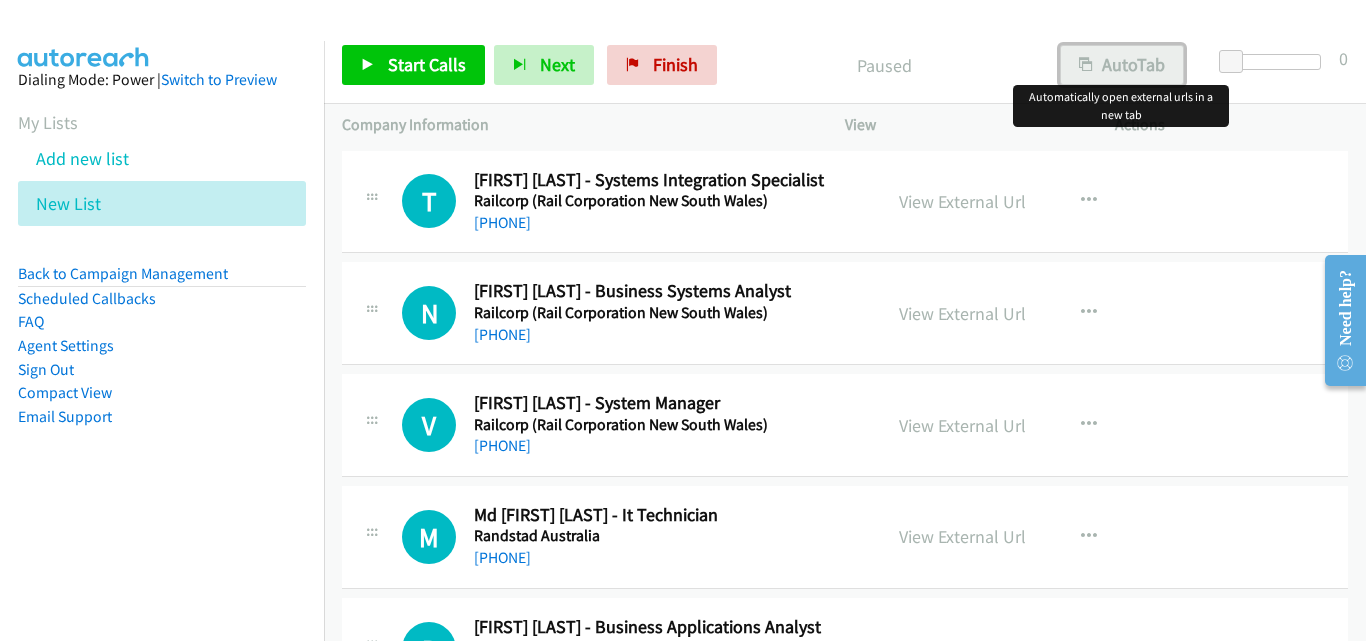 click on "AutoTab" at bounding box center [1122, 65] 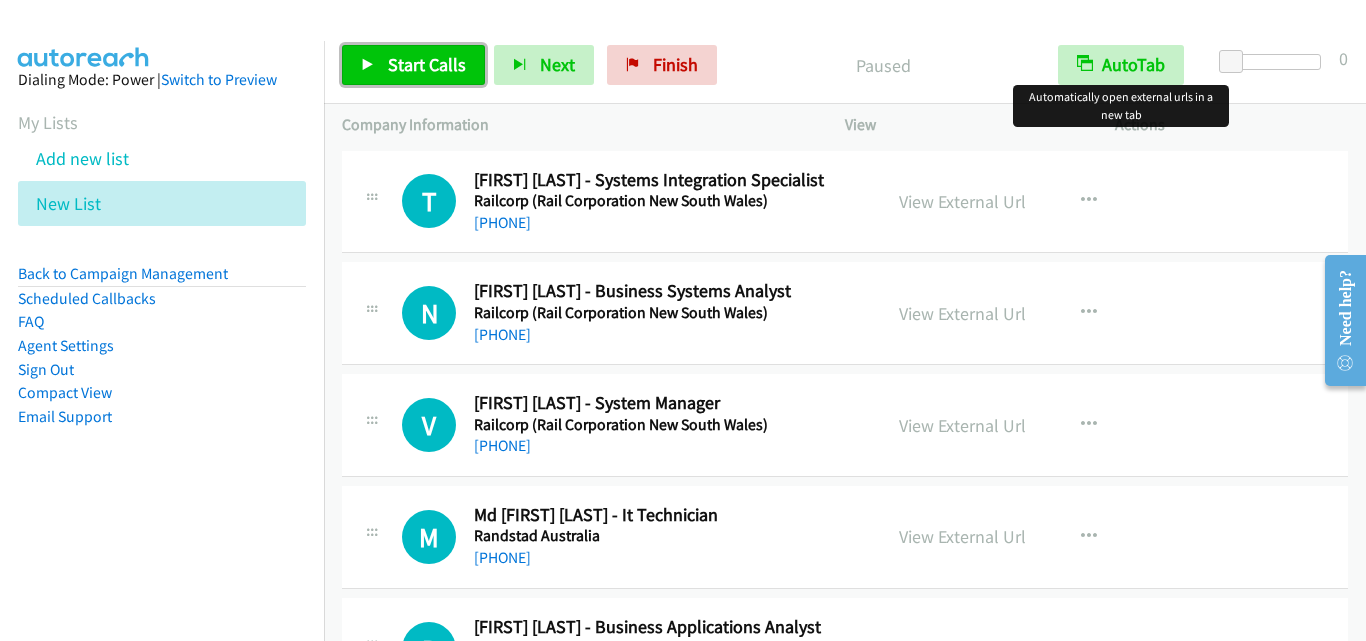 click on "Start Calls" at bounding box center [427, 64] 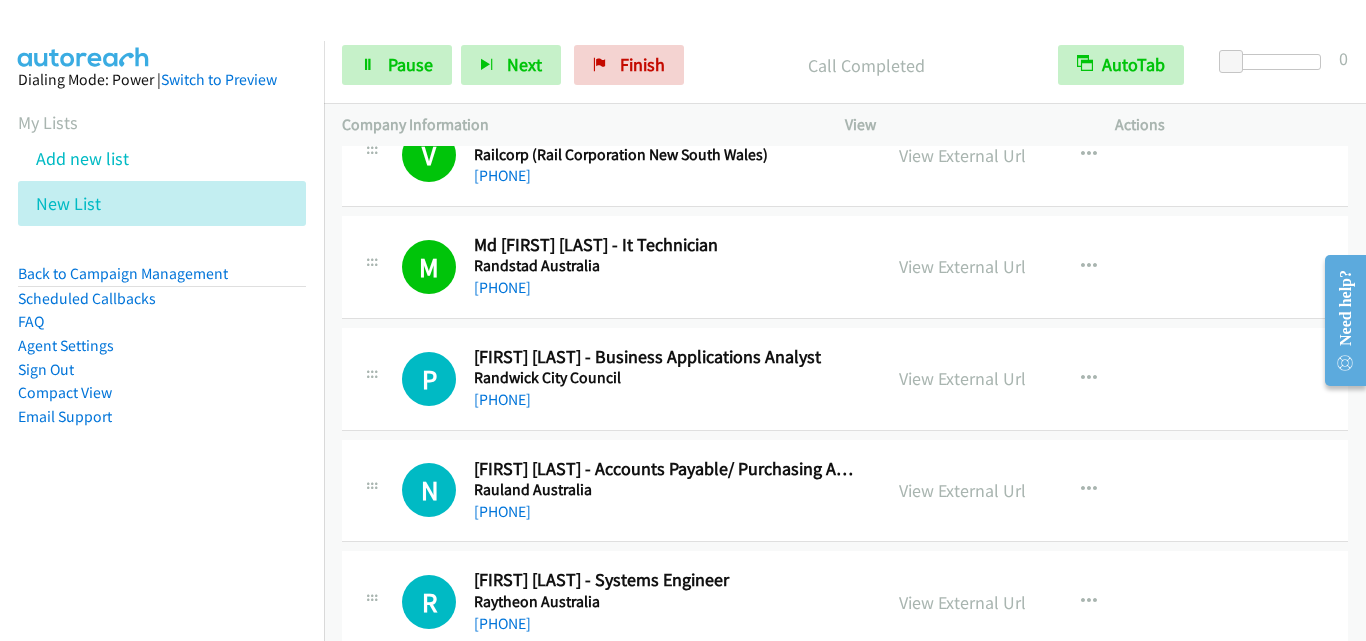 scroll, scrollTop: 300, scrollLeft: 0, axis: vertical 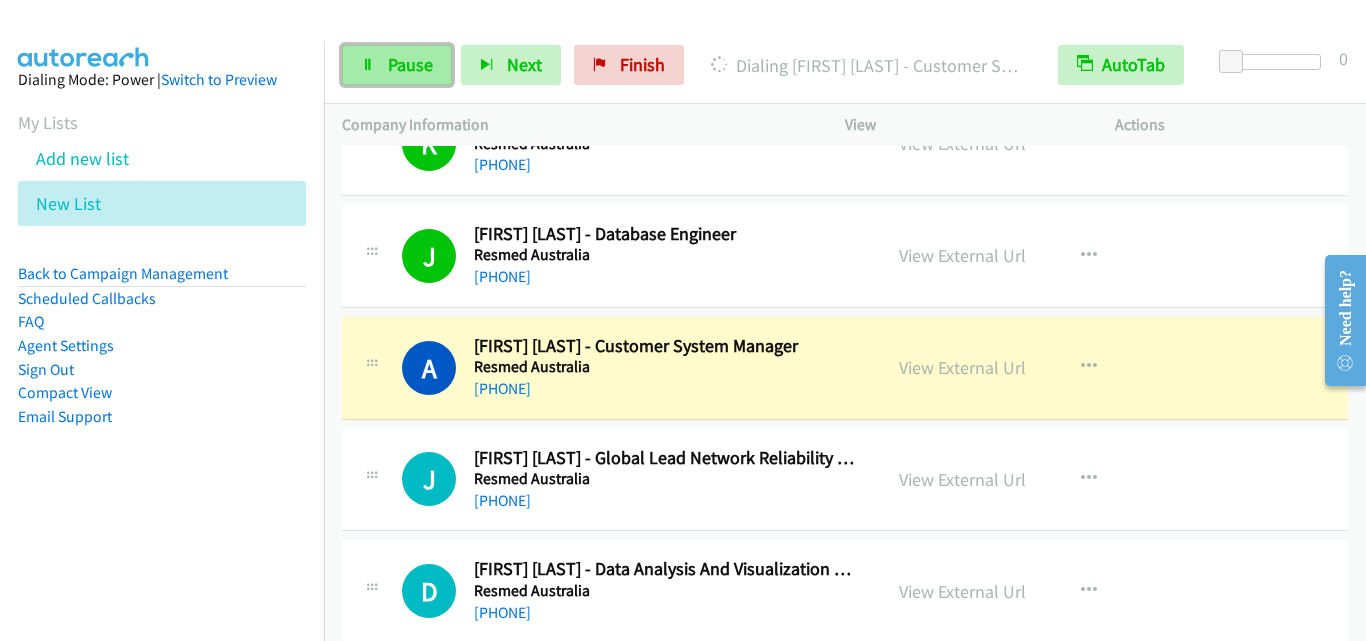 click on "Pause" at bounding box center [397, 65] 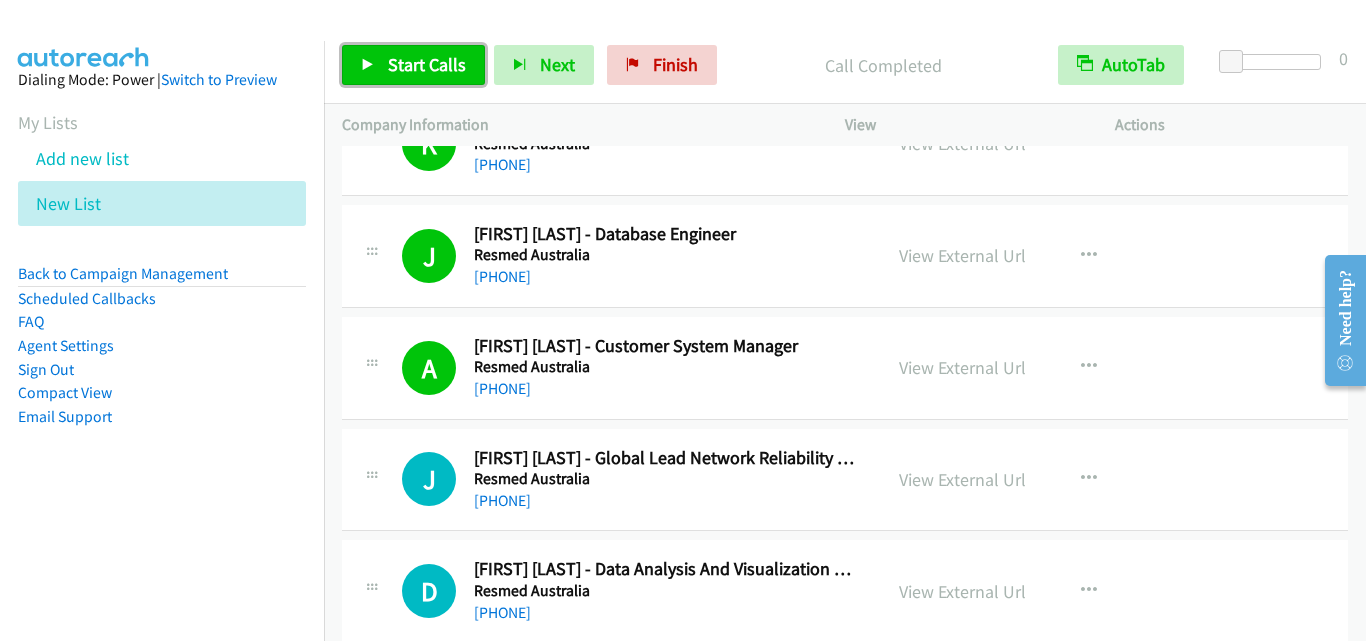 click on "Start Calls" at bounding box center (427, 64) 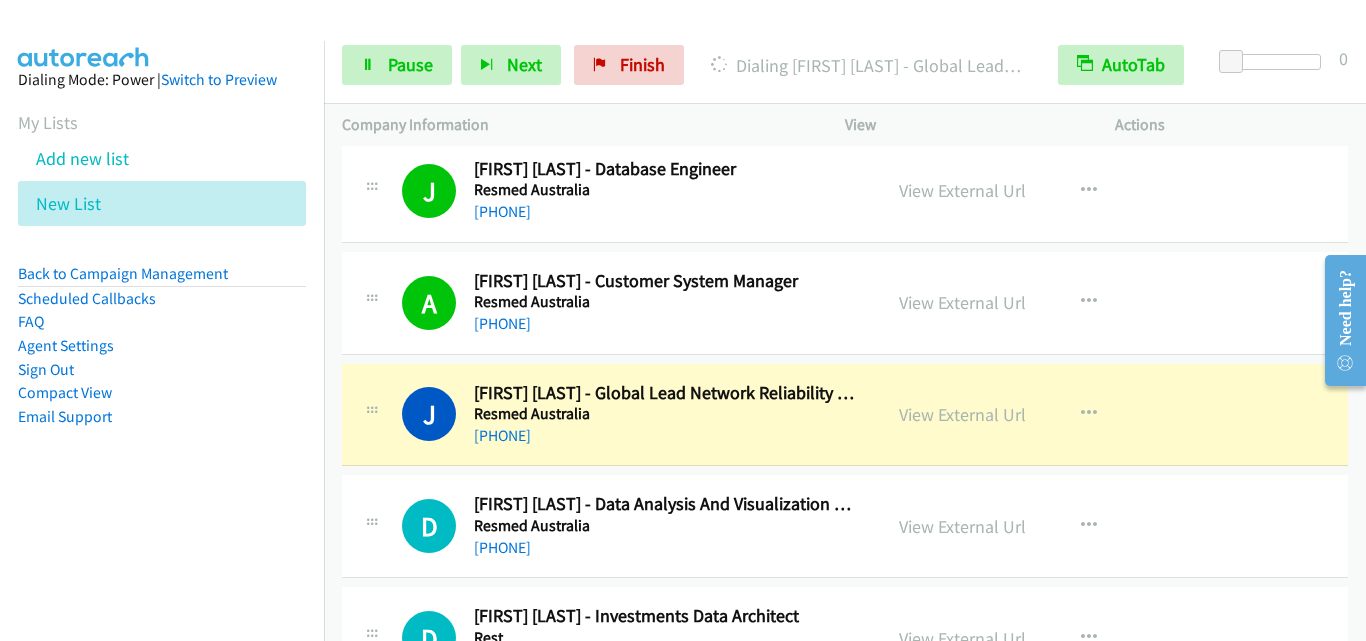 scroll, scrollTop: 3400, scrollLeft: 0, axis: vertical 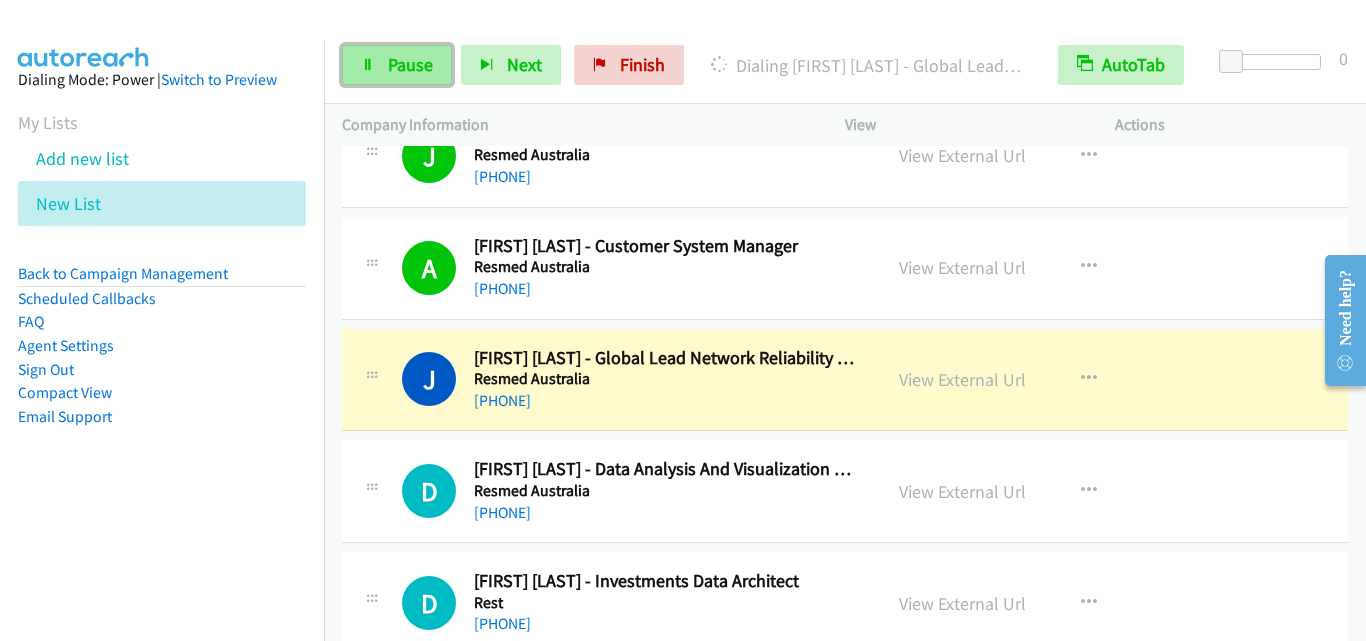 click on "Pause" at bounding box center (410, 64) 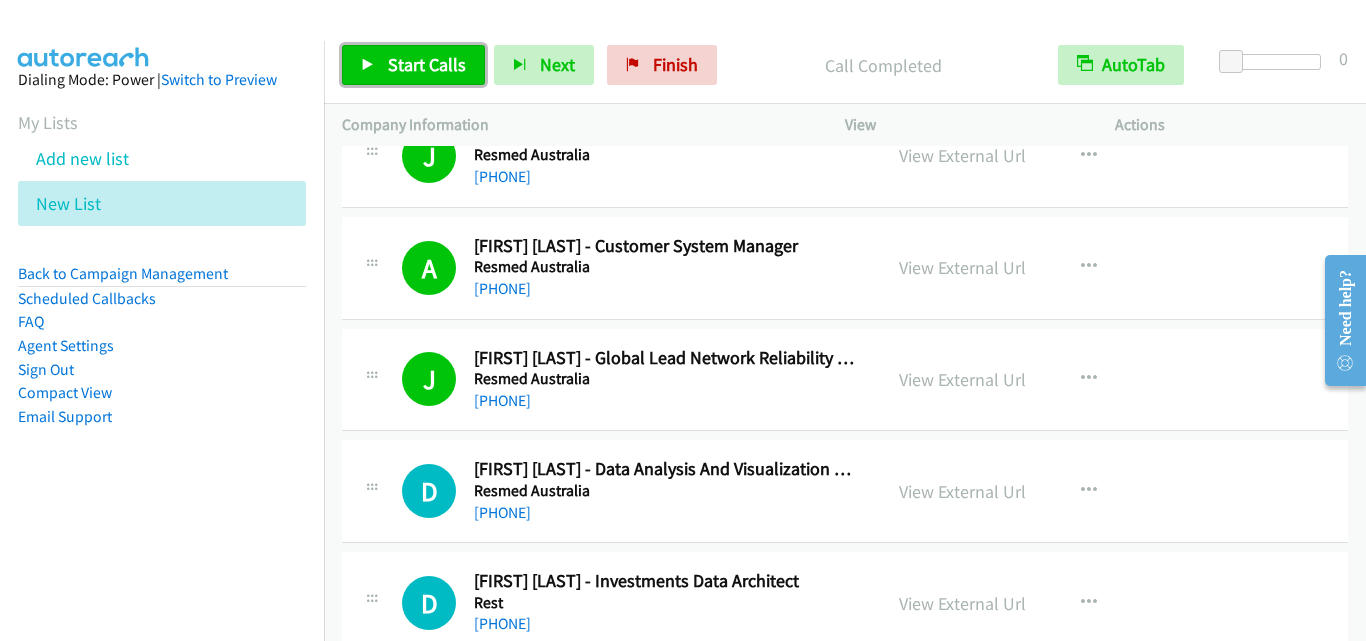 click on "Start Calls" at bounding box center [427, 64] 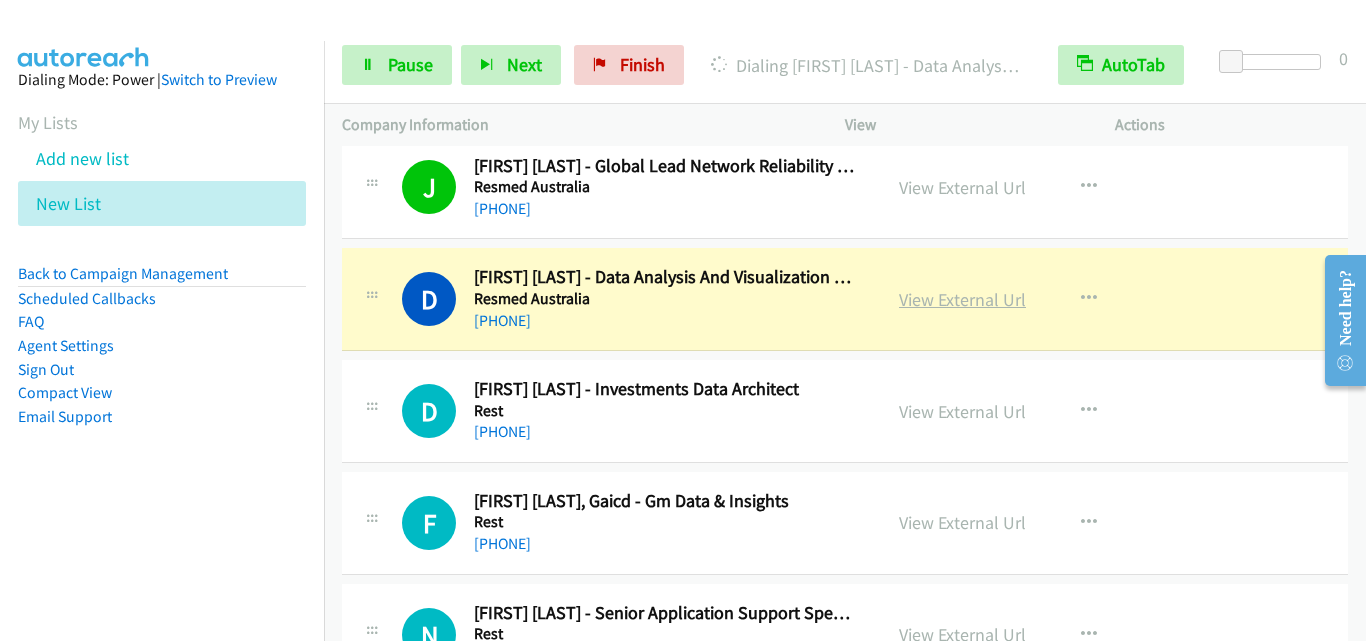 scroll, scrollTop: 3600, scrollLeft: 0, axis: vertical 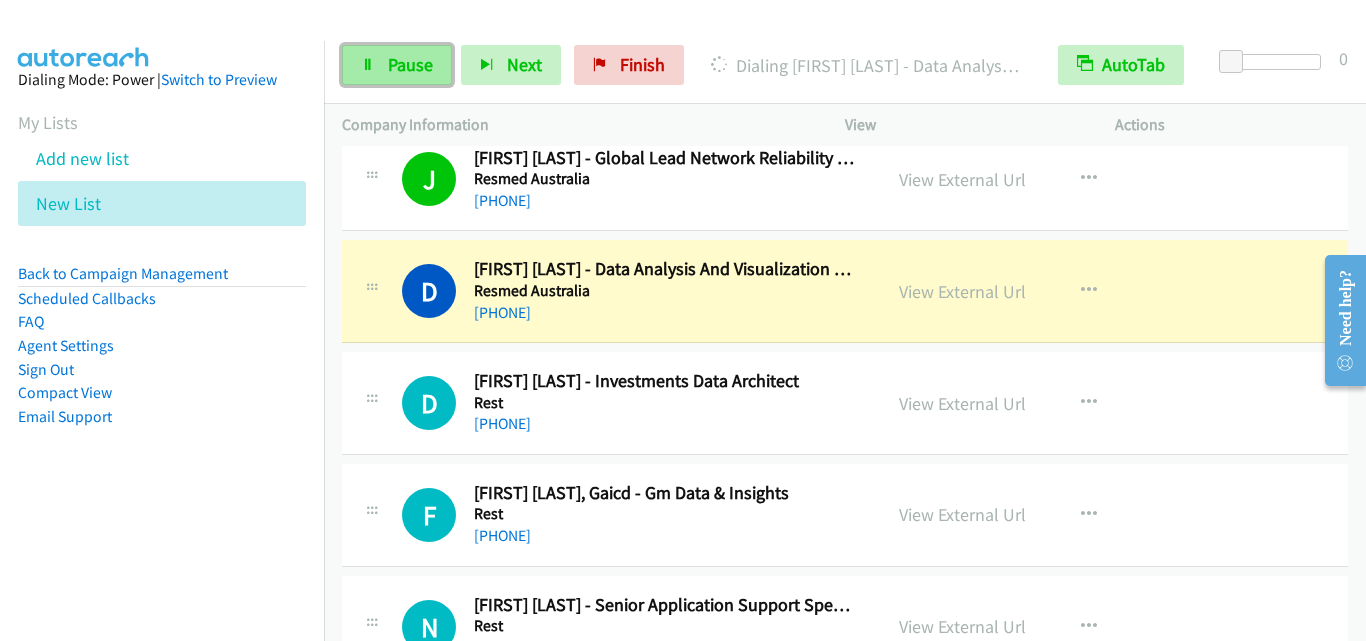 click on "Pause" at bounding box center (410, 64) 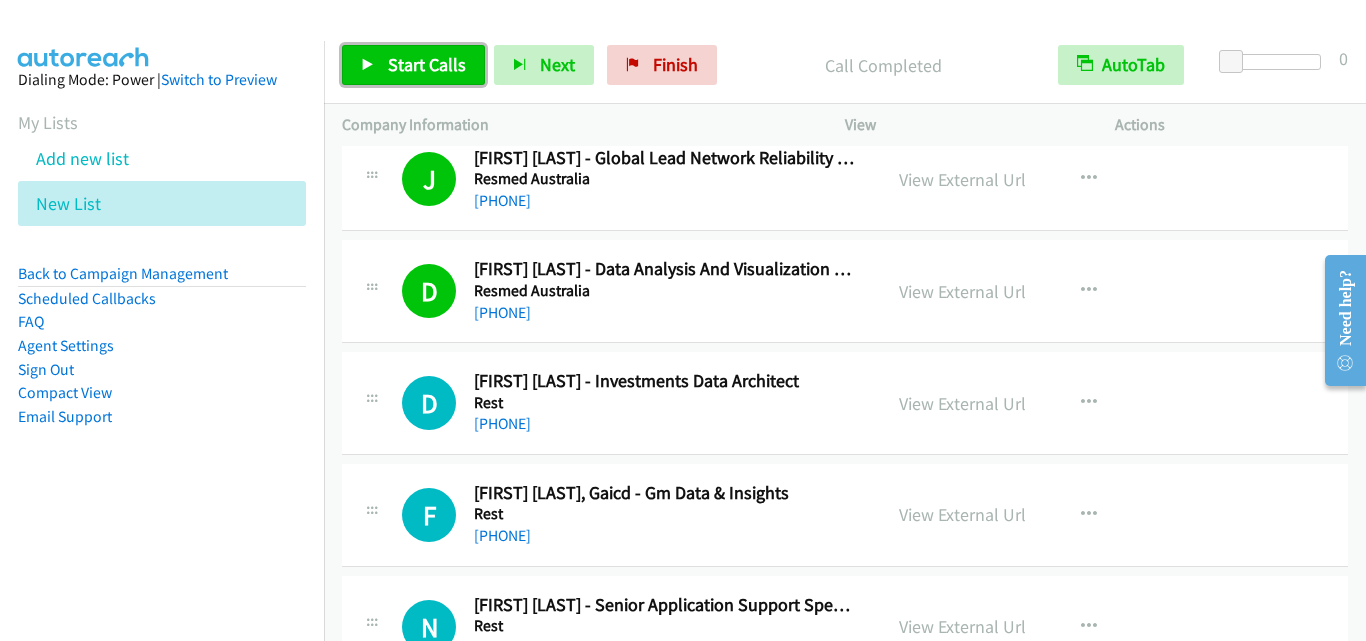 click on "Start Calls" at bounding box center [427, 64] 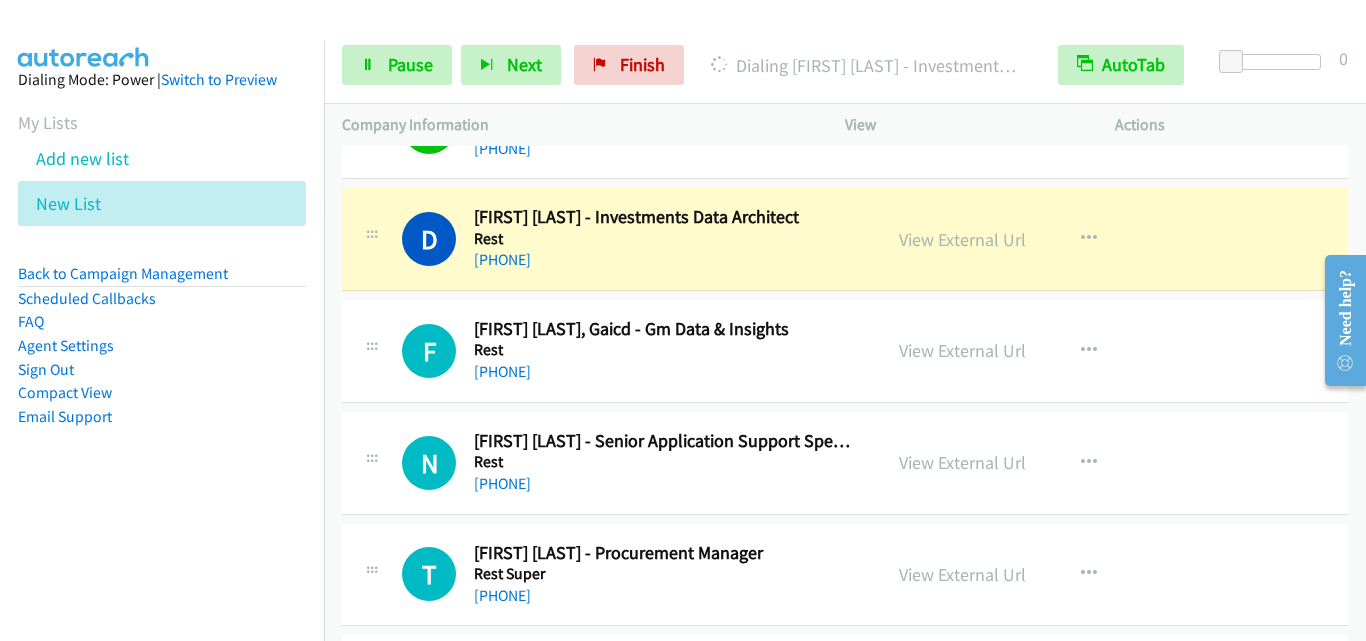 scroll, scrollTop: 3800, scrollLeft: 0, axis: vertical 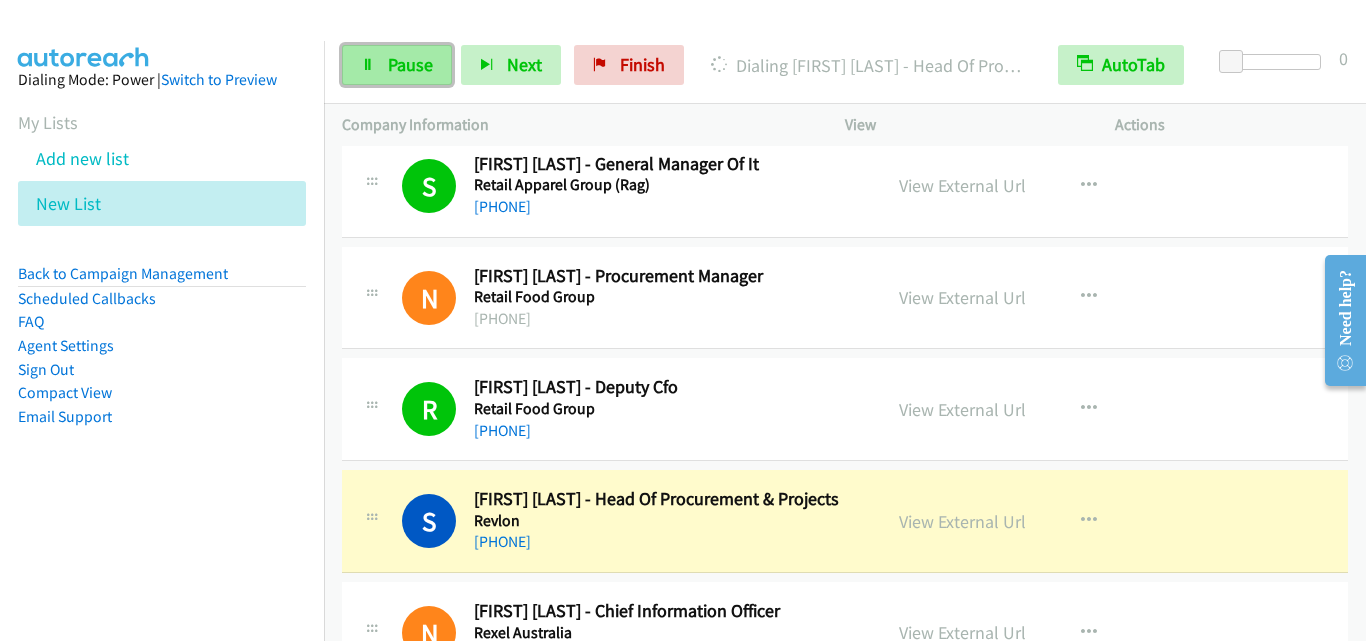 click on "Pause" at bounding box center [397, 65] 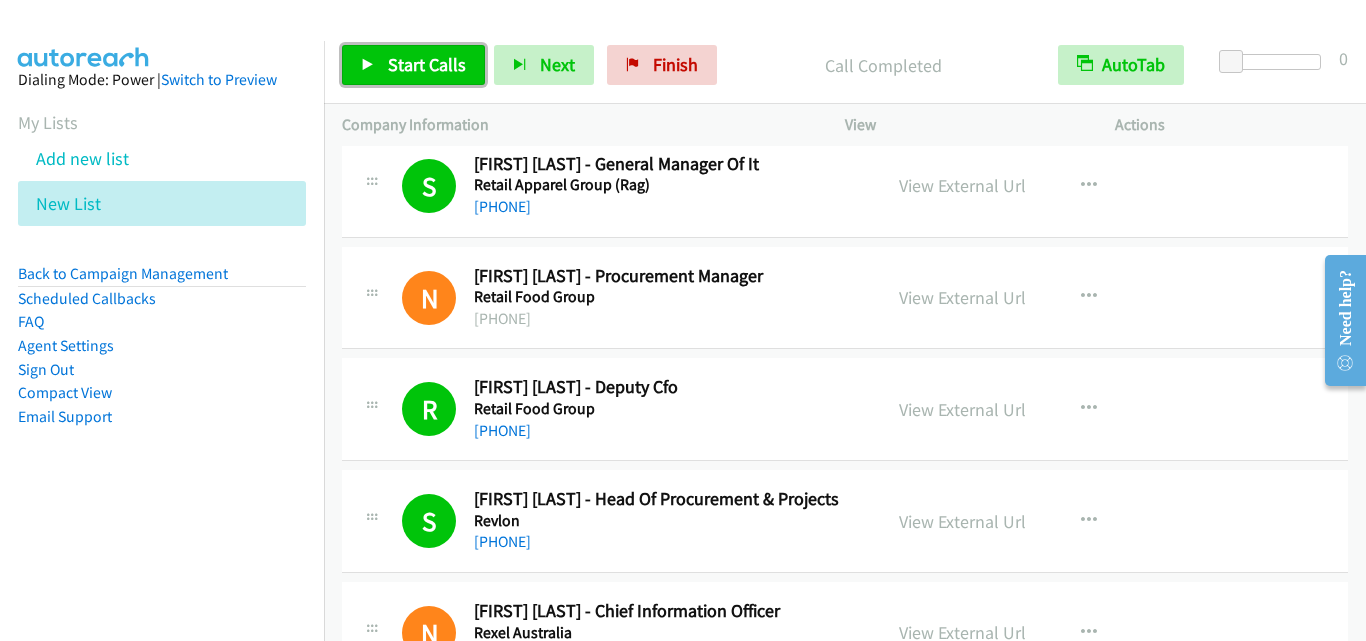 click on "Start Calls" at bounding box center [427, 64] 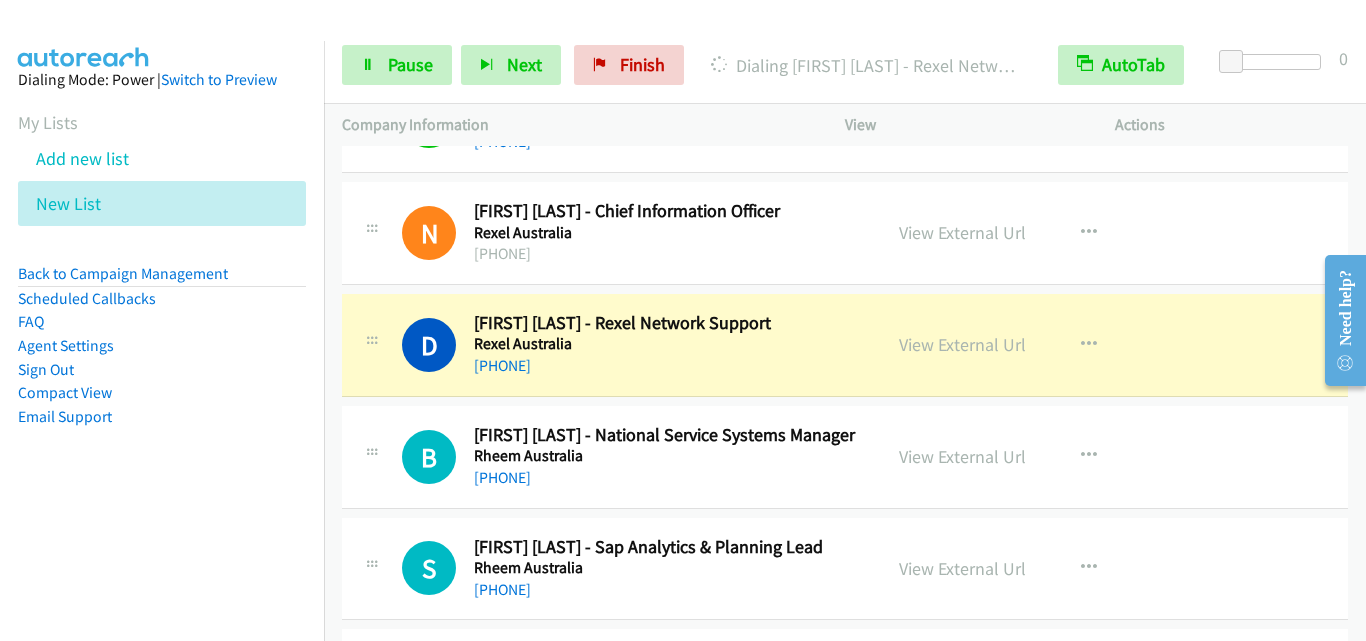 scroll, scrollTop: 5100, scrollLeft: 0, axis: vertical 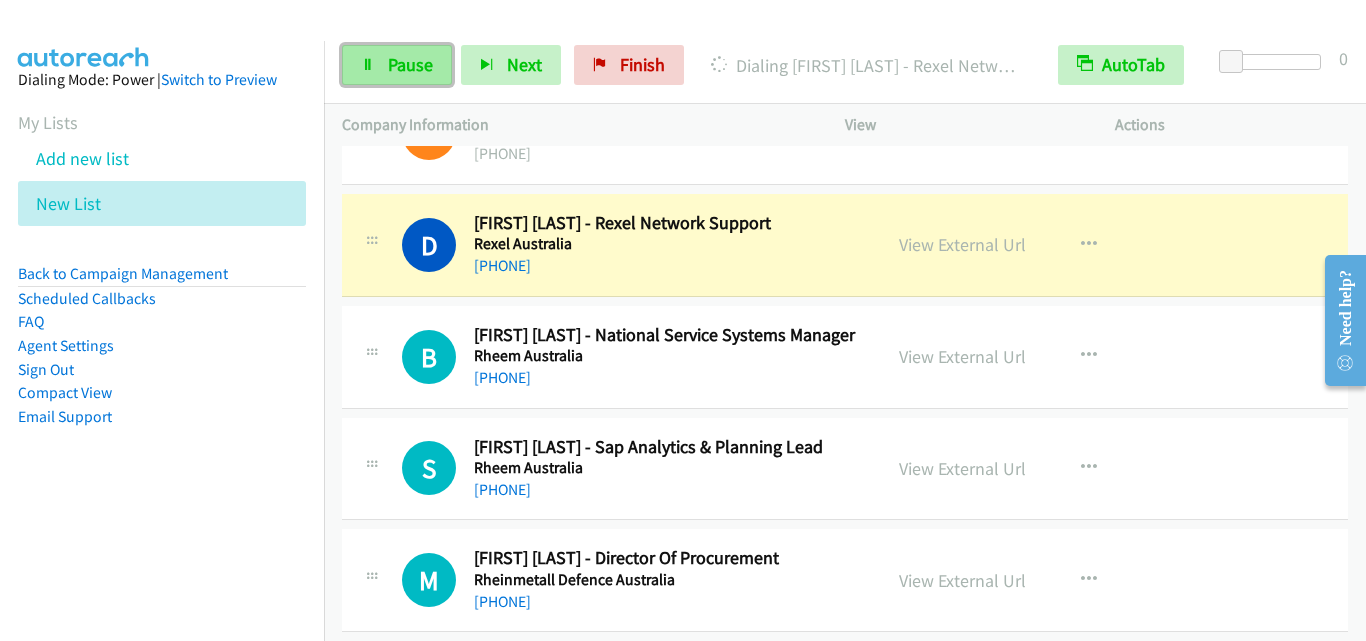 click on "Pause" at bounding box center (410, 64) 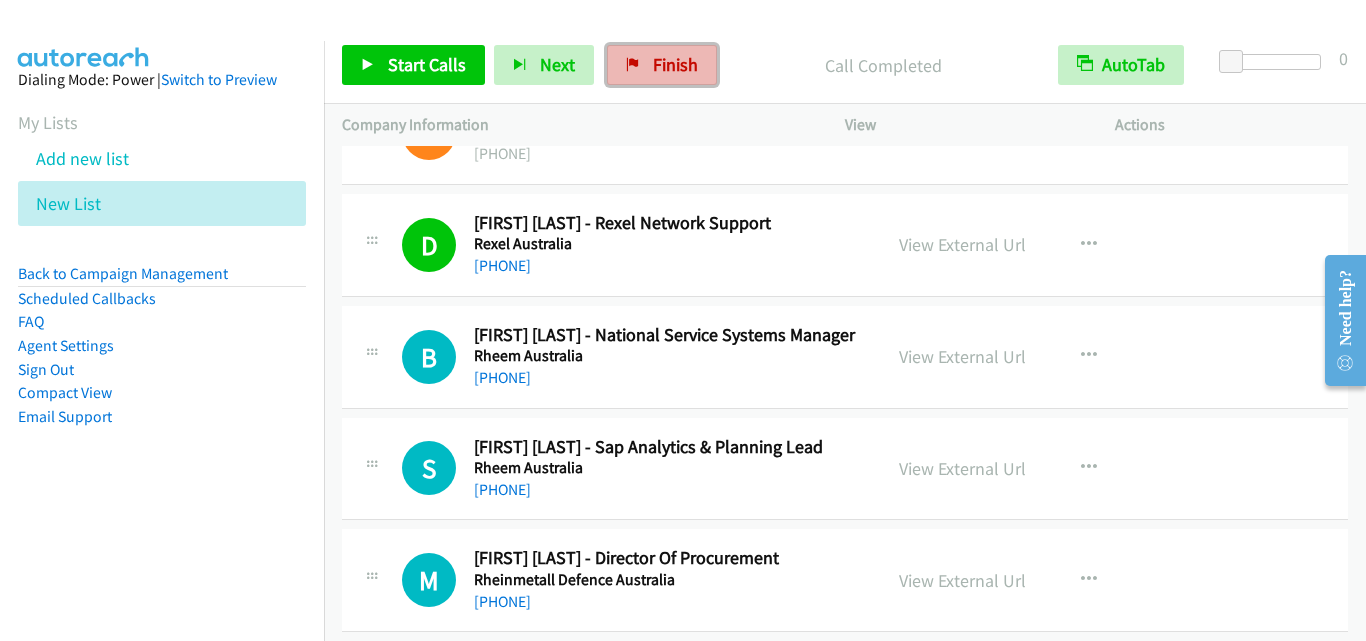 click on "Finish" at bounding box center (662, 65) 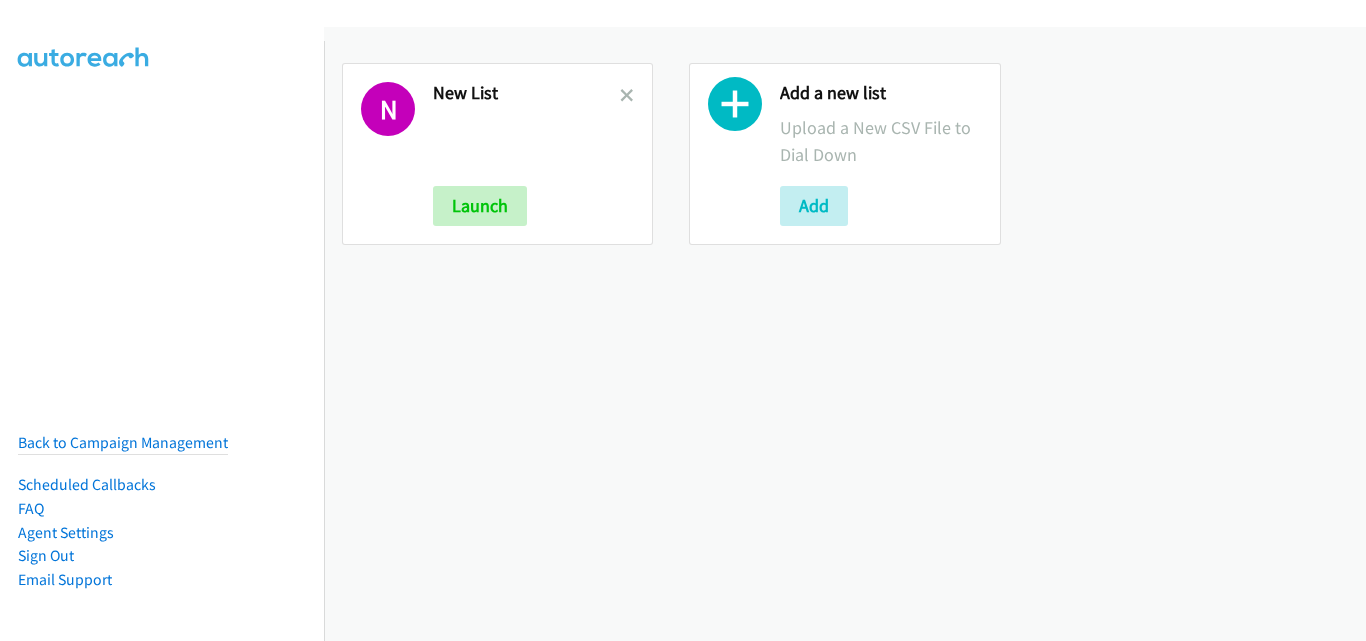 scroll, scrollTop: 0, scrollLeft: 0, axis: both 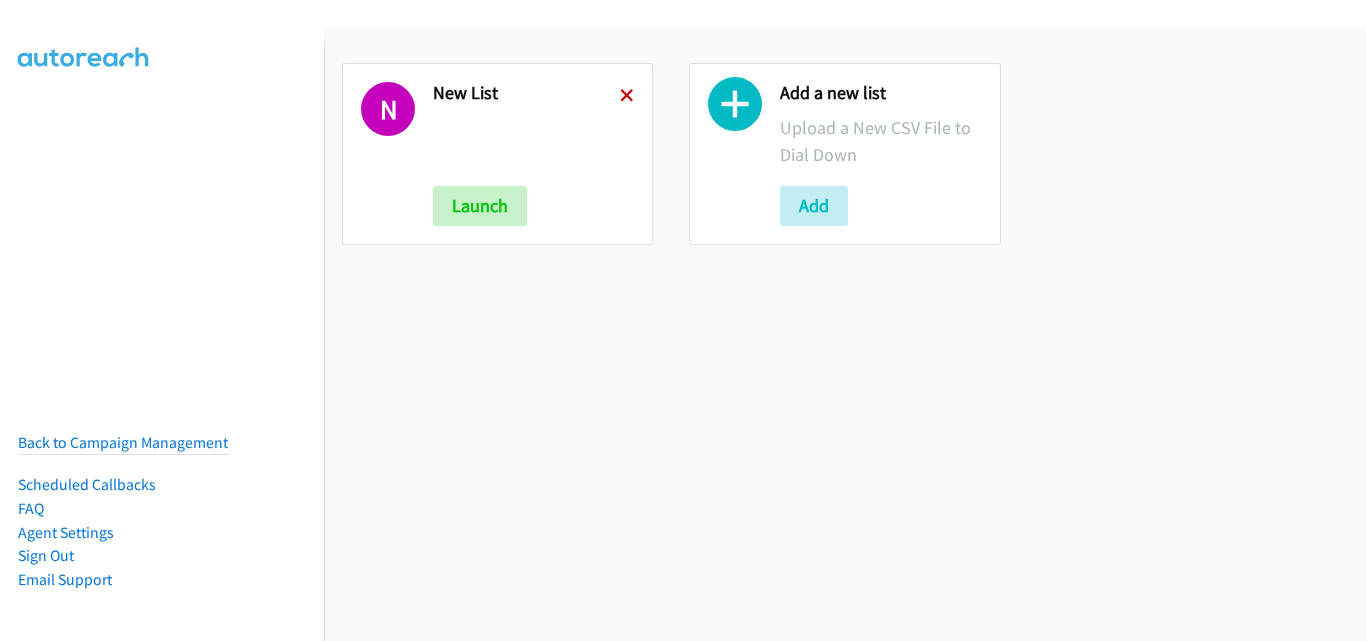 click at bounding box center (627, 97) 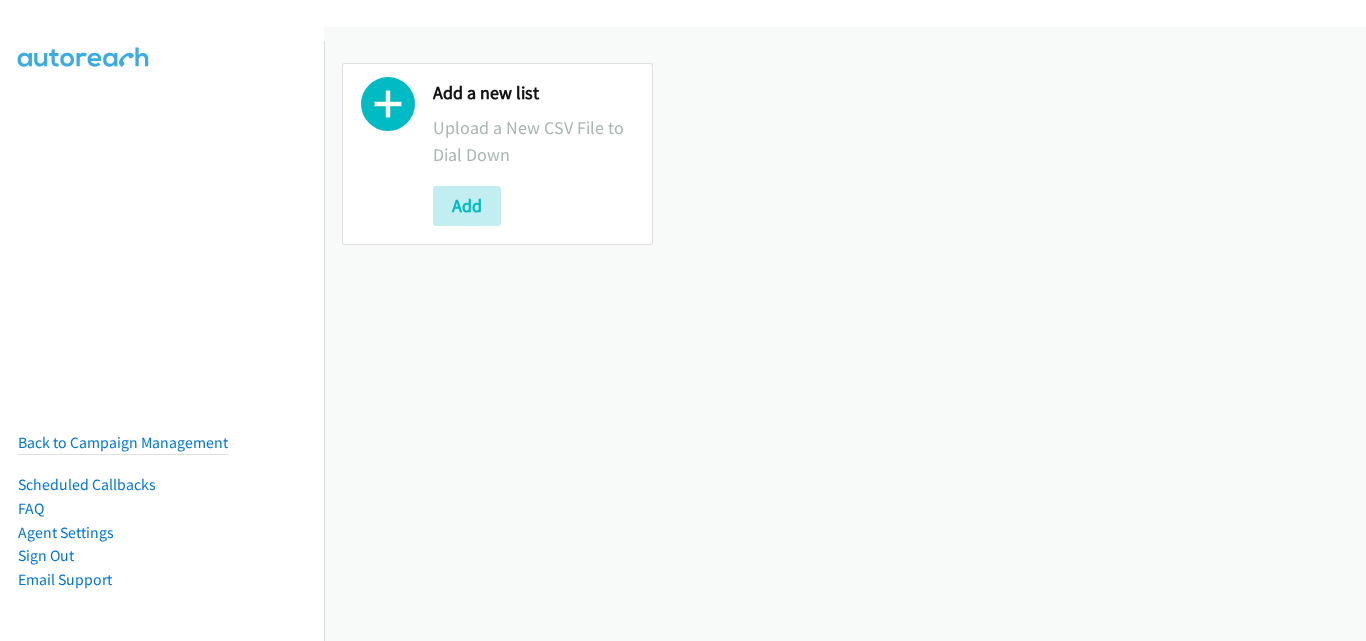 scroll, scrollTop: 0, scrollLeft: 0, axis: both 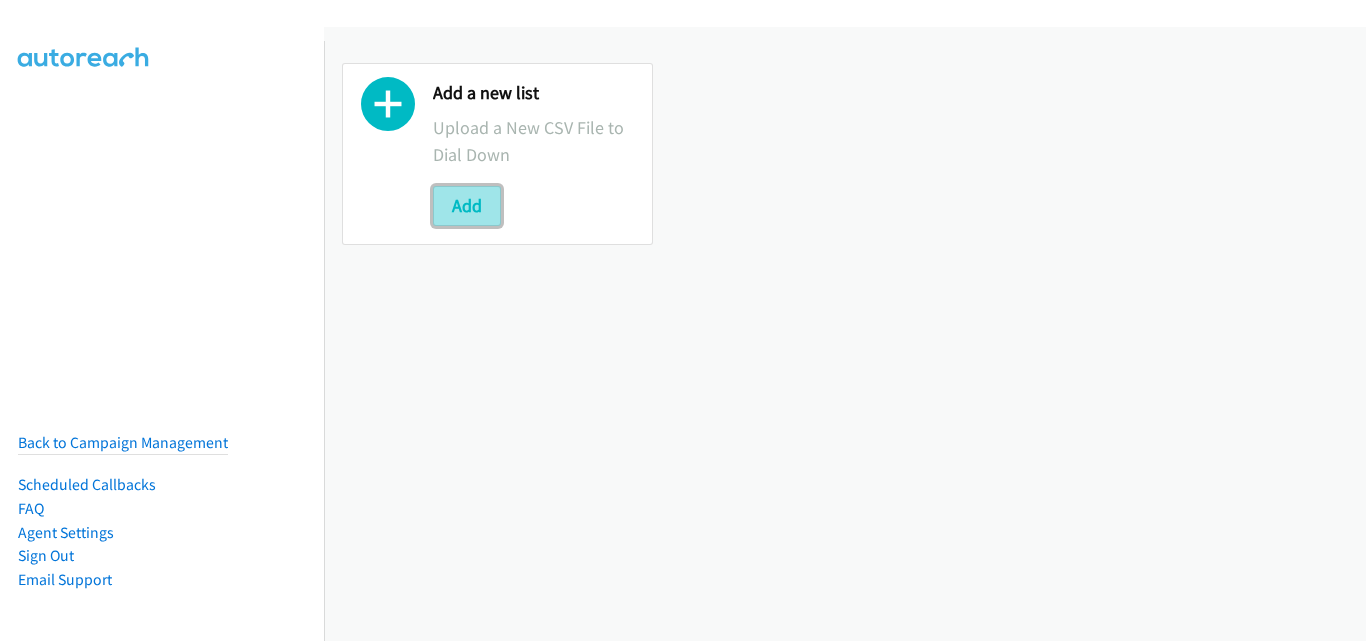 click on "Add" at bounding box center (467, 206) 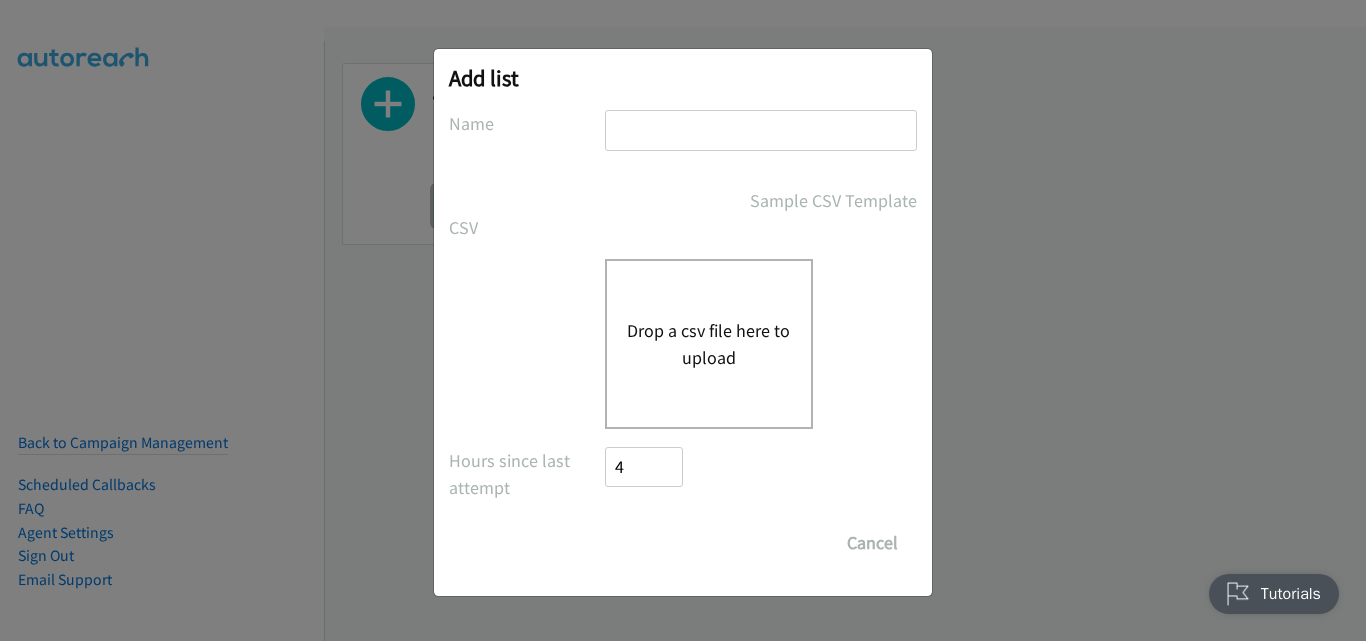 scroll, scrollTop: 0, scrollLeft: 0, axis: both 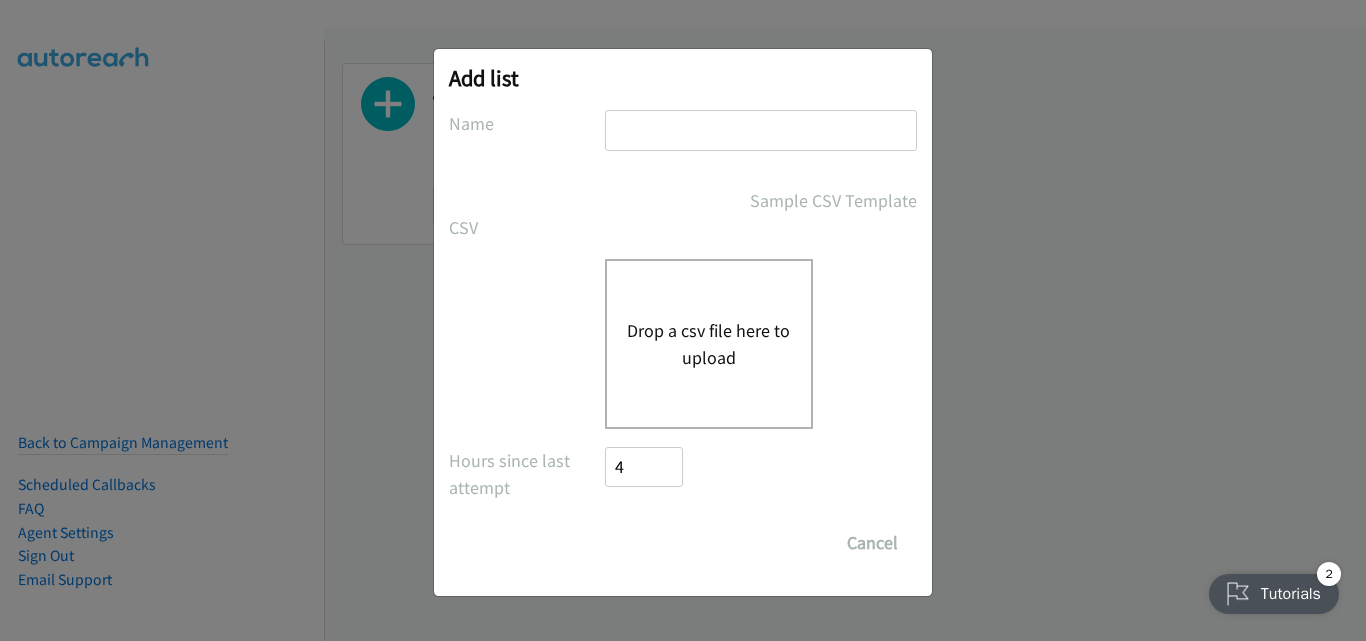 click on "Drop a csv file here to upload" at bounding box center [709, 344] 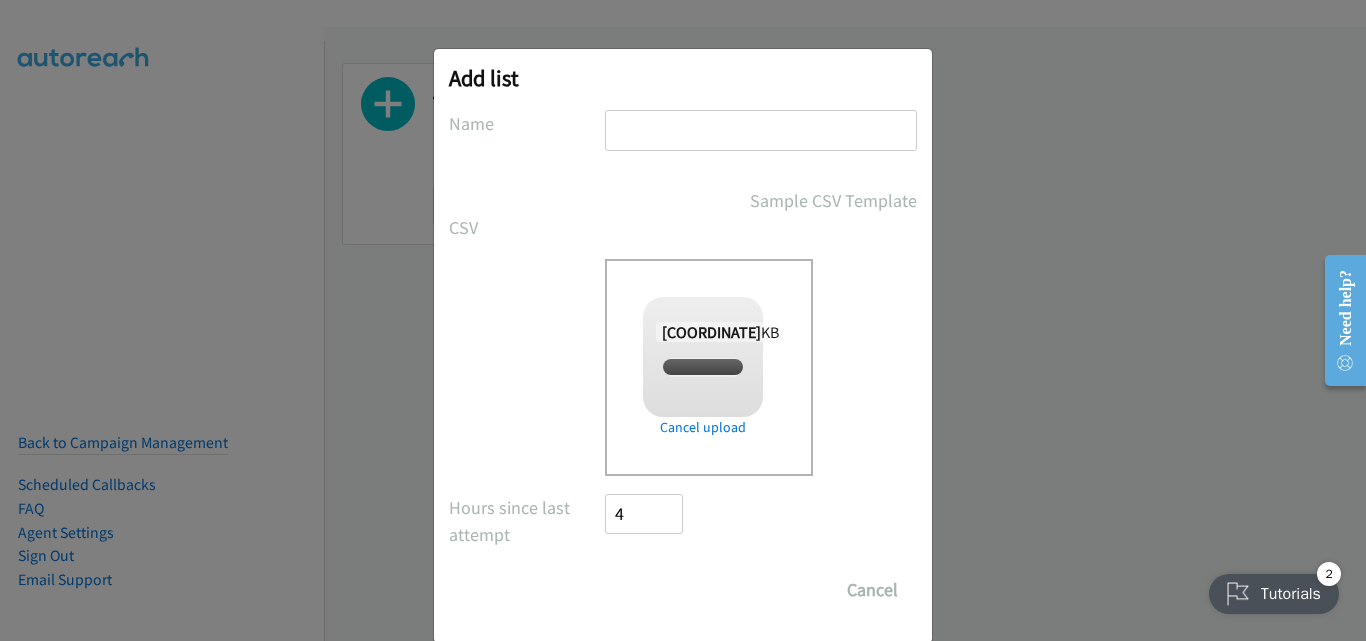 click at bounding box center (761, 130) 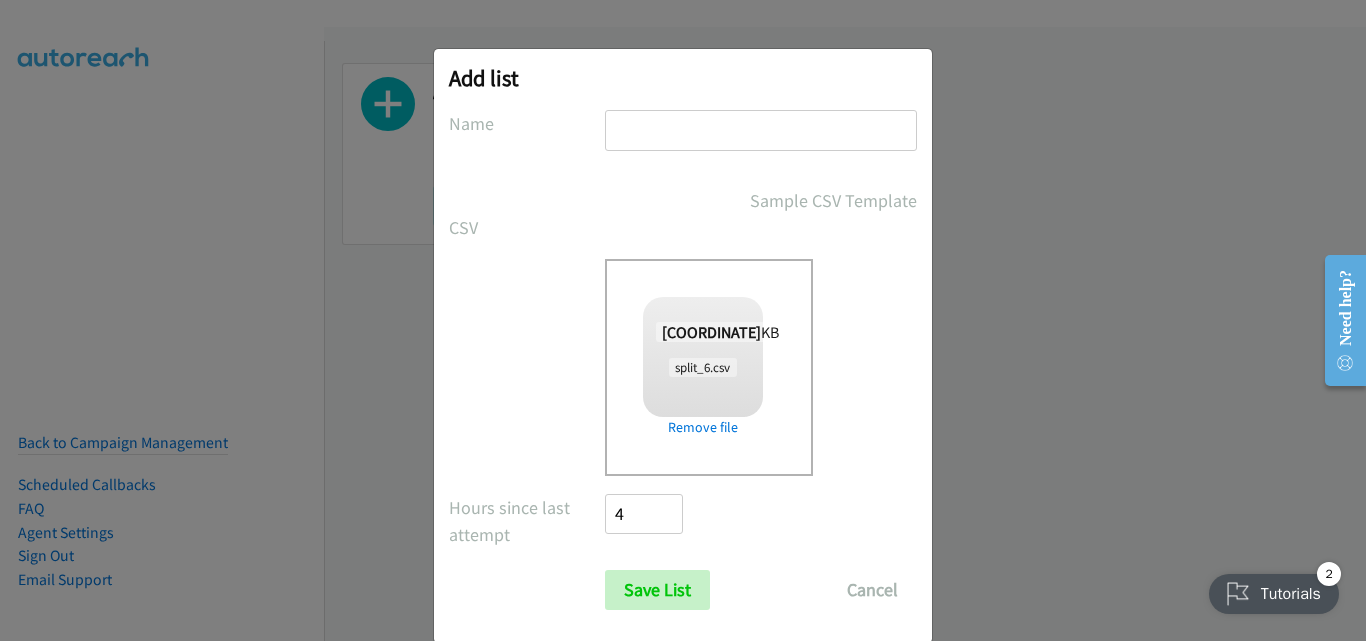 type on "New List" 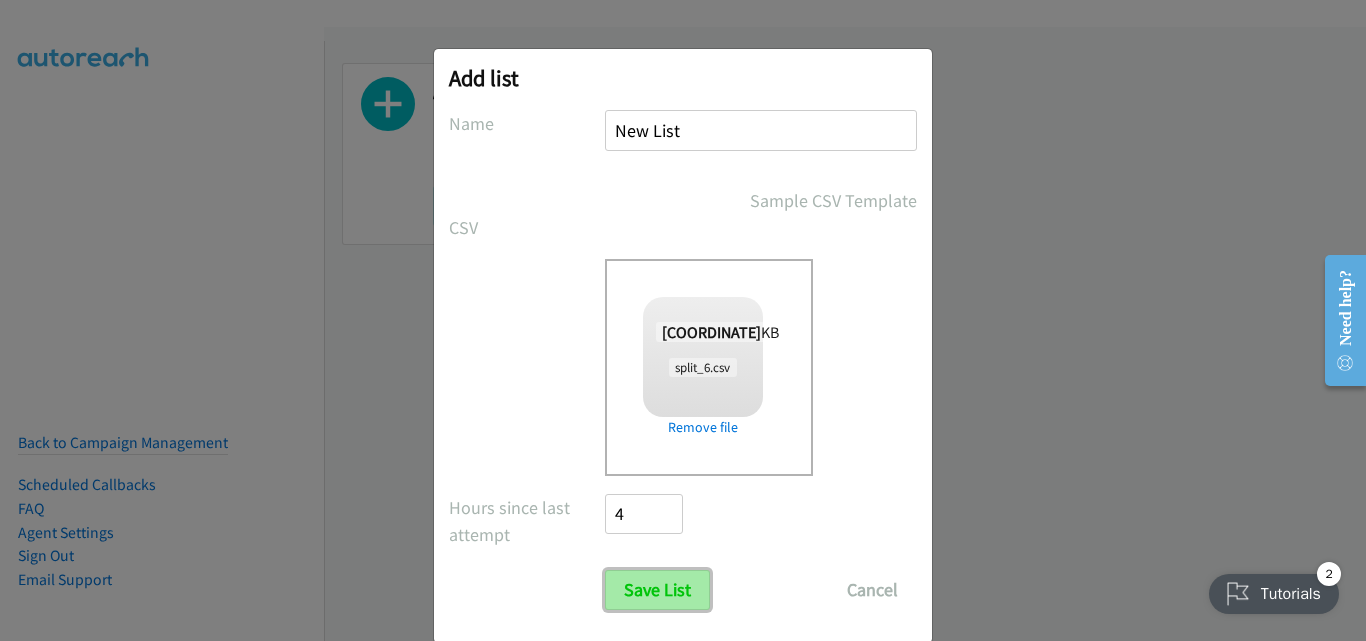 click on "Save List" at bounding box center (657, 590) 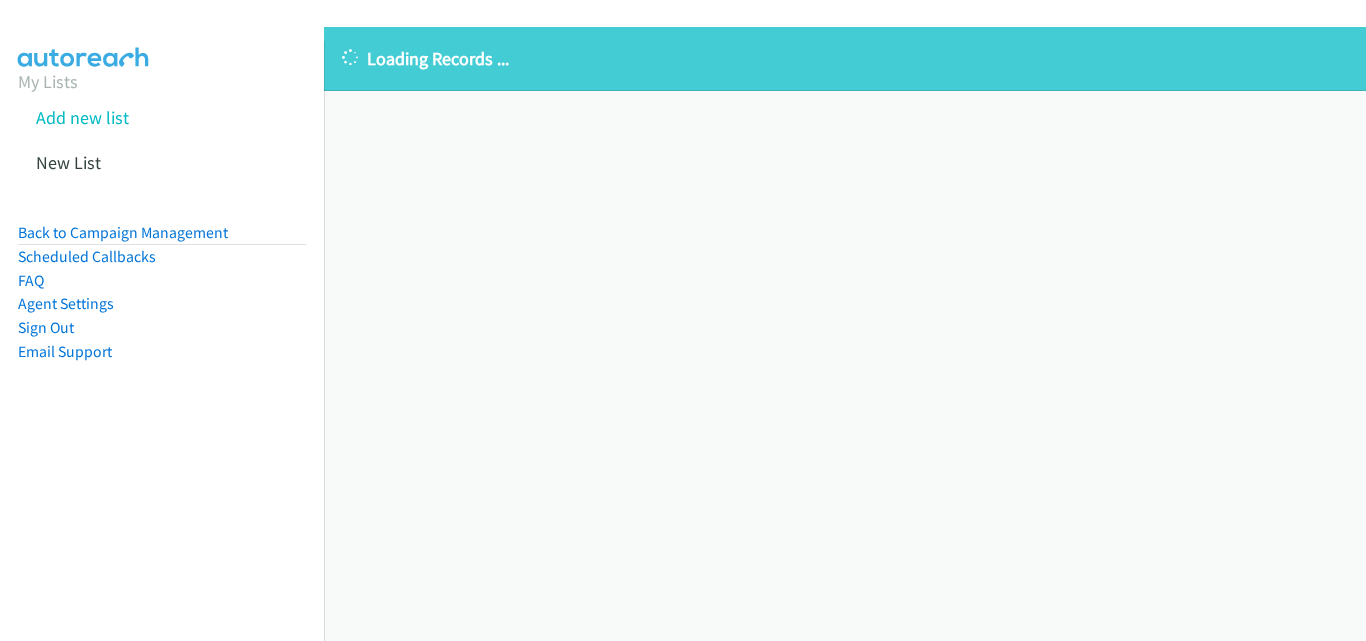 scroll, scrollTop: 0, scrollLeft: 0, axis: both 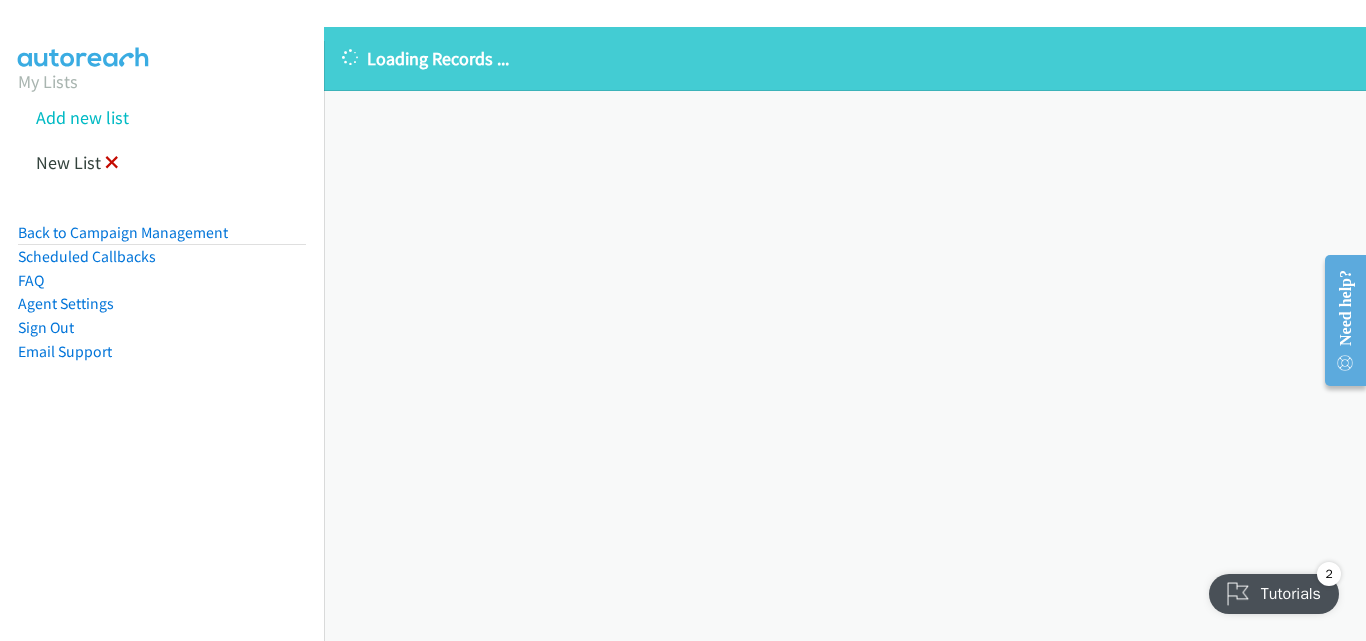 click at bounding box center [112, 164] 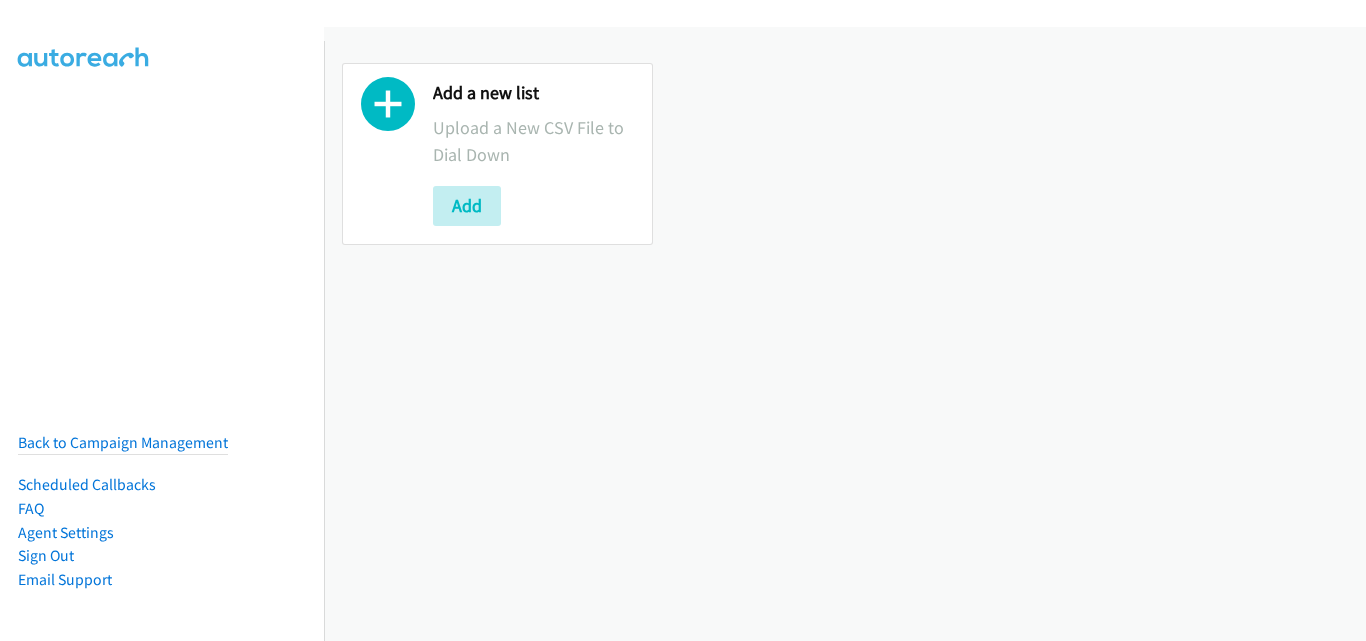 scroll, scrollTop: 0, scrollLeft: 0, axis: both 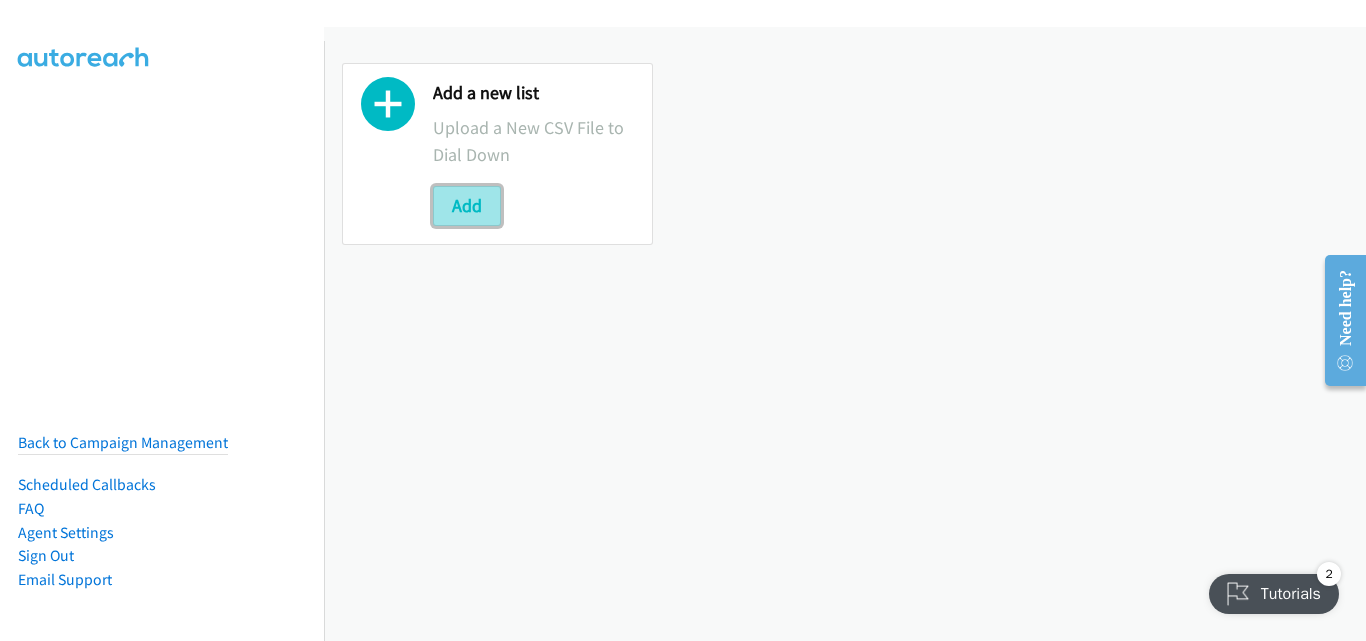 click on "Add" at bounding box center (467, 206) 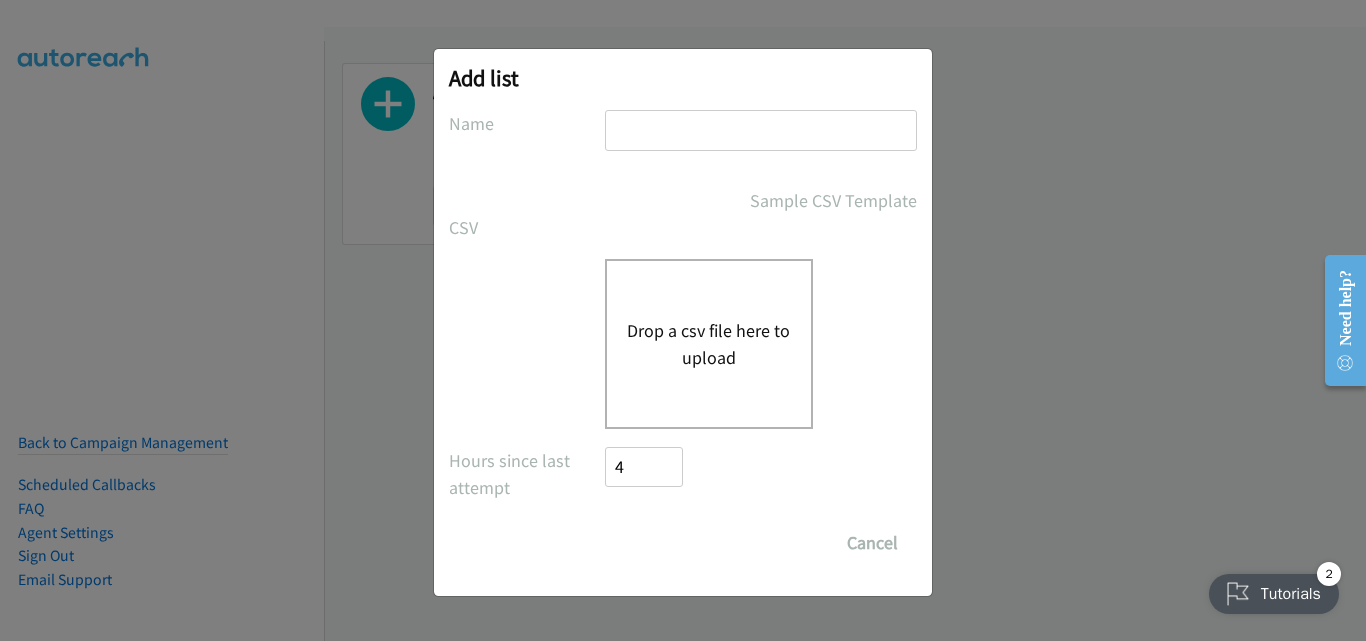 click on "Drop a csv file here to upload" at bounding box center (709, 344) 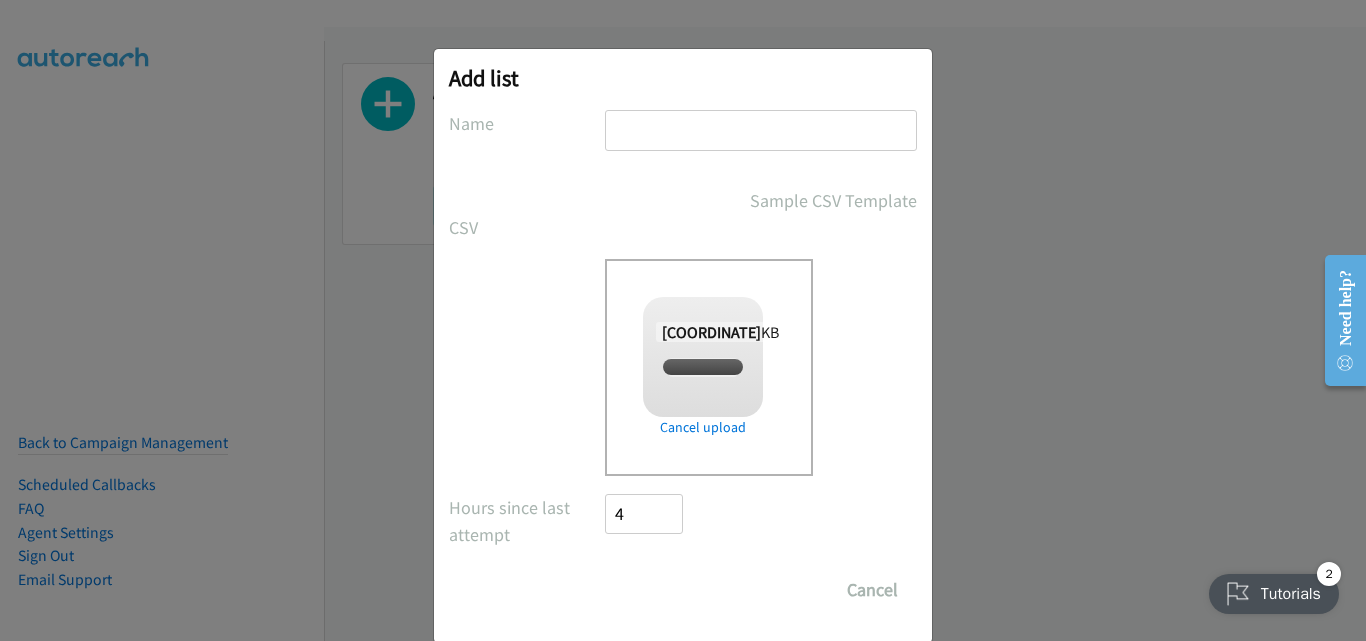 checkbox on "true" 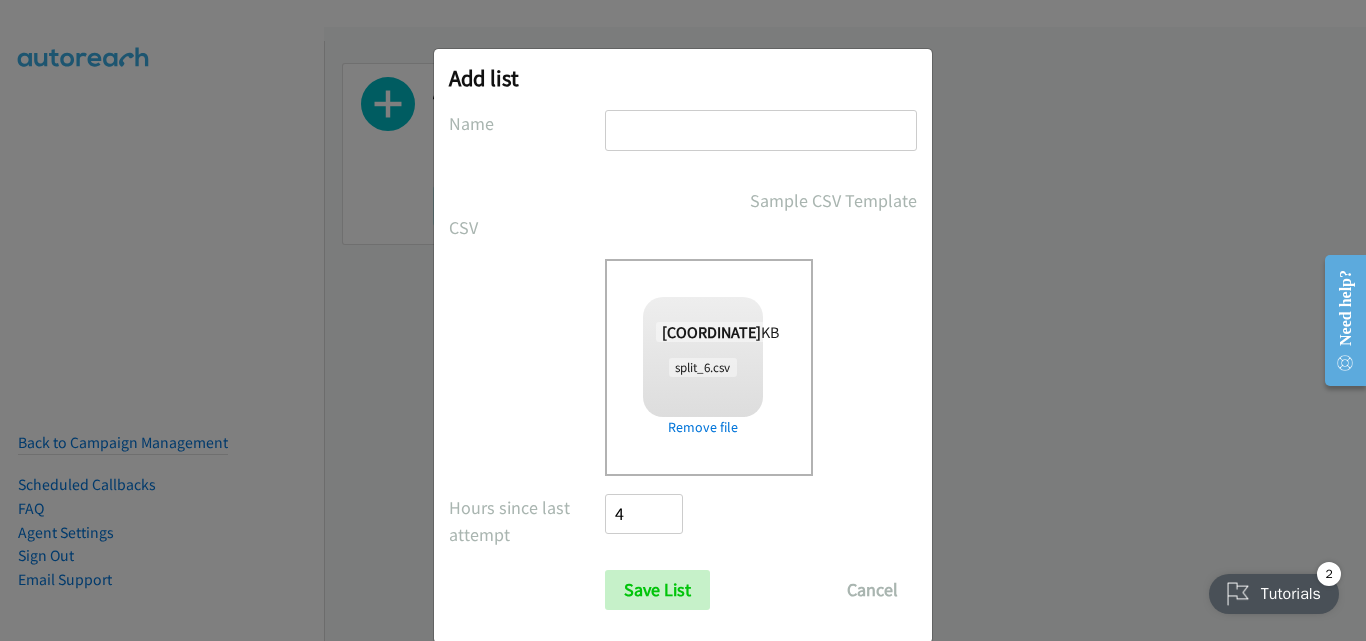 click at bounding box center [761, 130] 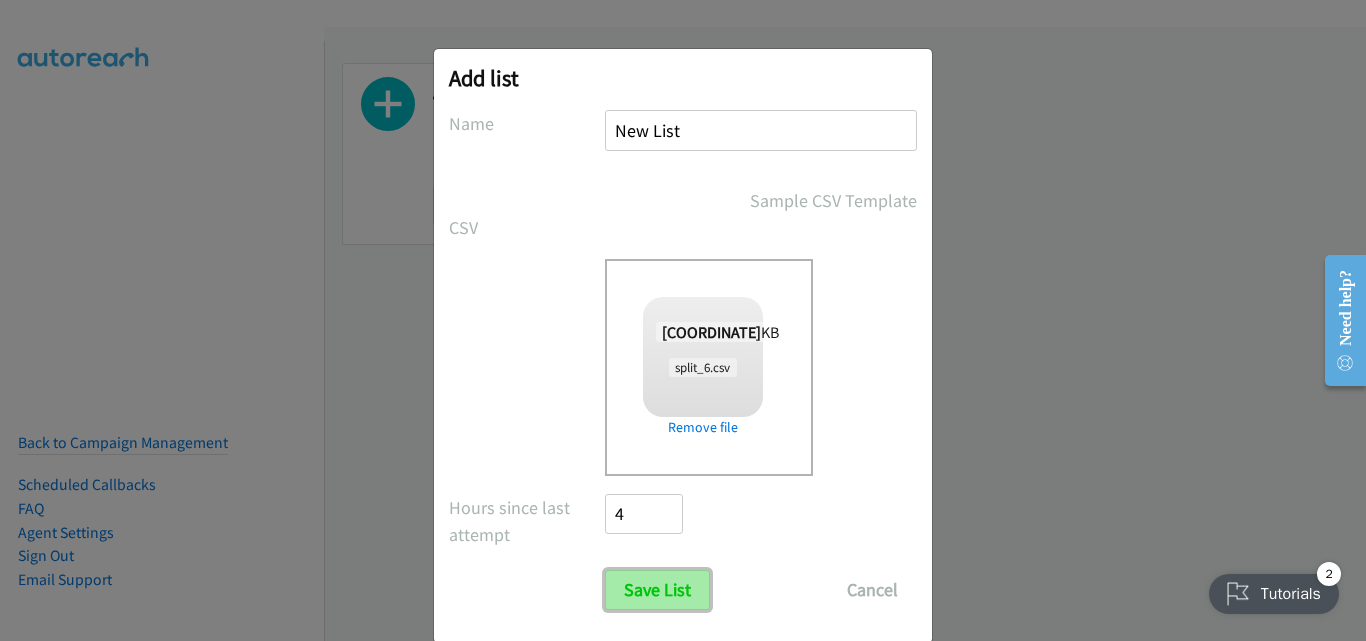 click on "Save List" at bounding box center [657, 590] 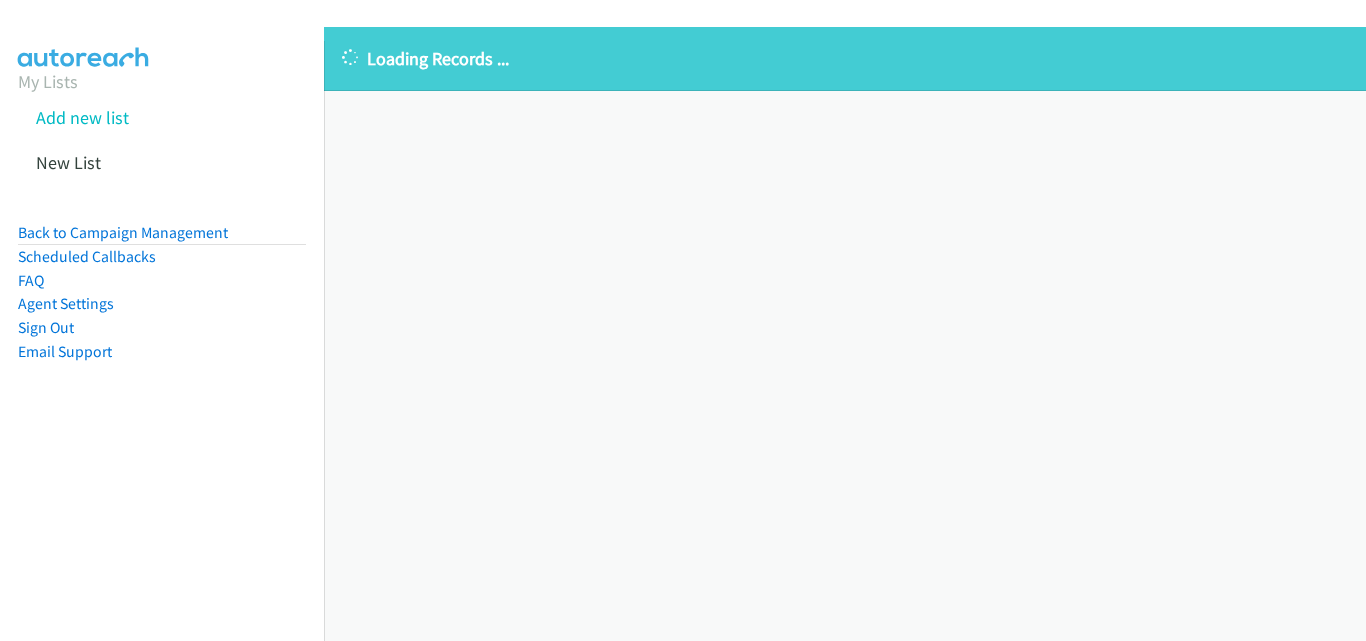 scroll, scrollTop: 0, scrollLeft: 0, axis: both 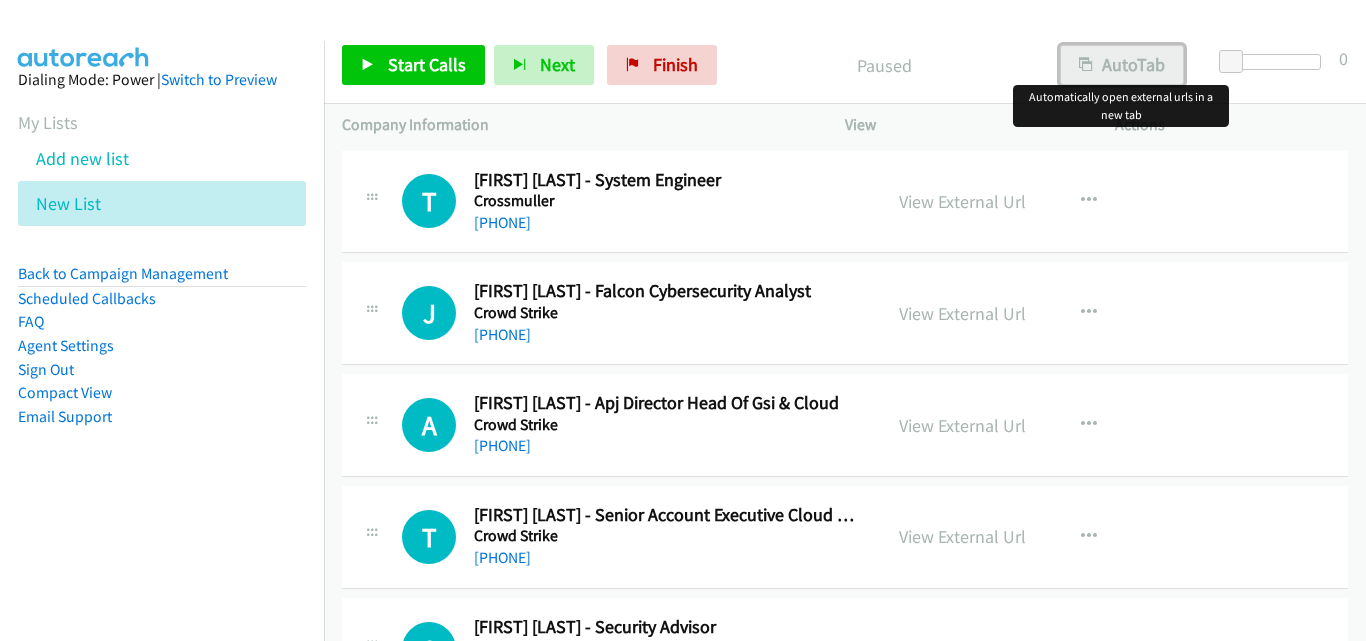 click on "AutoTab" at bounding box center (1122, 65) 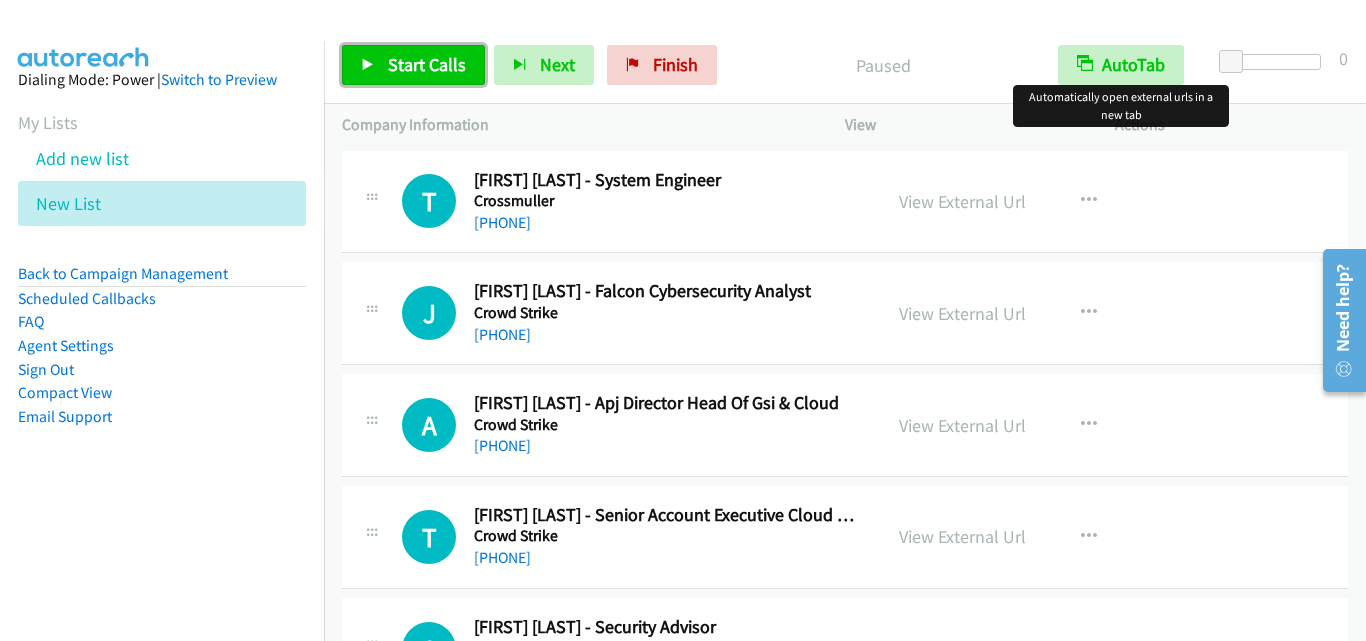 click on "Start Calls" at bounding box center (413, 65) 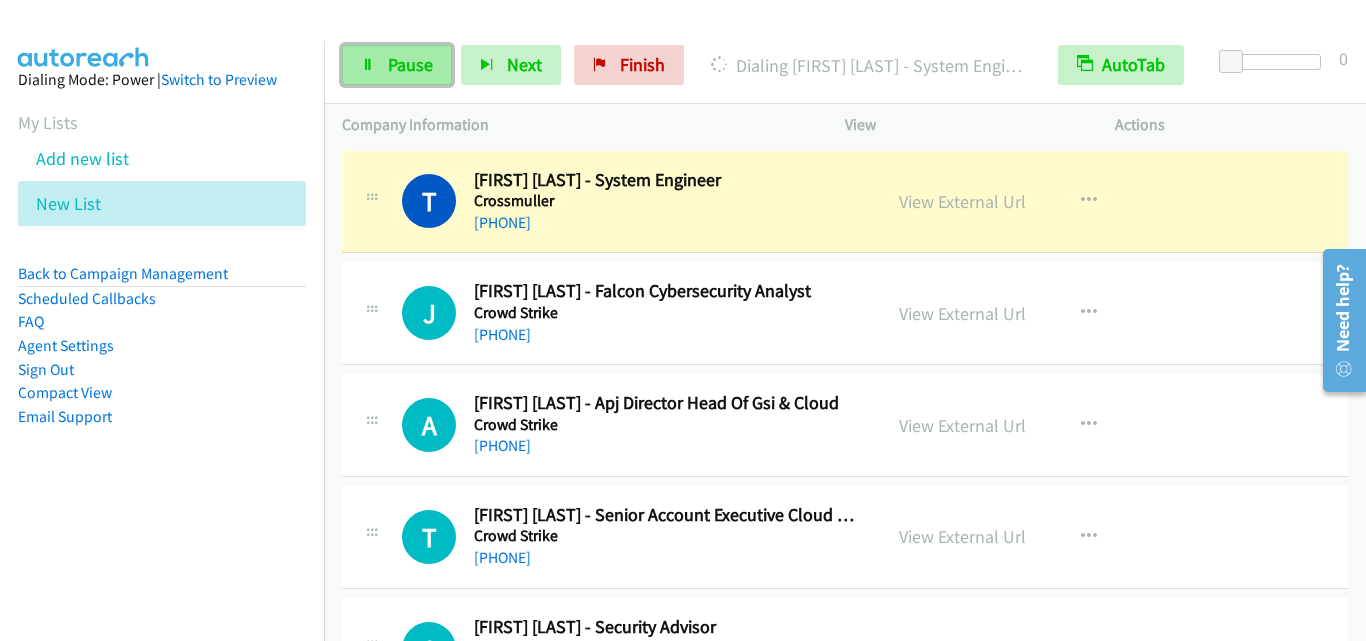 click on "Pause" at bounding box center (410, 64) 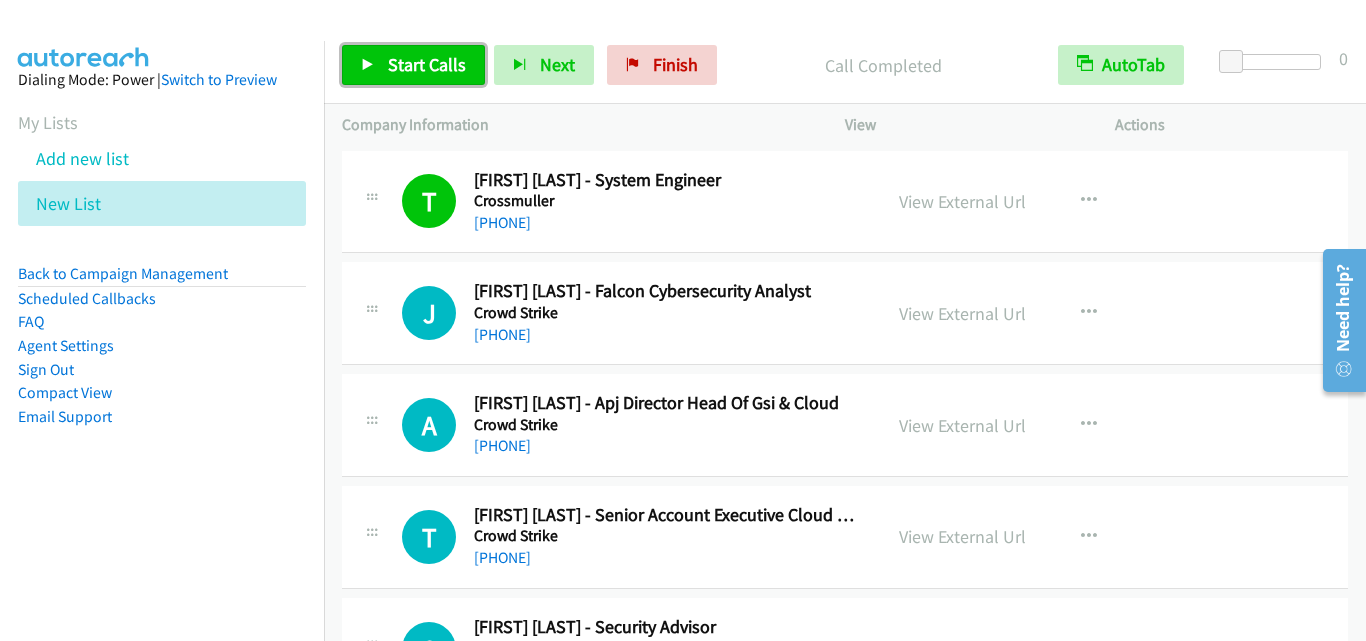 click on "Start Calls" at bounding box center [427, 64] 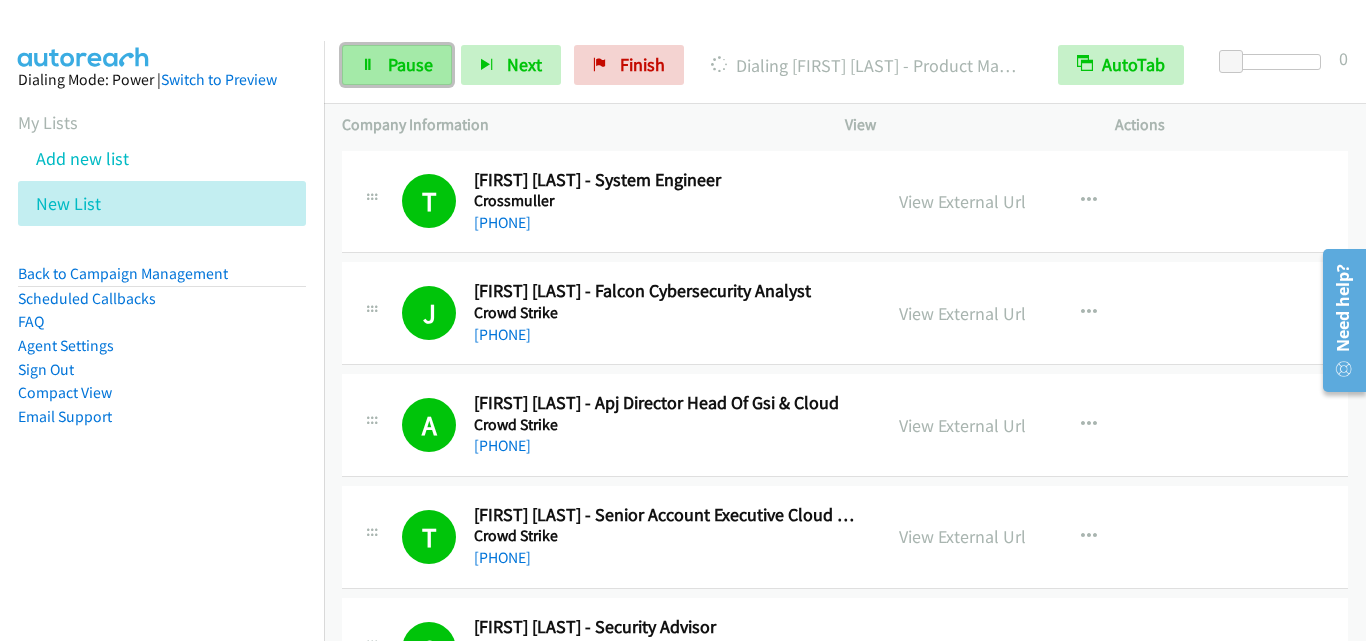 click on "Pause" at bounding box center [397, 65] 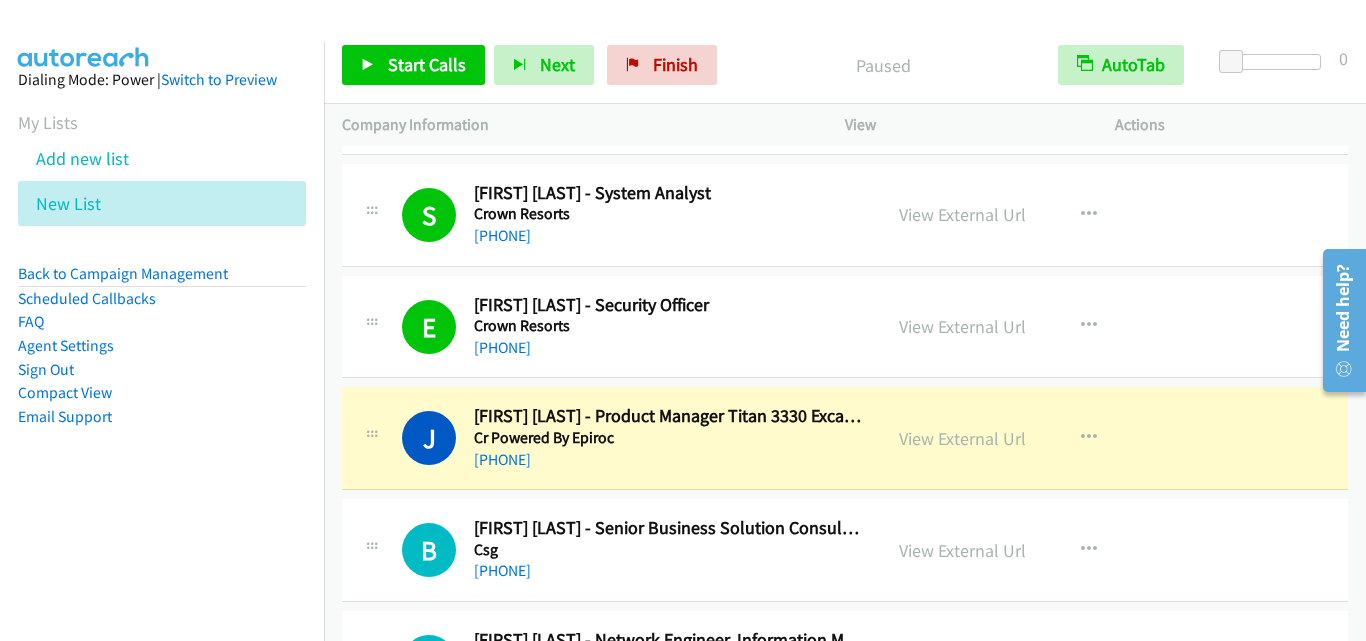 scroll, scrollTop: 1000, scrollLeft: 0, axis: vertical 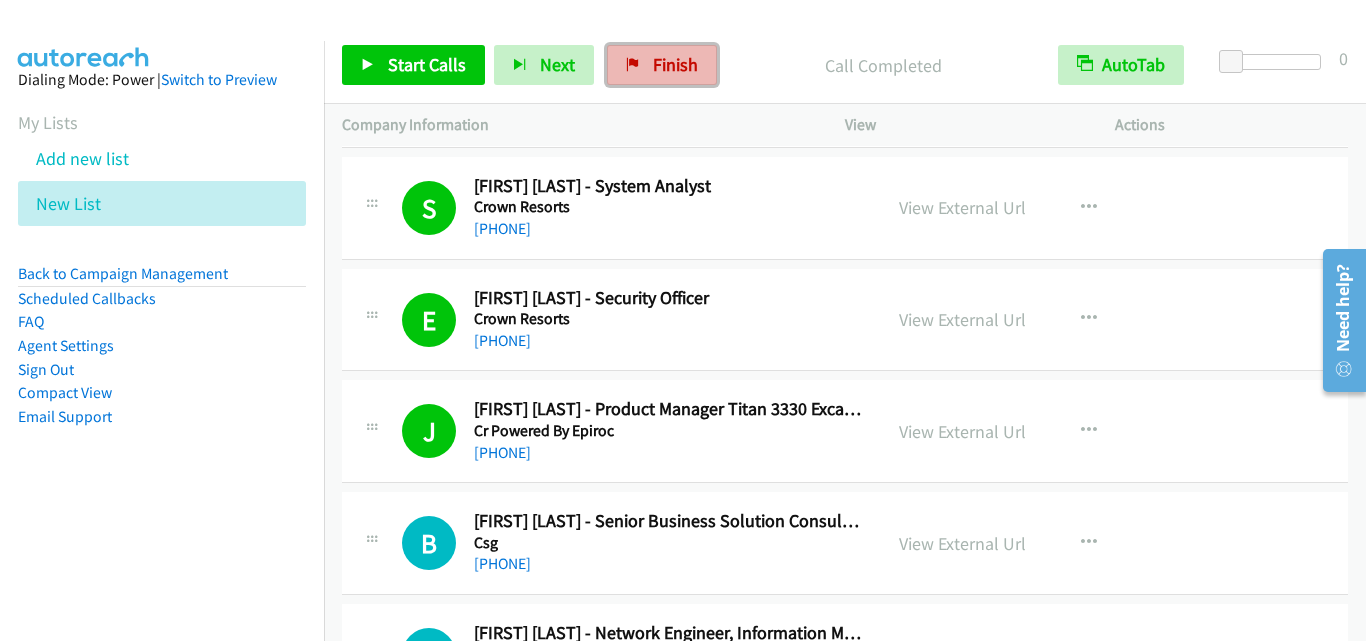 click on "Finish" at bounding box center (675, 64) 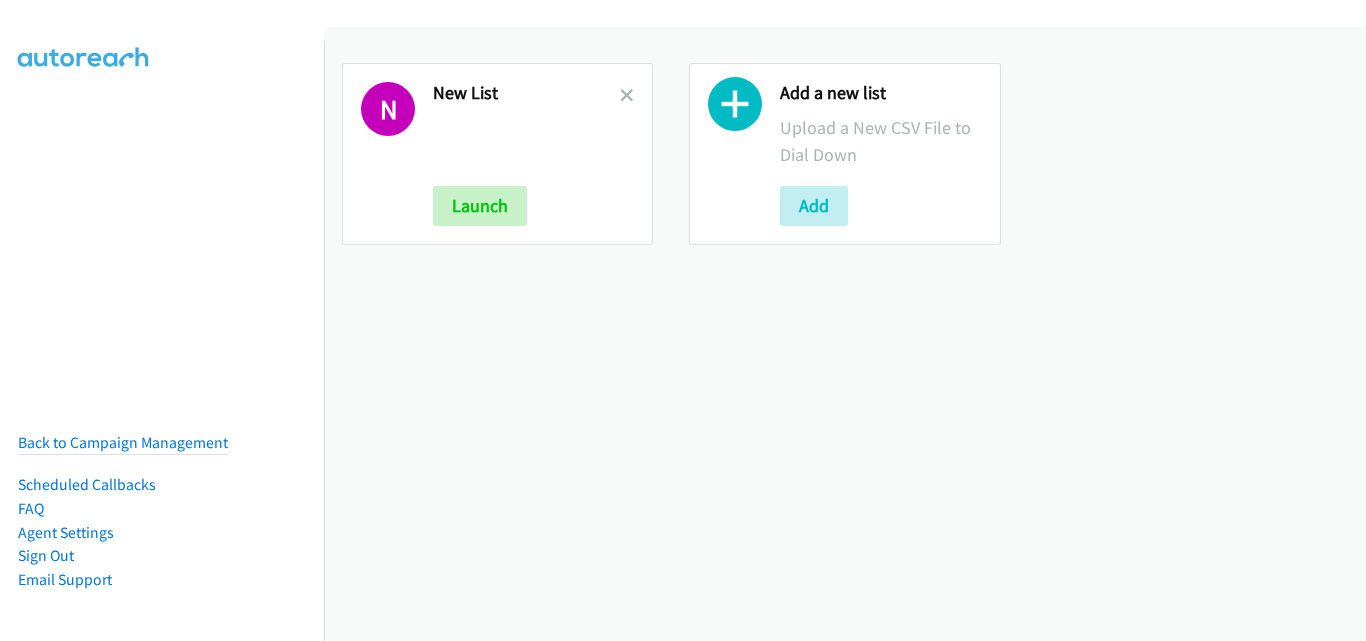 scroll, scrollTop: 0, scrollLeft: 0, axis: both 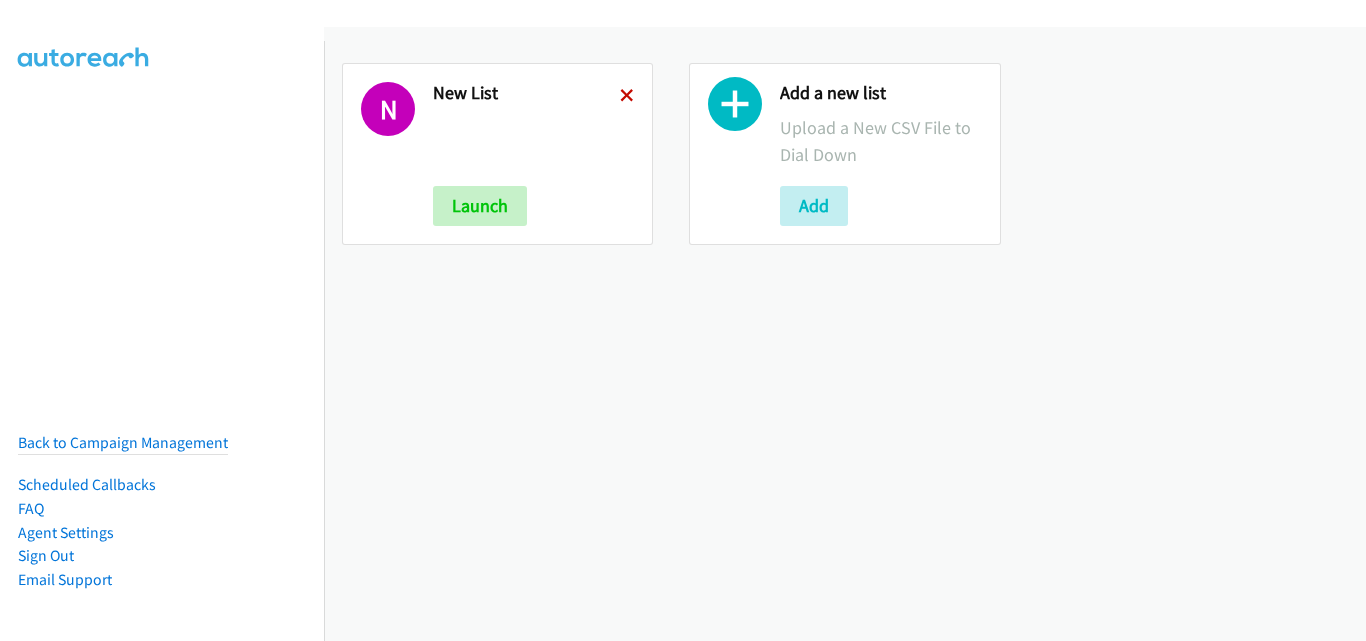 click at bounding box center (627, 97) 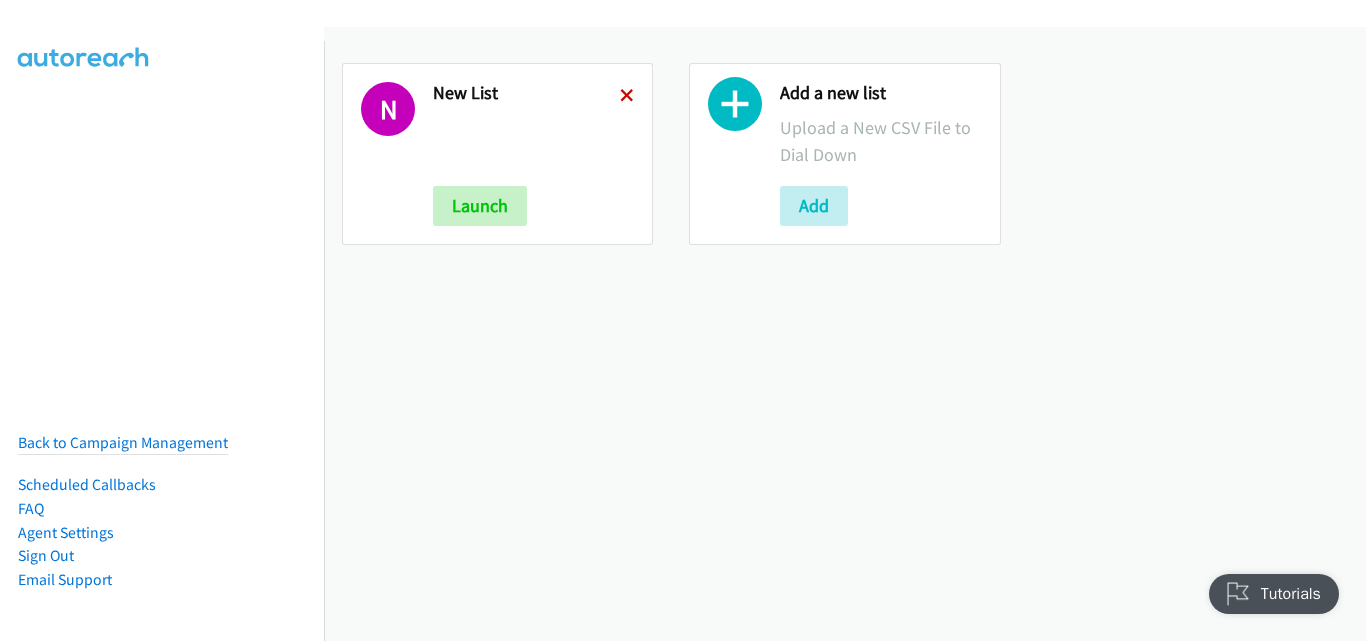 scroll, scrollTop: 0, scrollLeft: 0, axis: both 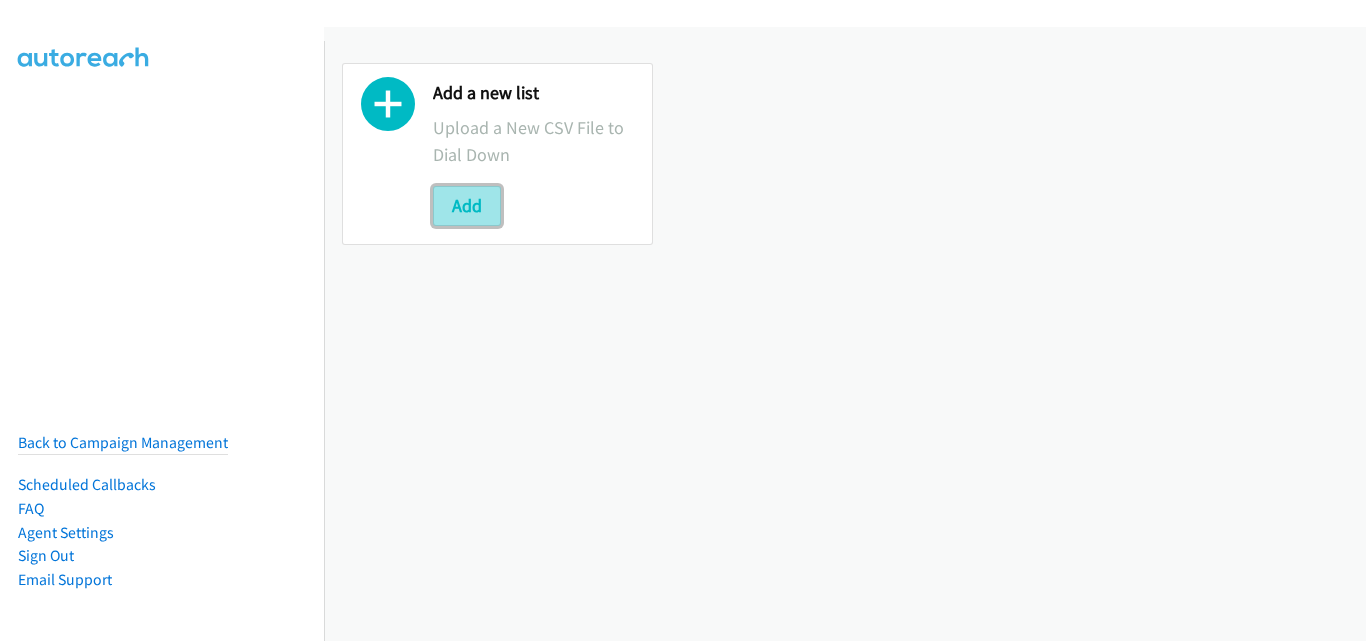 click on "Add" at bounding box center (467, 206) 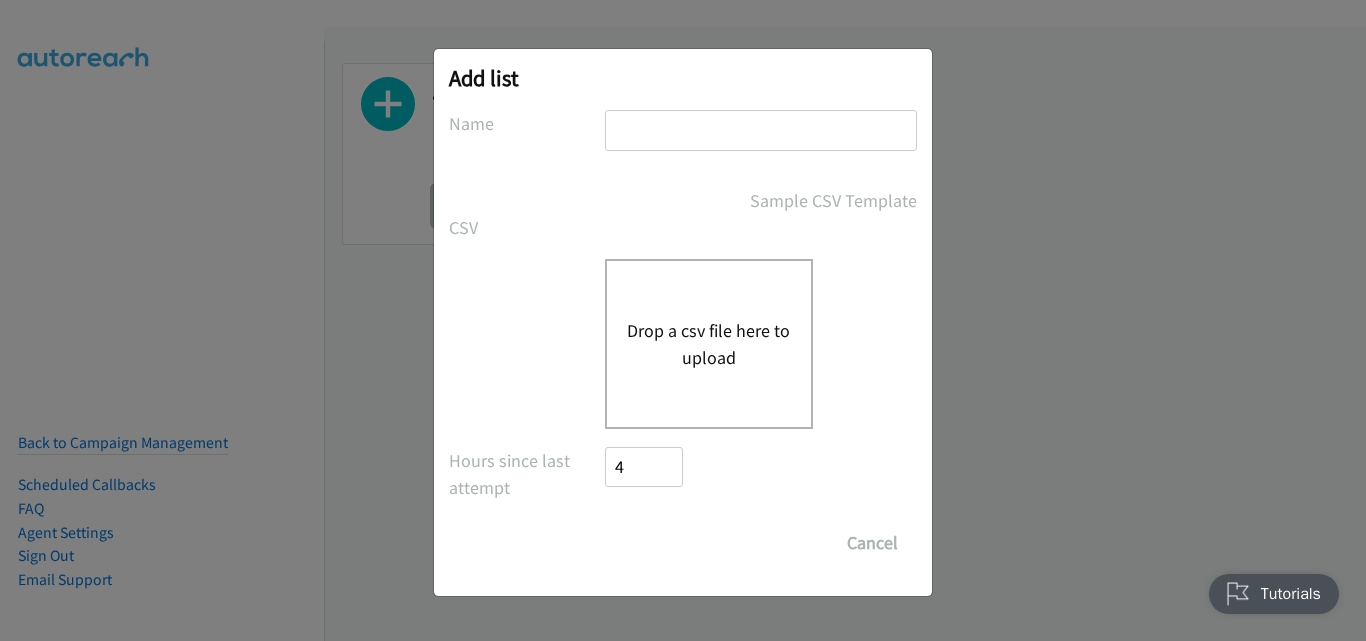 scroll, scrollTop: 0, scrollLeft: 0, axis: both 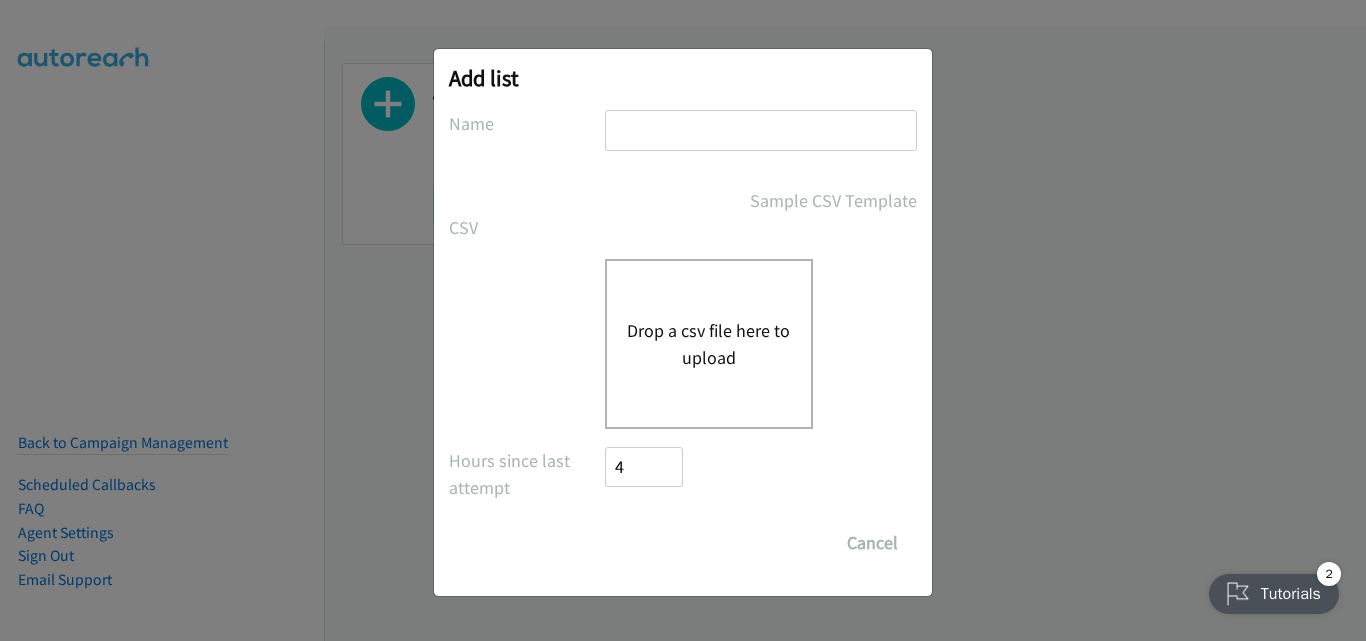 click on "Drop a csv file here to upload" at bounding box center (709, 344) 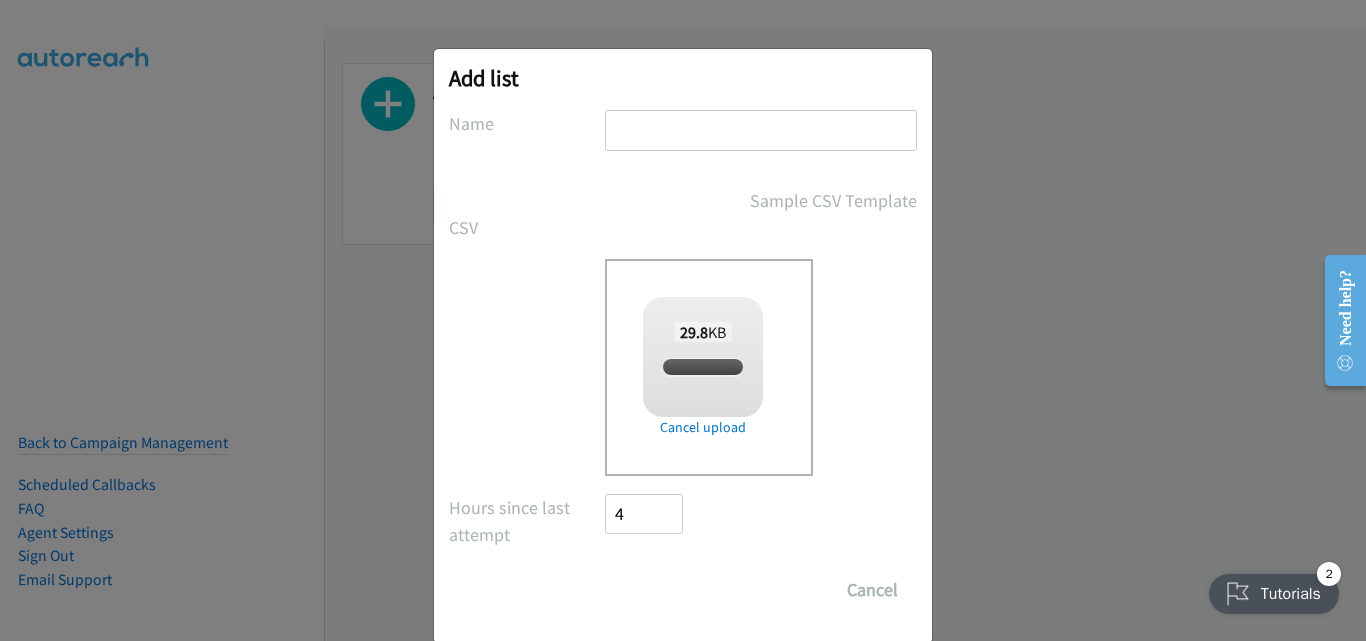 checkbox on "true" 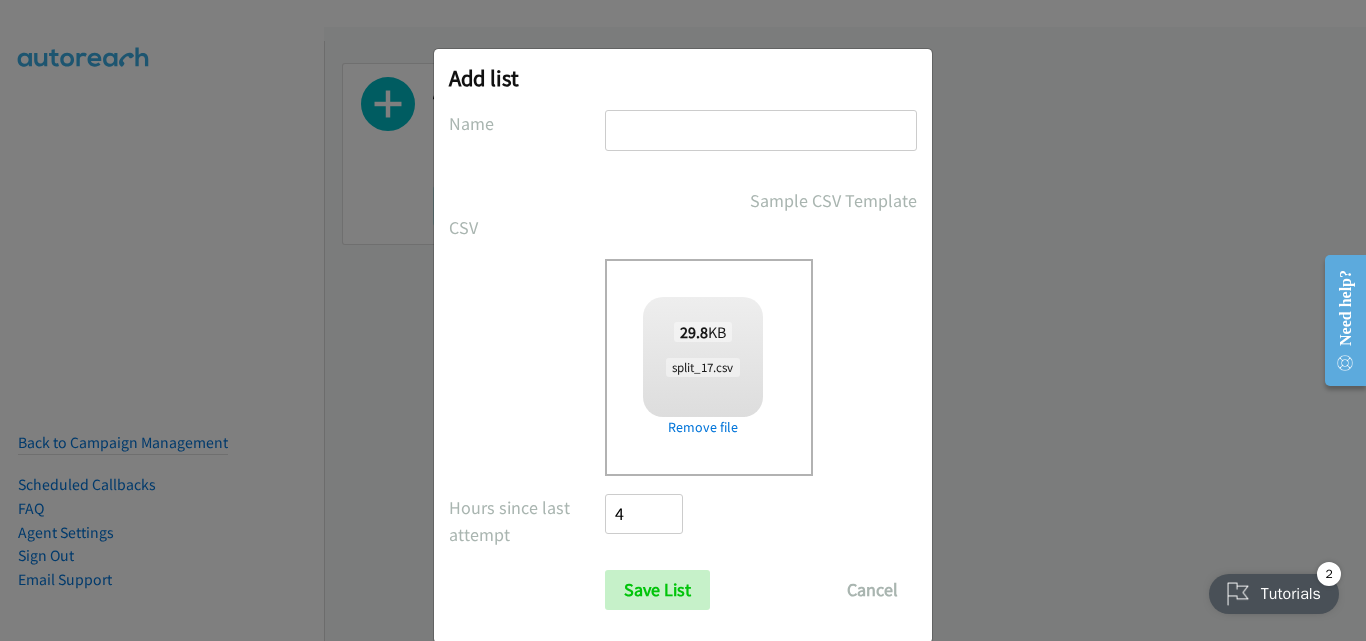 type on "New List" 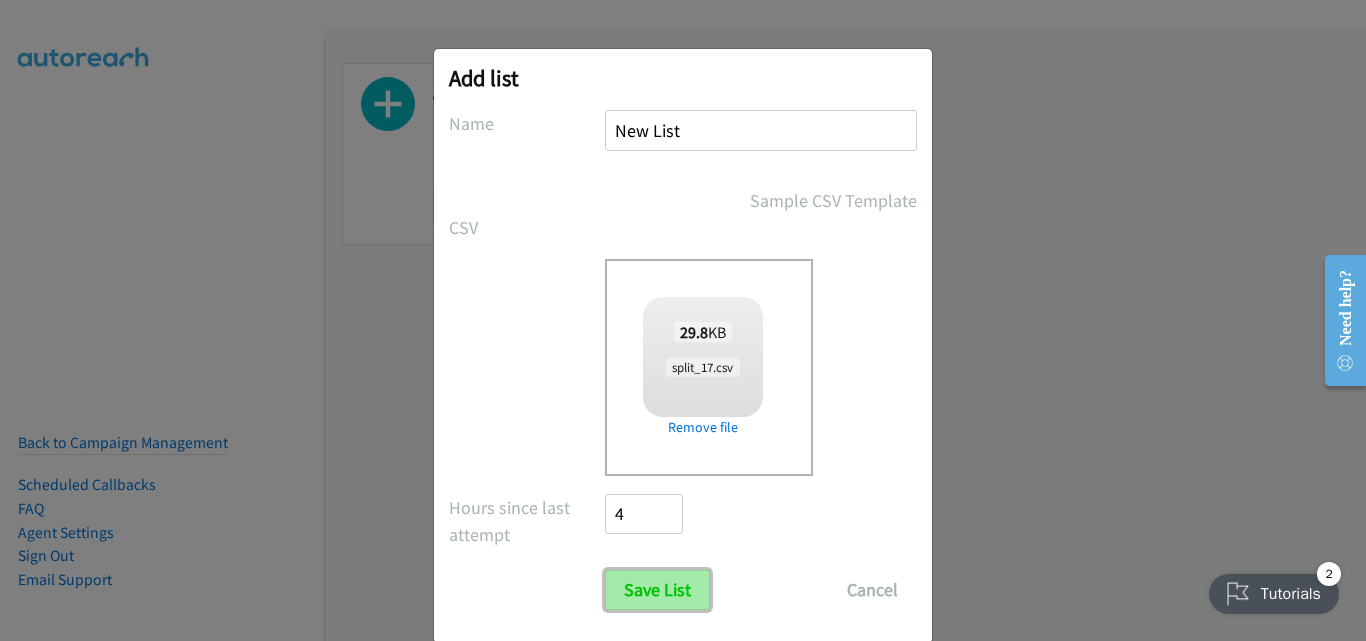 click on "Save List" at bounding box center (657, 590) 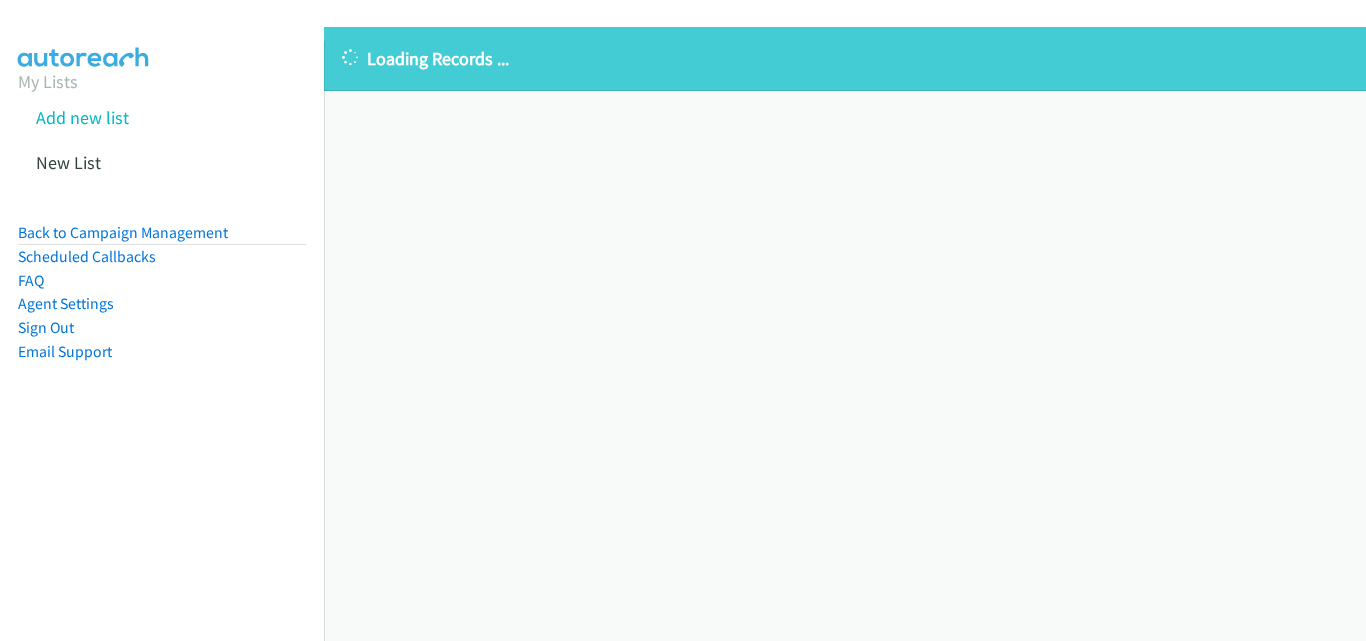 scroll, scrollTop: 0, scrollLeft: 0, axis: both 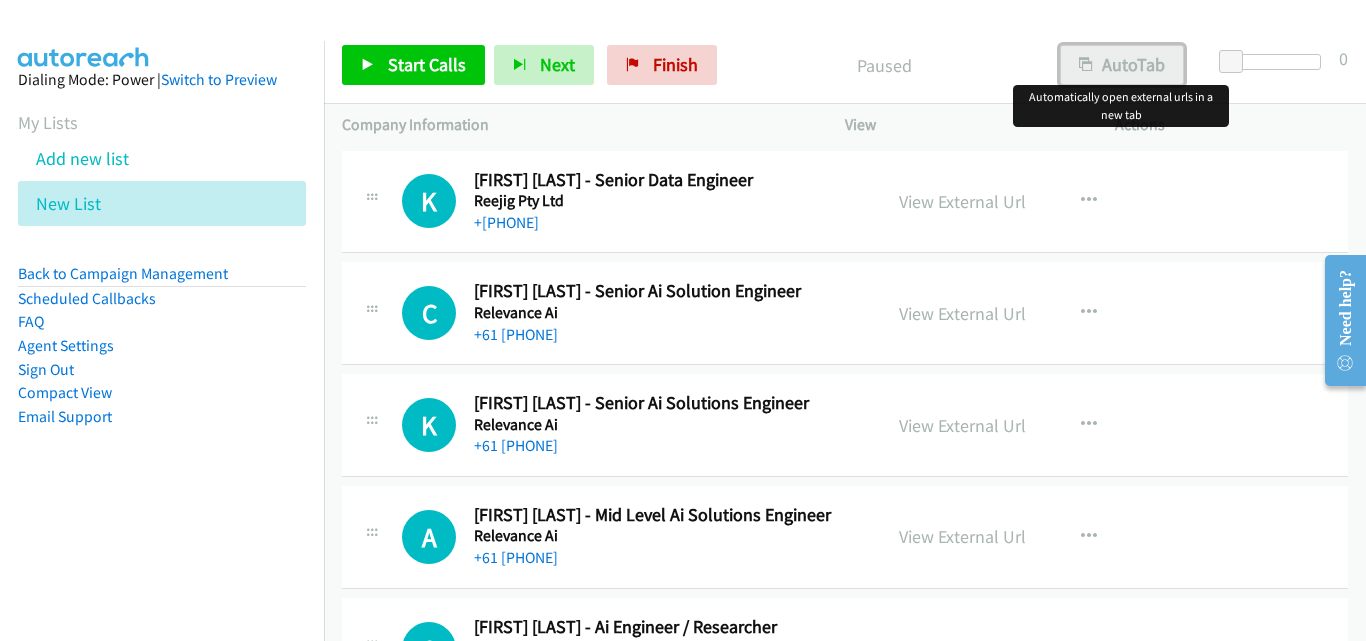click on "AutoTab" at bounding box center [1122, 65] 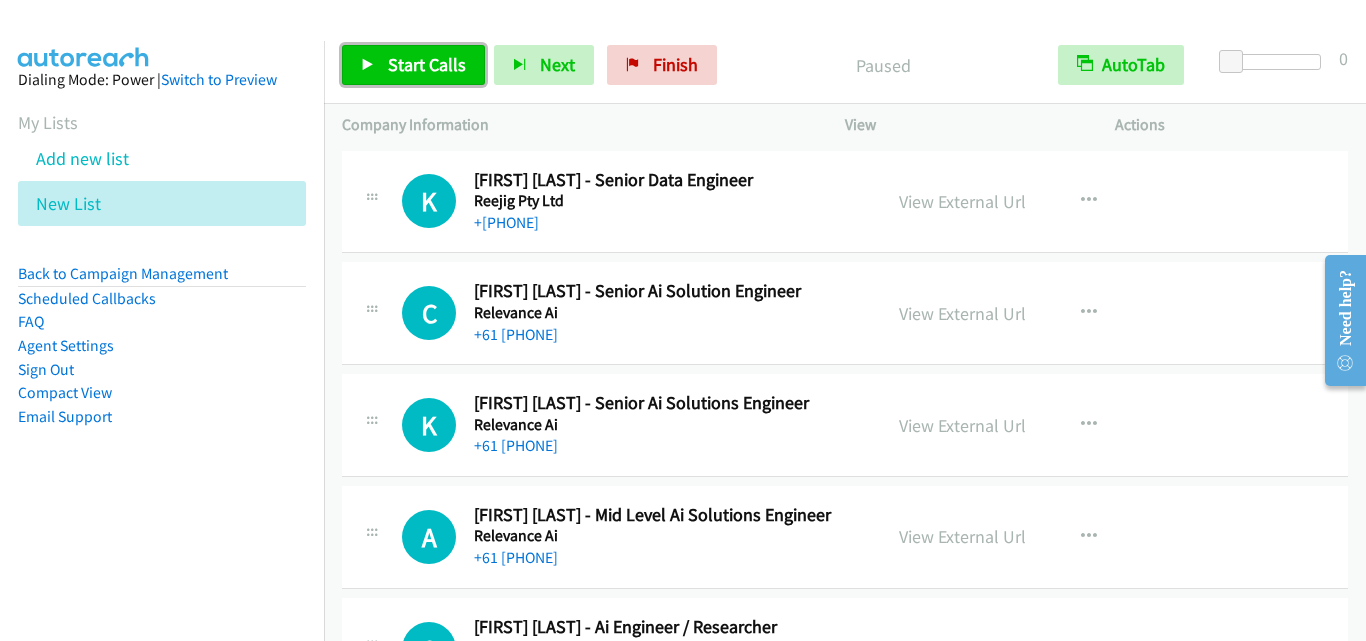 click on "Start Calls" at bounding box center (413, 65) 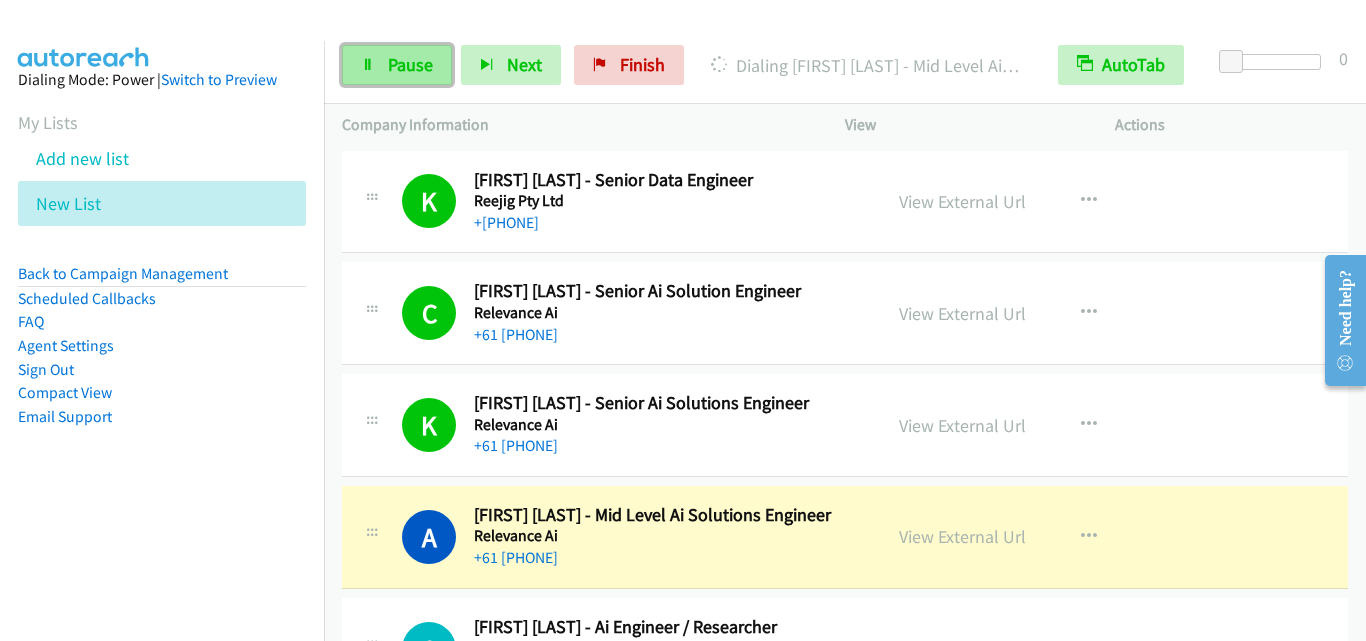 click on "Pause" at bounding box center (410, 64) 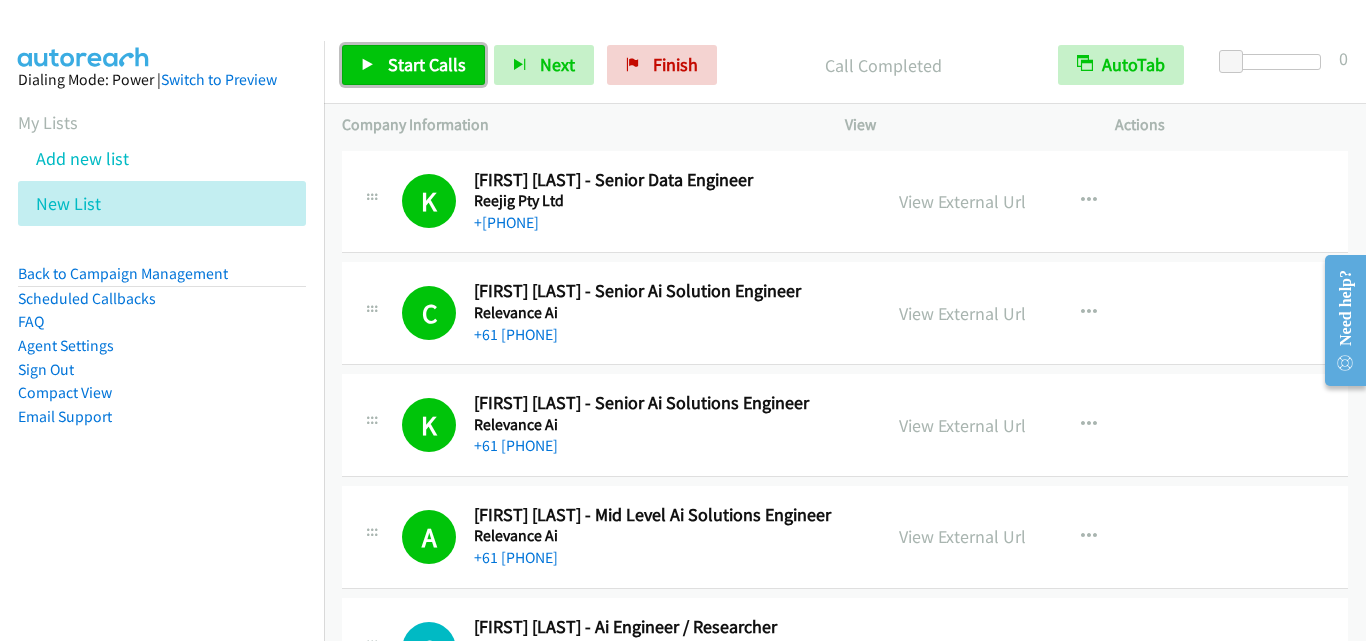 click on "Start Calls" at bounding box center (427, 64) 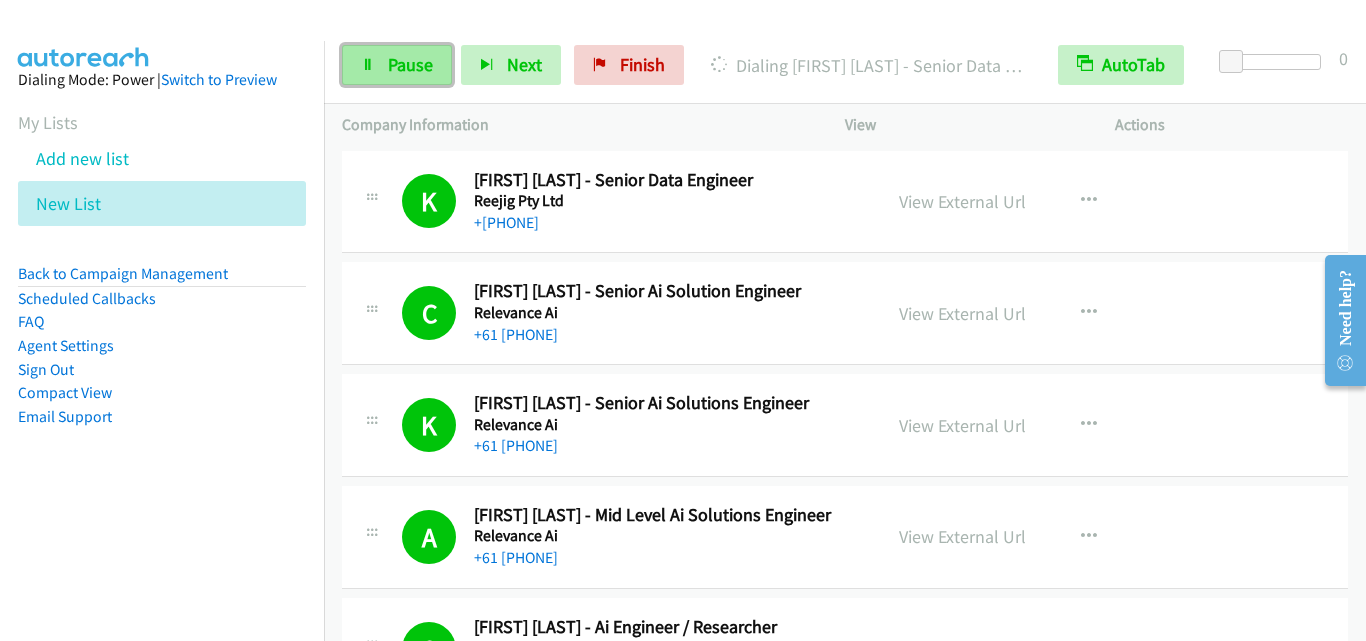 click on "Pause" at bounding box center [410, 64] 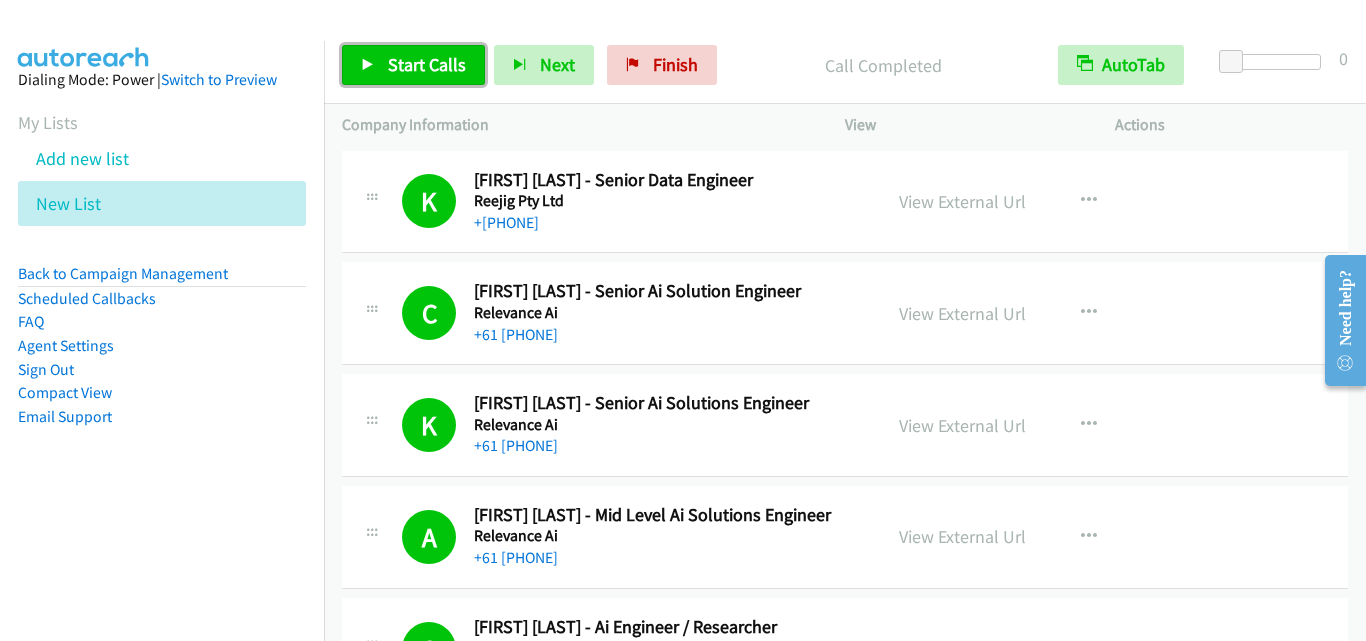 click on "Start Calls" at bounding box center (427, 64) 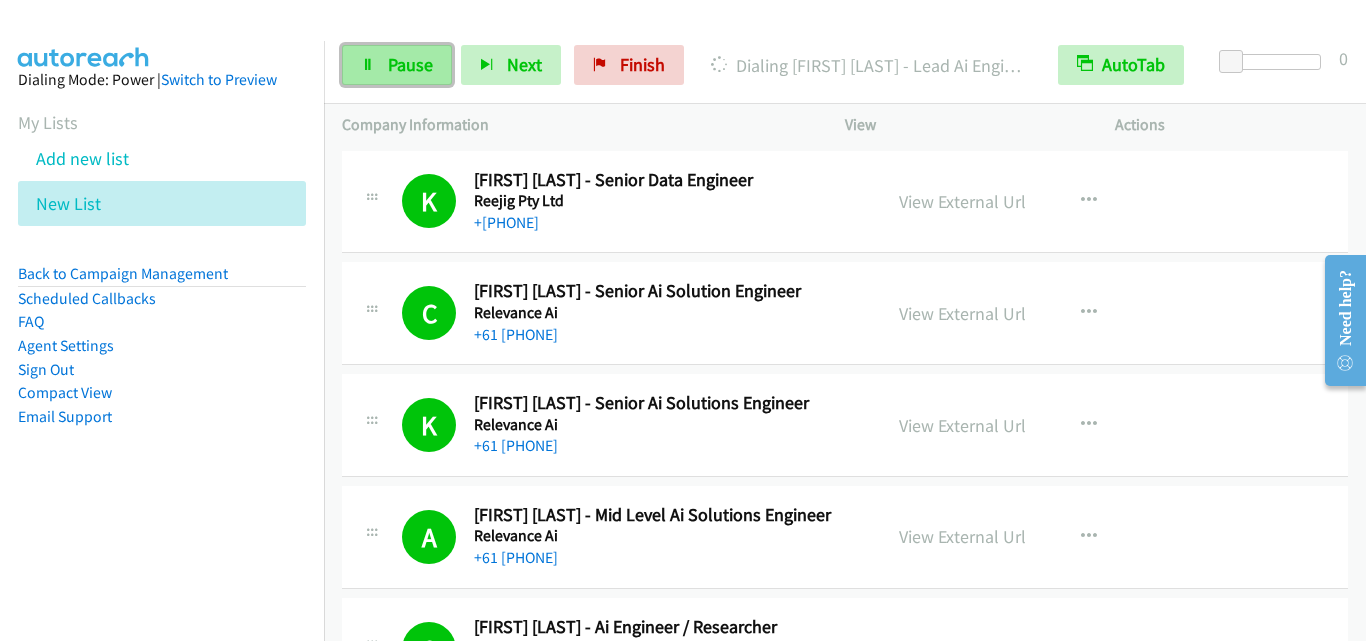 click on "Pause" at bounding box center [410, 64] 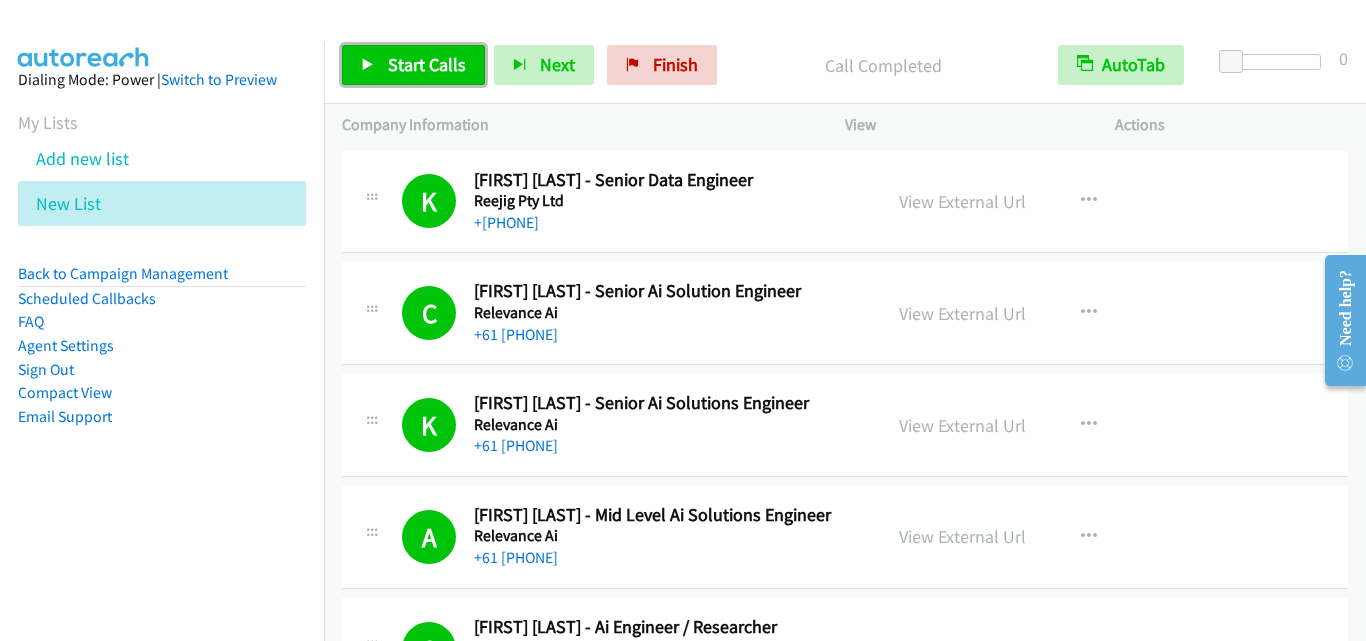 click on "Start Calls" at bounding box center [427, 64] 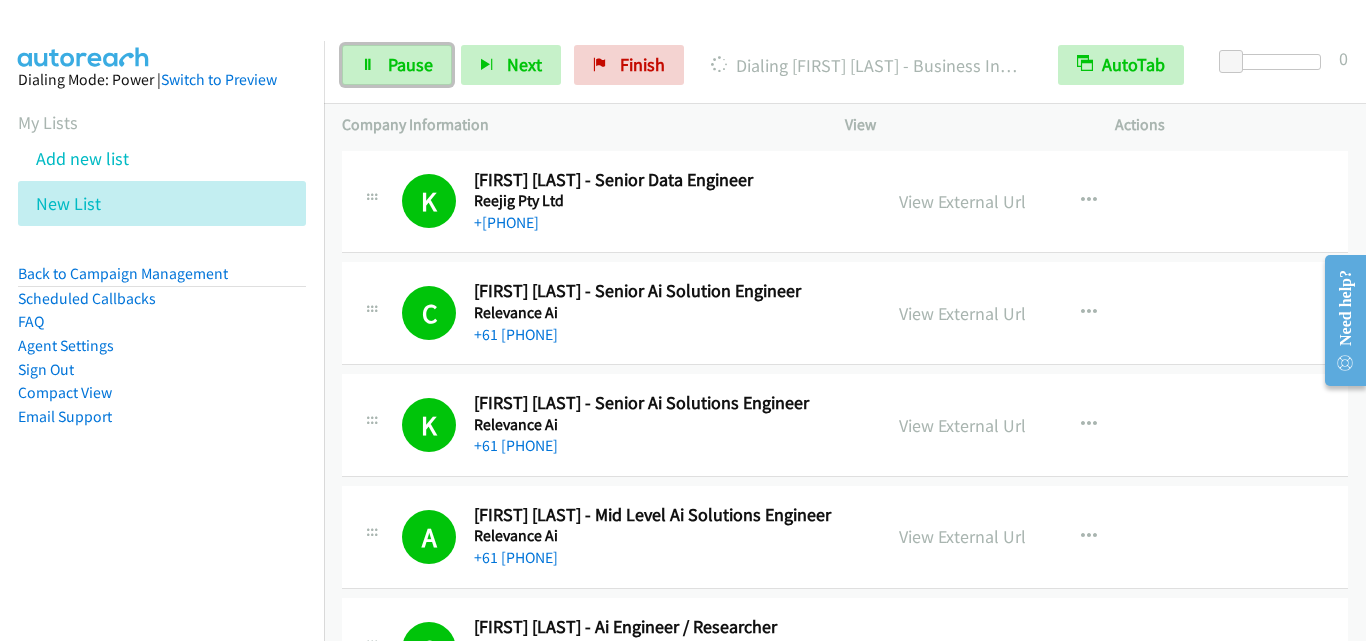 drag, startPoint x: 433, startPoint y: 68, endPoint x: 796, endPoint y: 67, distance: 363.00137 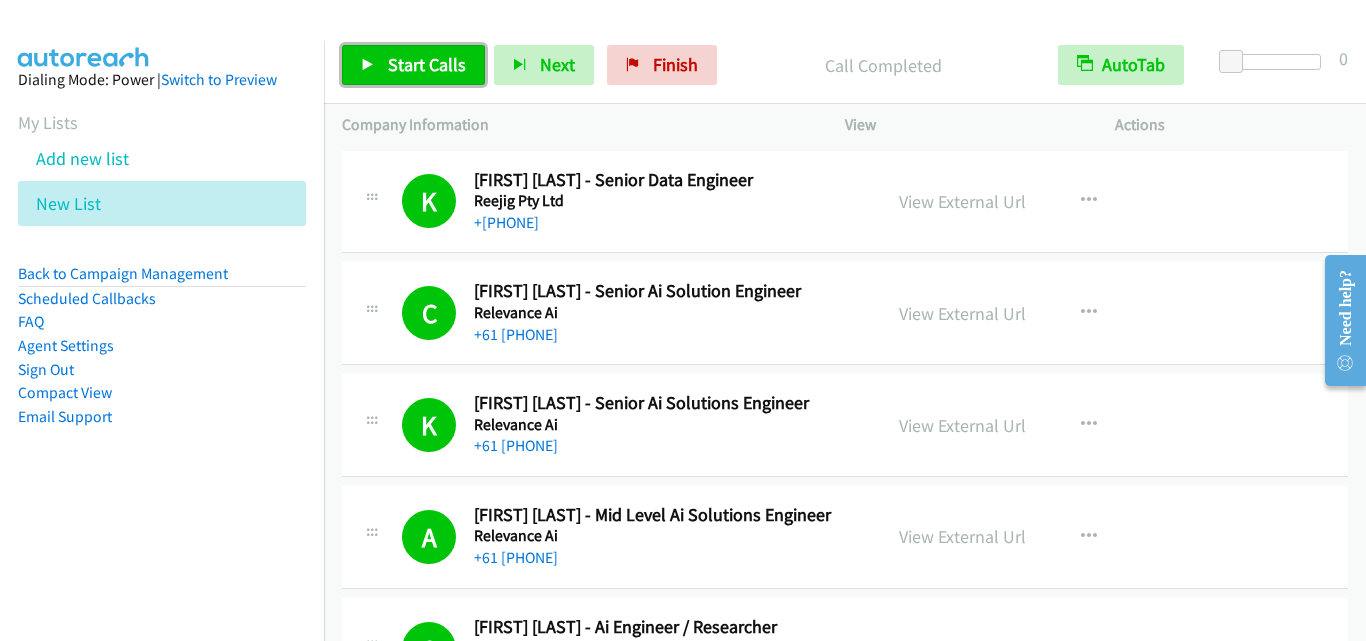 click on "Start Calls" at bounding box center (427, 64) 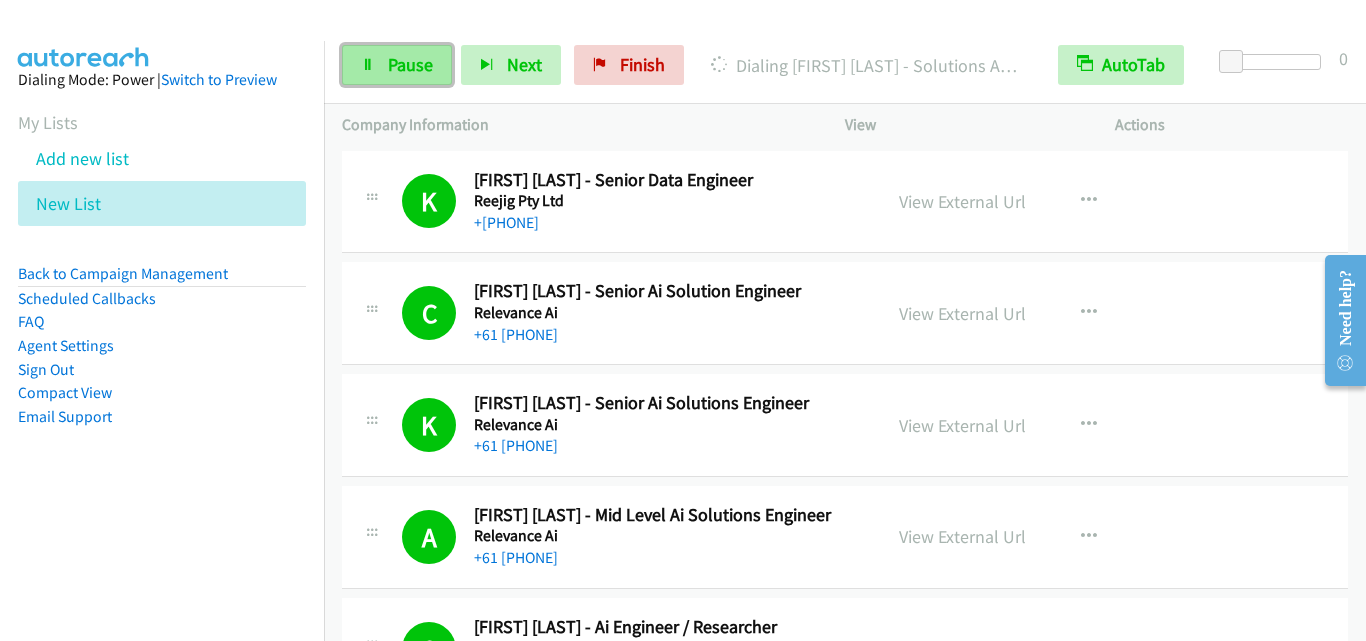 click on "Pause" at bounding box center [410, 64] 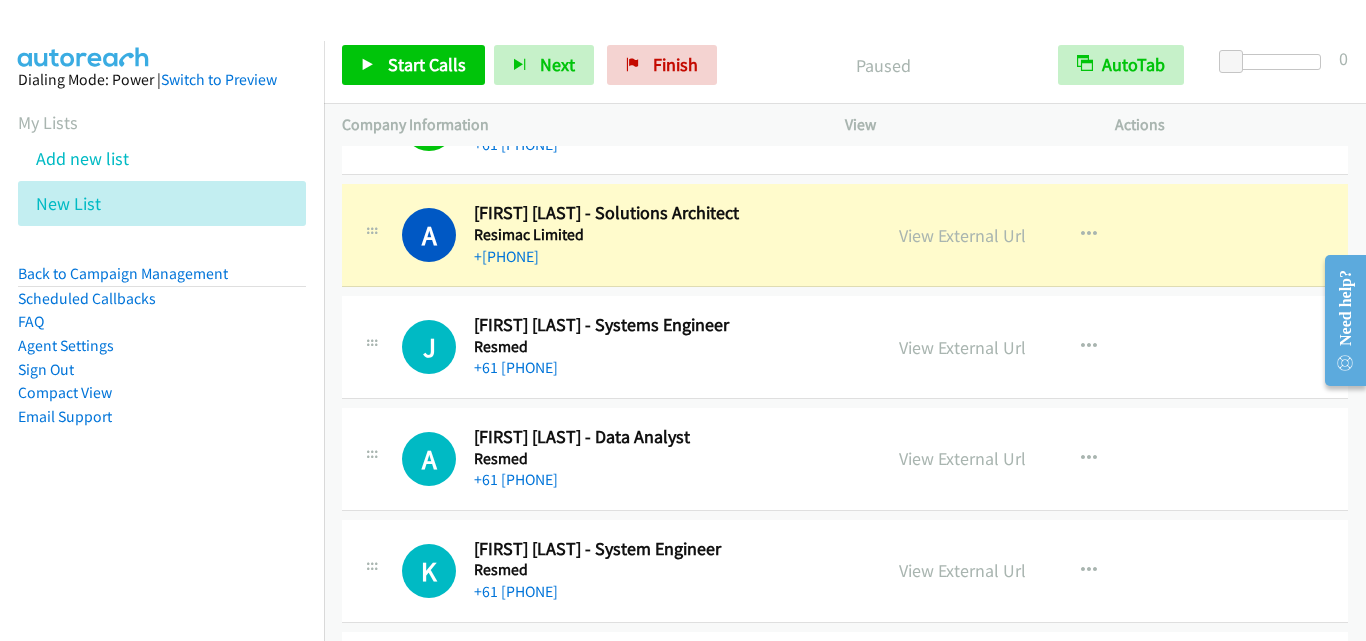 scroll, scrollTop: 1200, scrollLeft: 0, axis: vertical 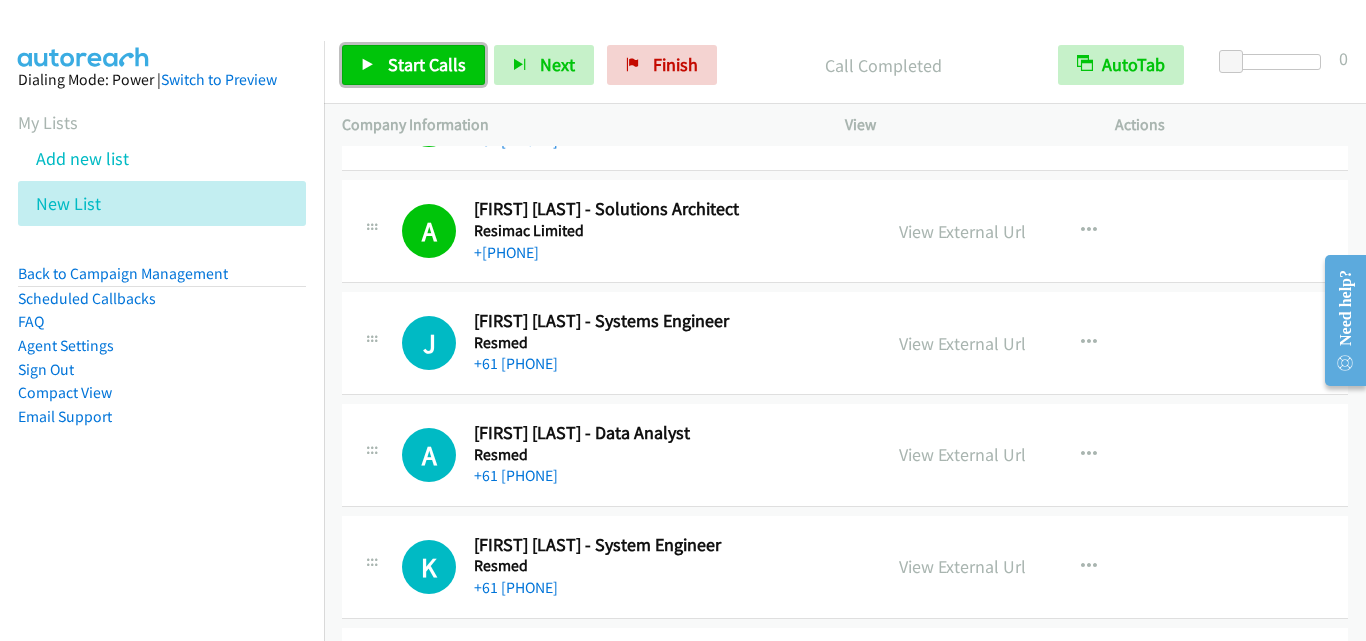 click on "Start Calls" at bounding box center (413, 65) 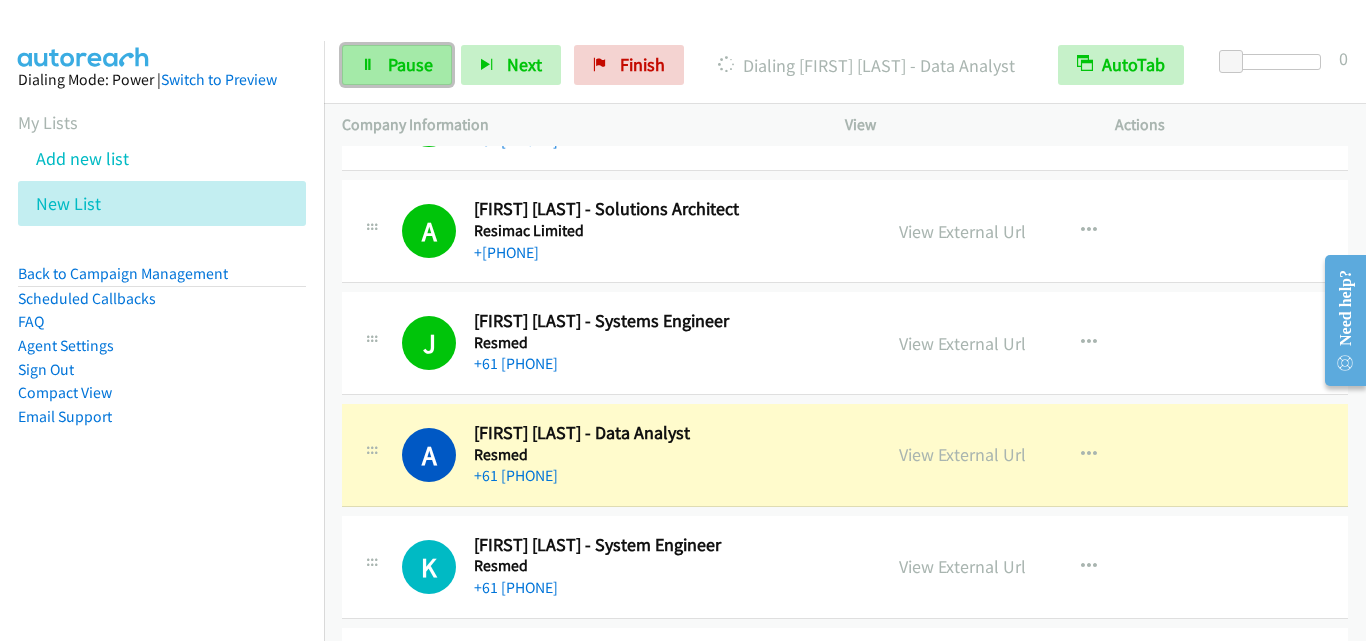 click on "Pause" at bounding box center (397, 65) 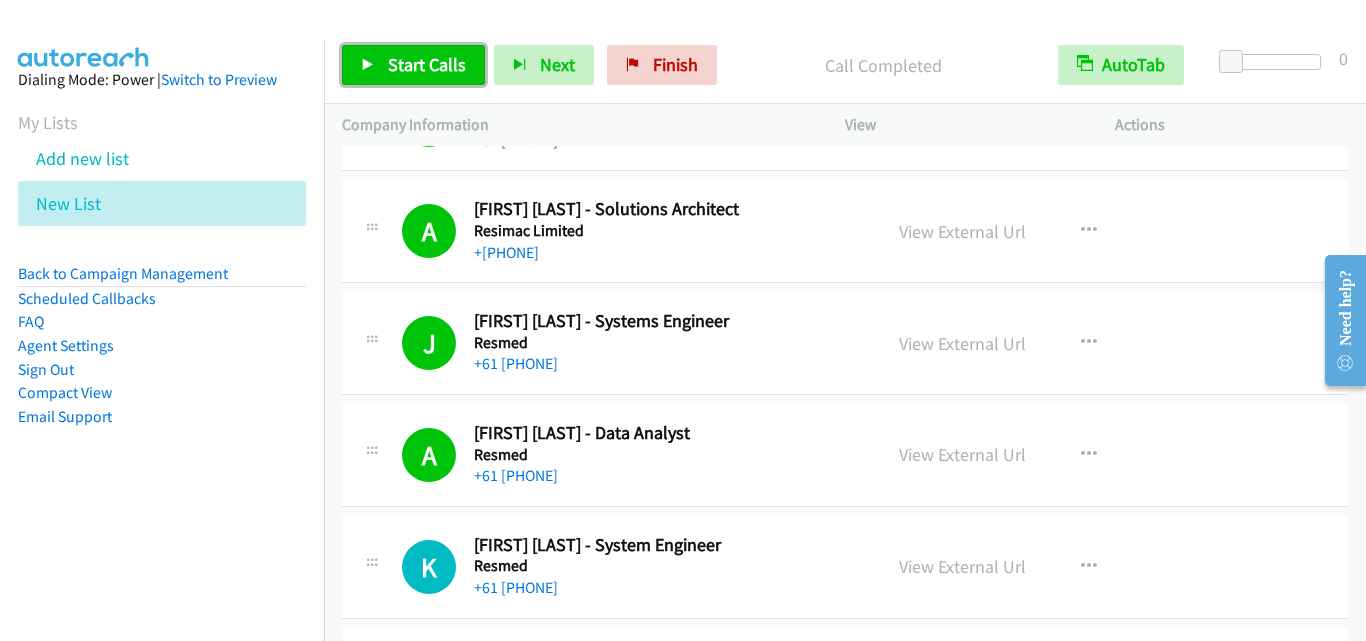 click on "Start Calls" at bounding box center [427, 64] 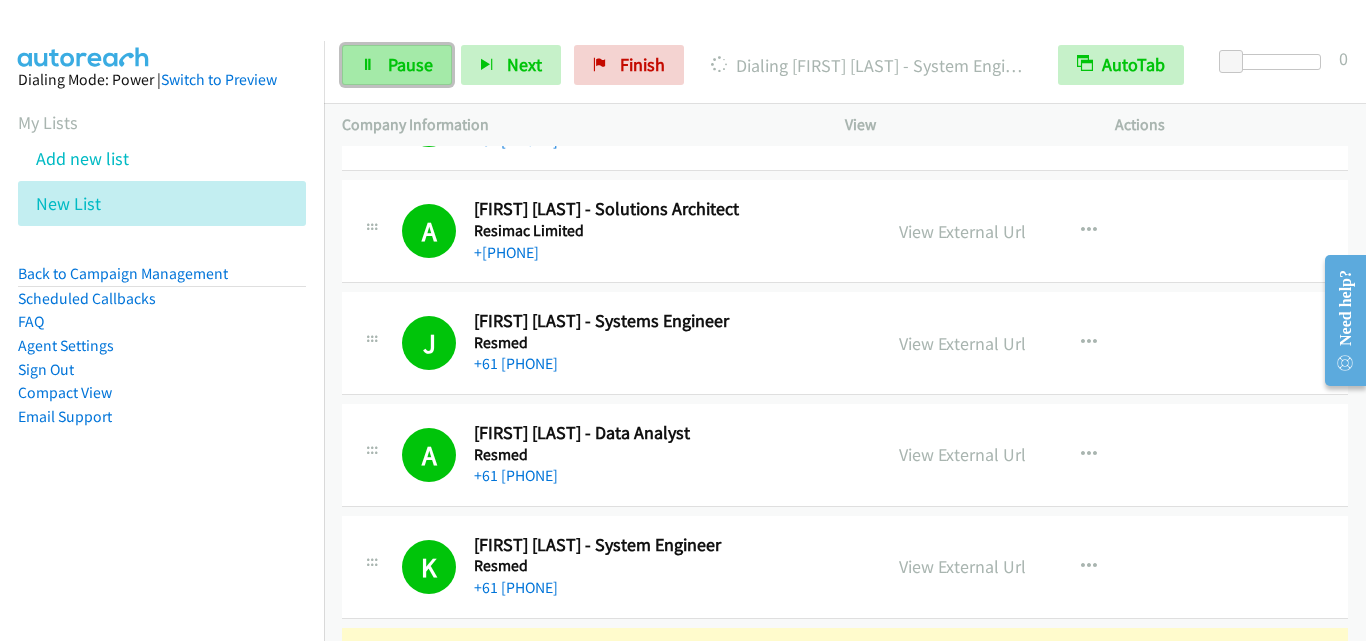 click on "Pause" at bounding box center [397, 65] 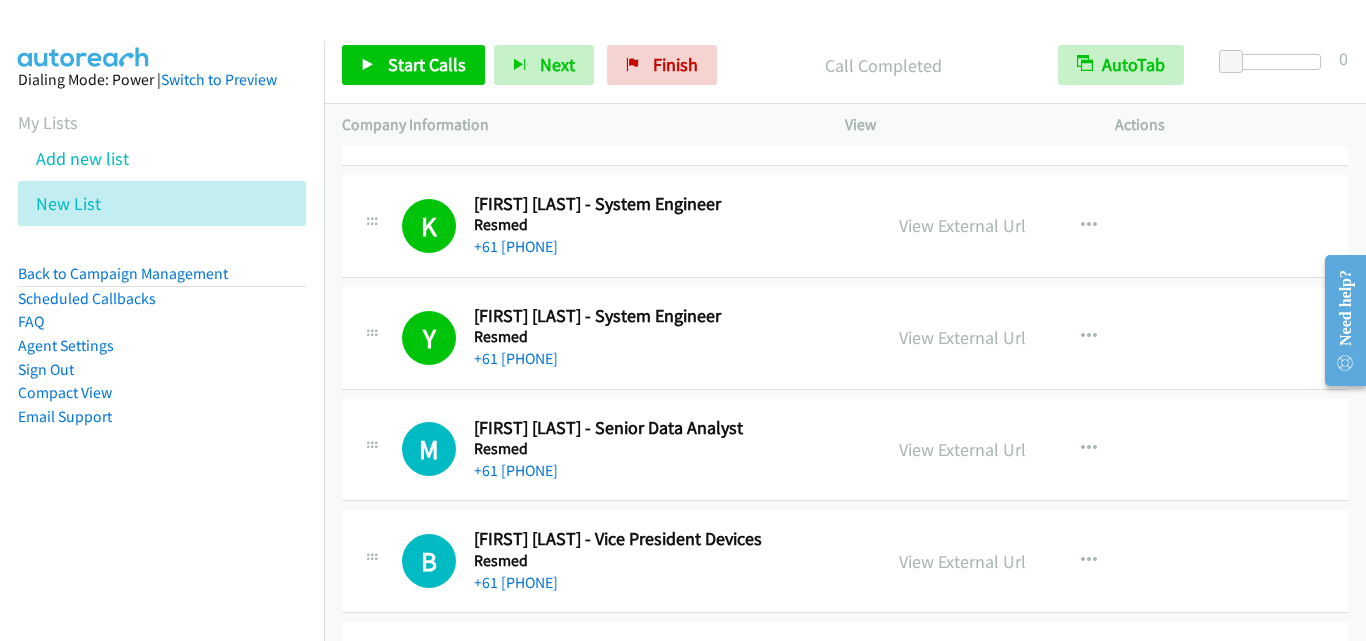 scroll, scrollTop: 1600, scrollLeft: 0, axis: vertical 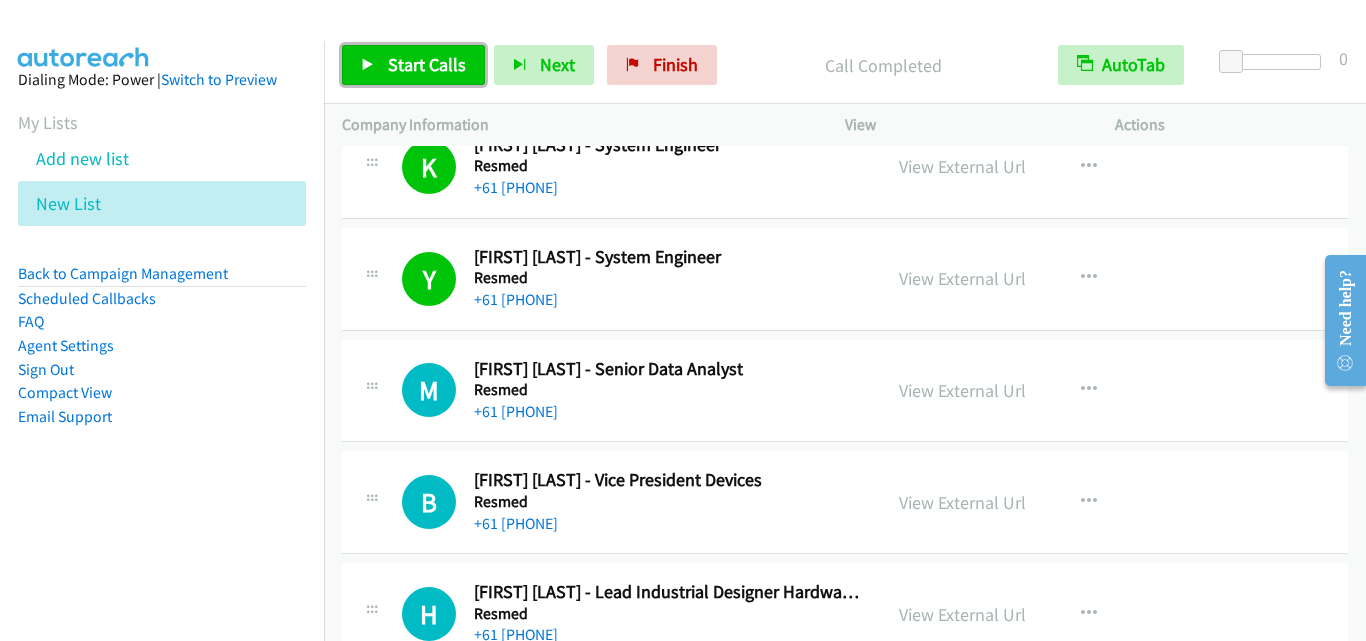click on "Start Calls" at bounding box center (427, 64) 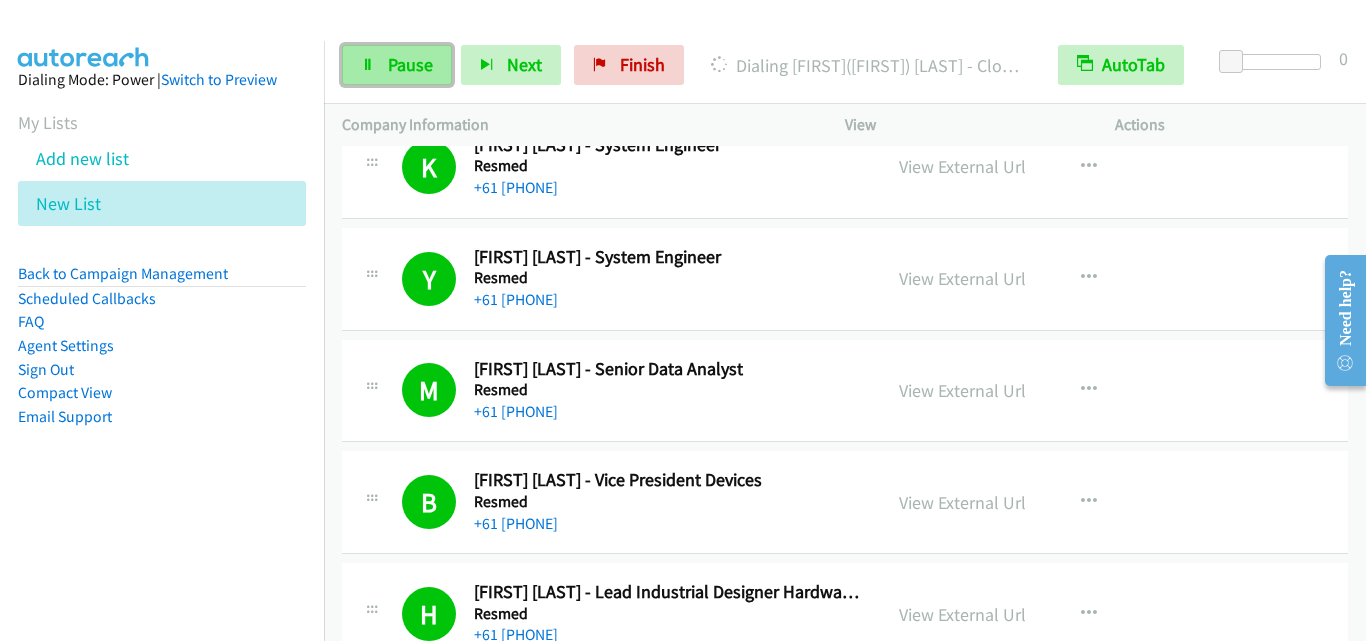 click on "Pause" at bounding box center (410, 64) 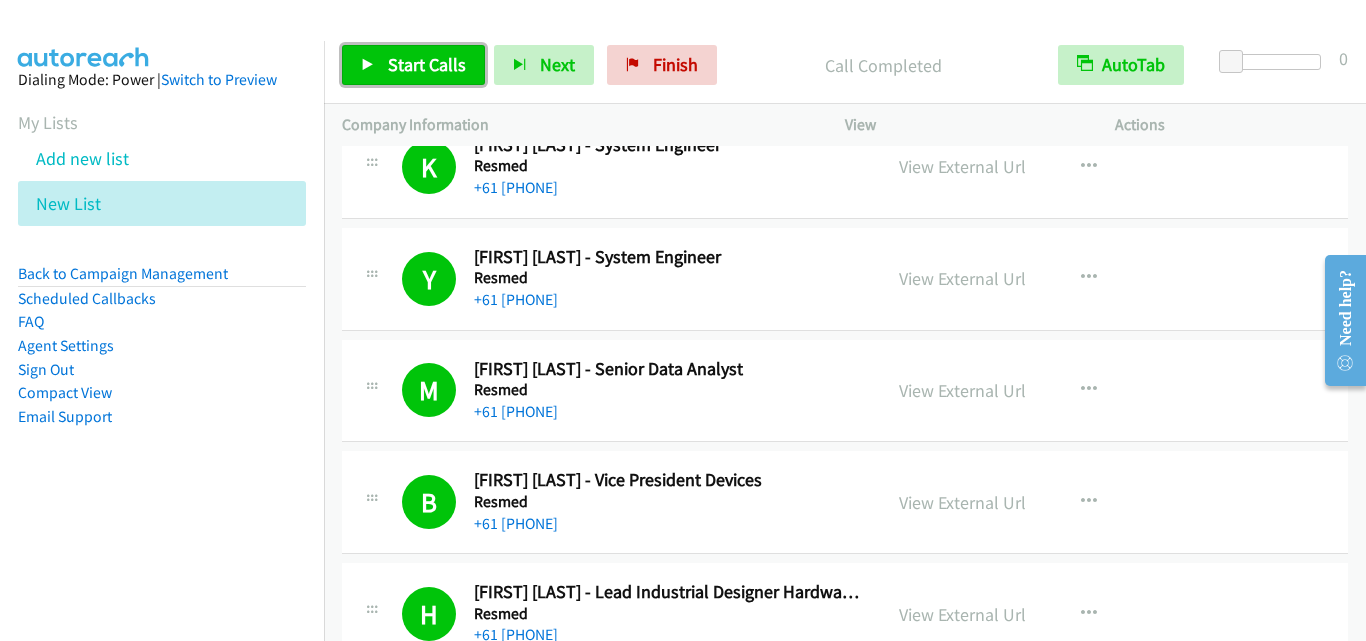 click on "Start Calls" at bounding box center [413, 65] 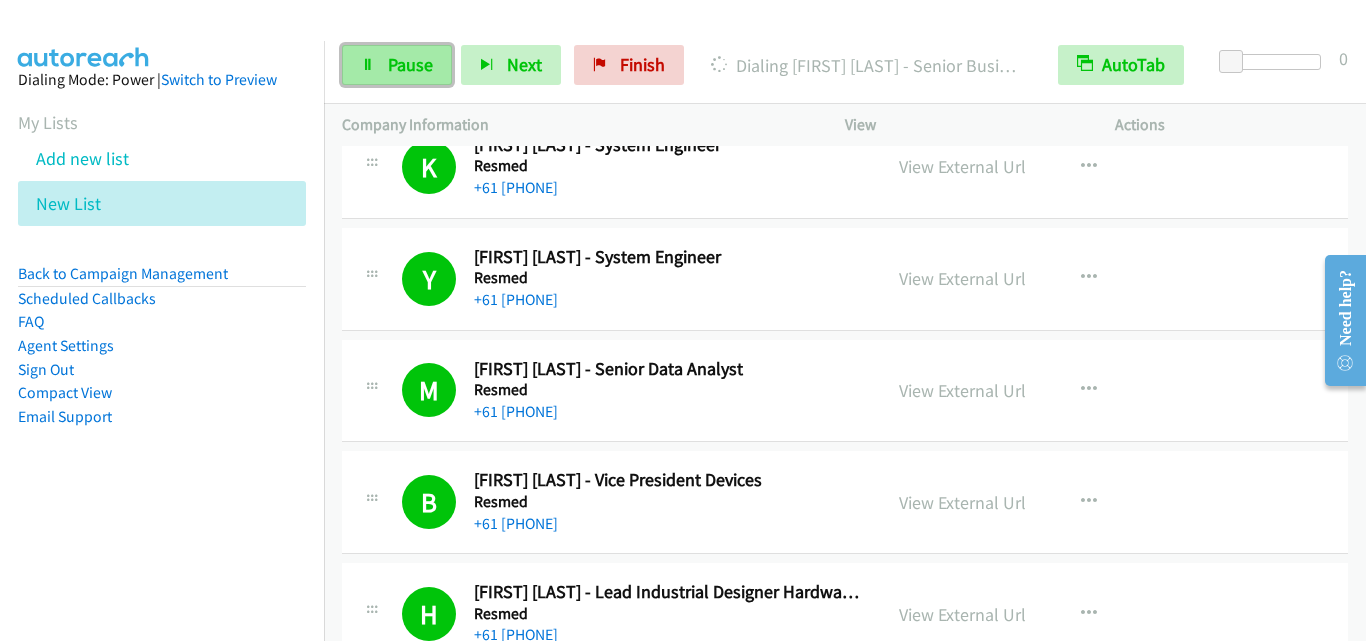 click on "Pause" at bounding box center [410, 64] 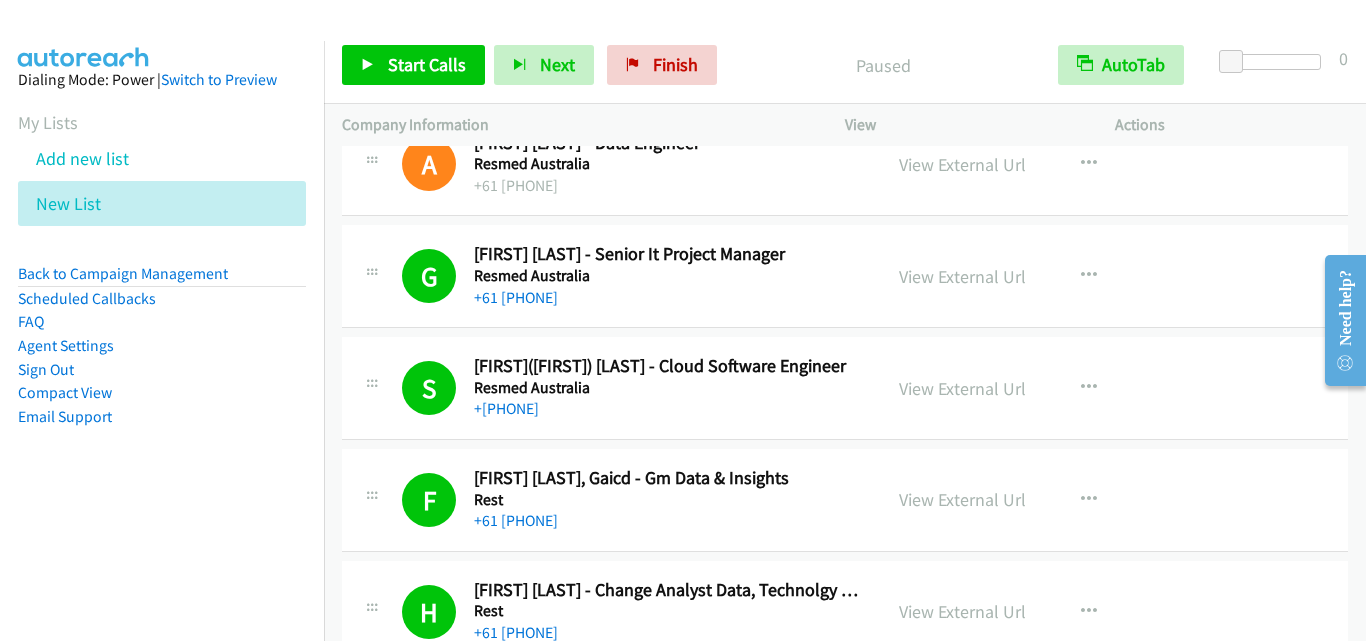 scroll, scrollTop: 2500, scrollLeft: 0, axis: vertical 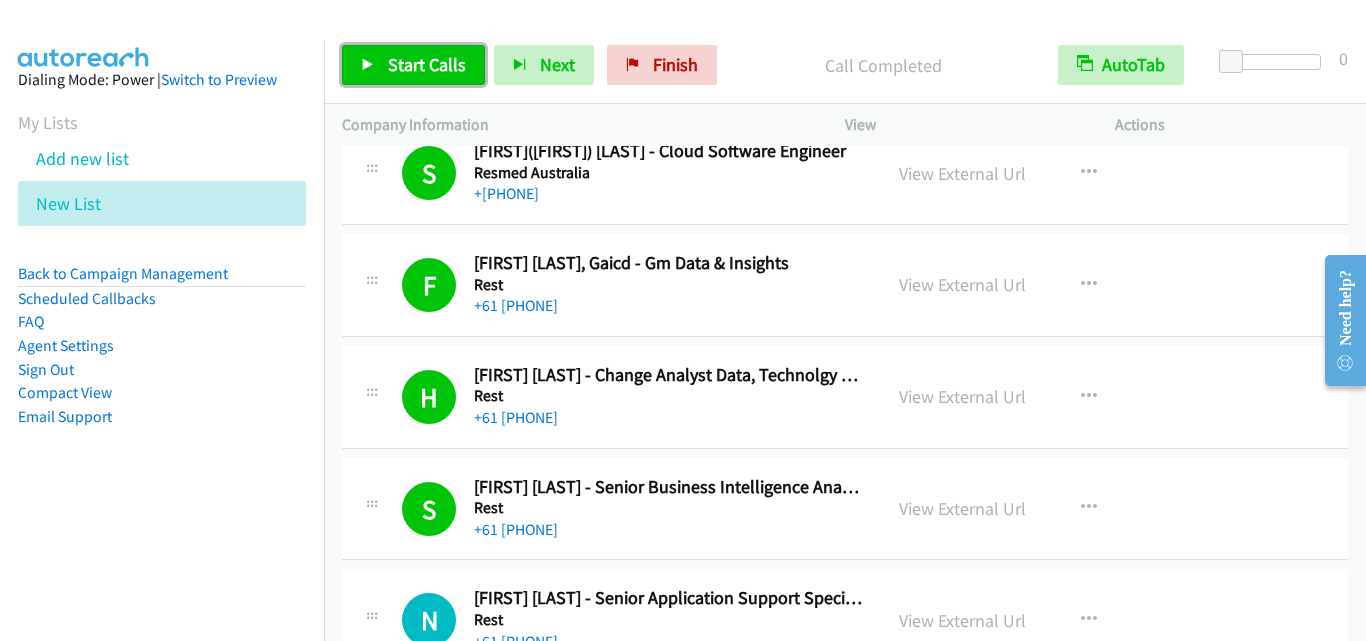 click on "Start Calls" at bounding box center [427, 64] 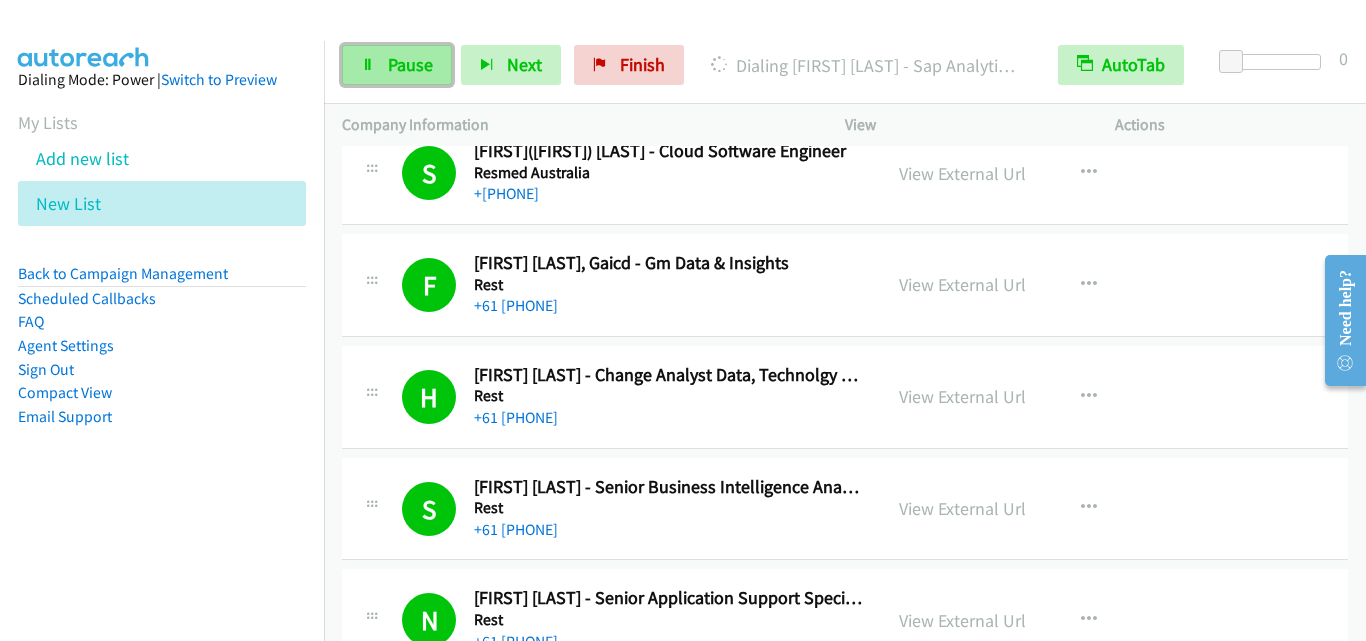 click on "Pause" at bounding box center (397, 65) 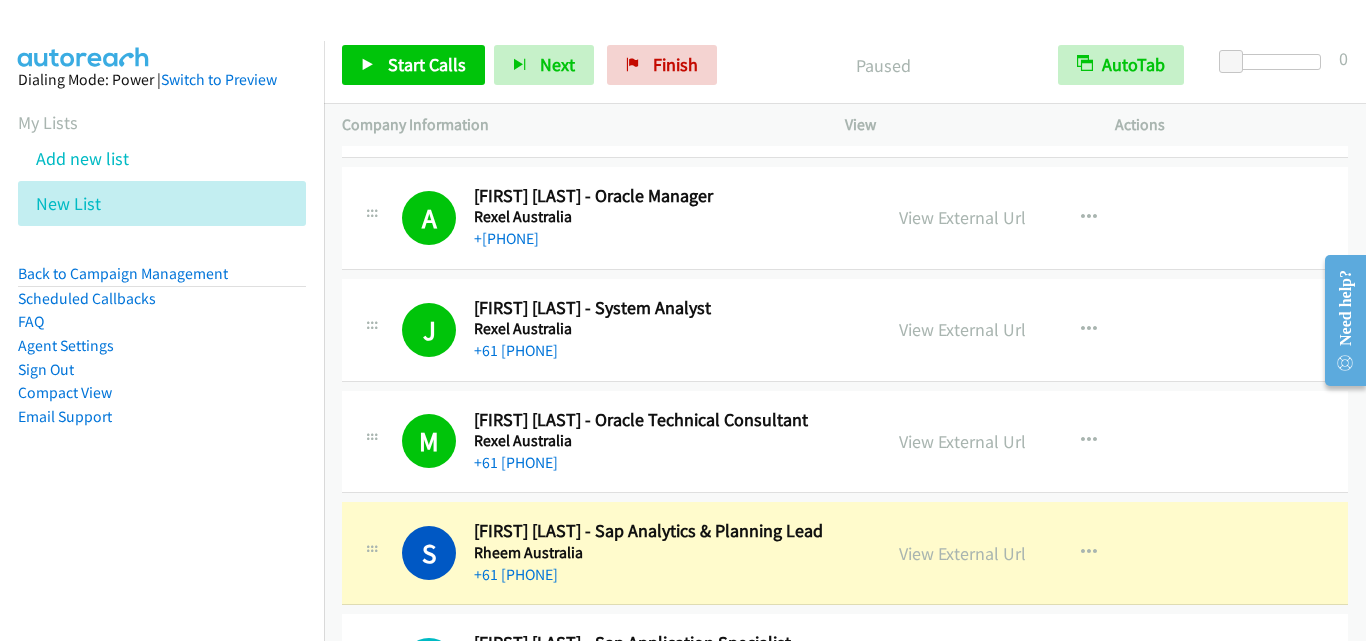 scroll, scrollTop: 4100, scrollLeft: 0, axis: vertical 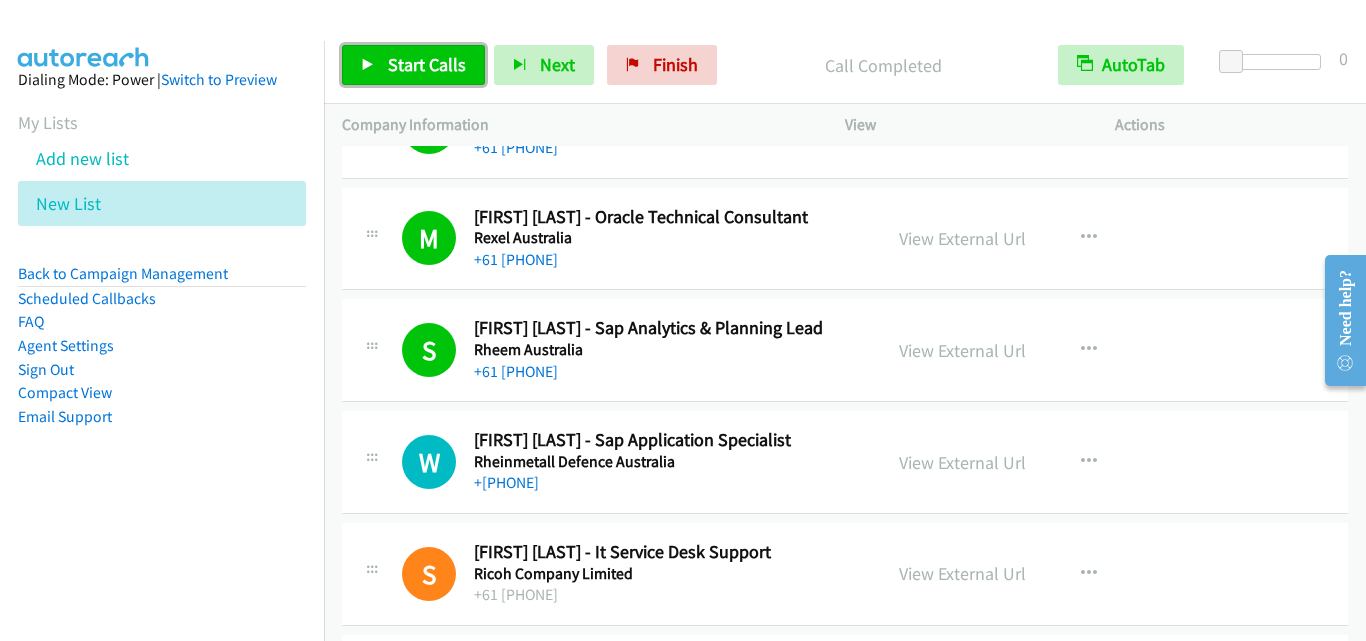 click on "Start Calls" at bounding box center (427, 64) 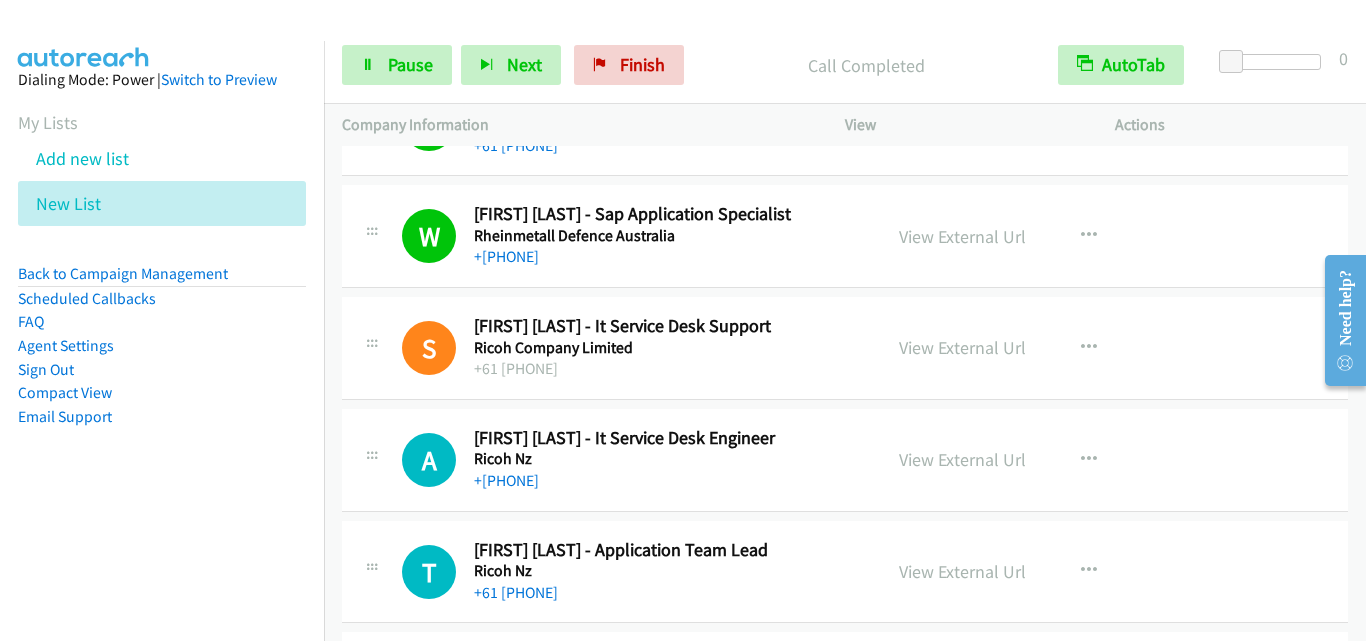 scroll, scrollTop: 4400, scrollLeft: 0, axis: vertical 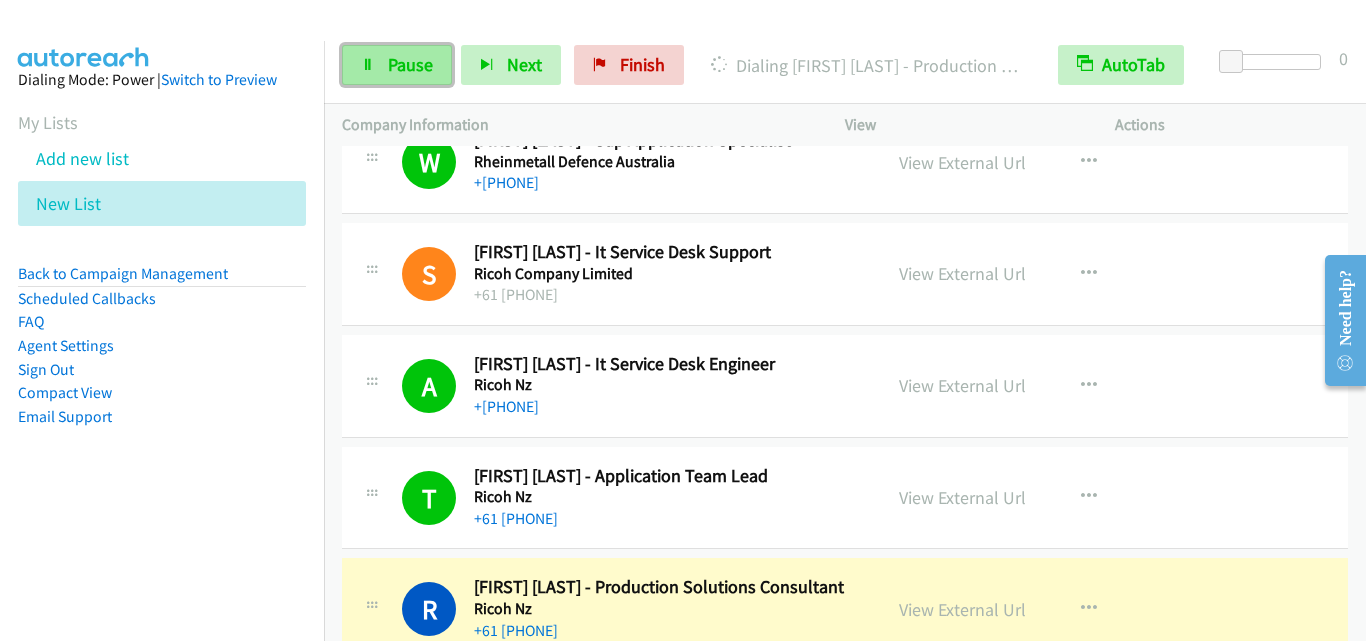 click on "Pause" at bounding box center (397, 65) 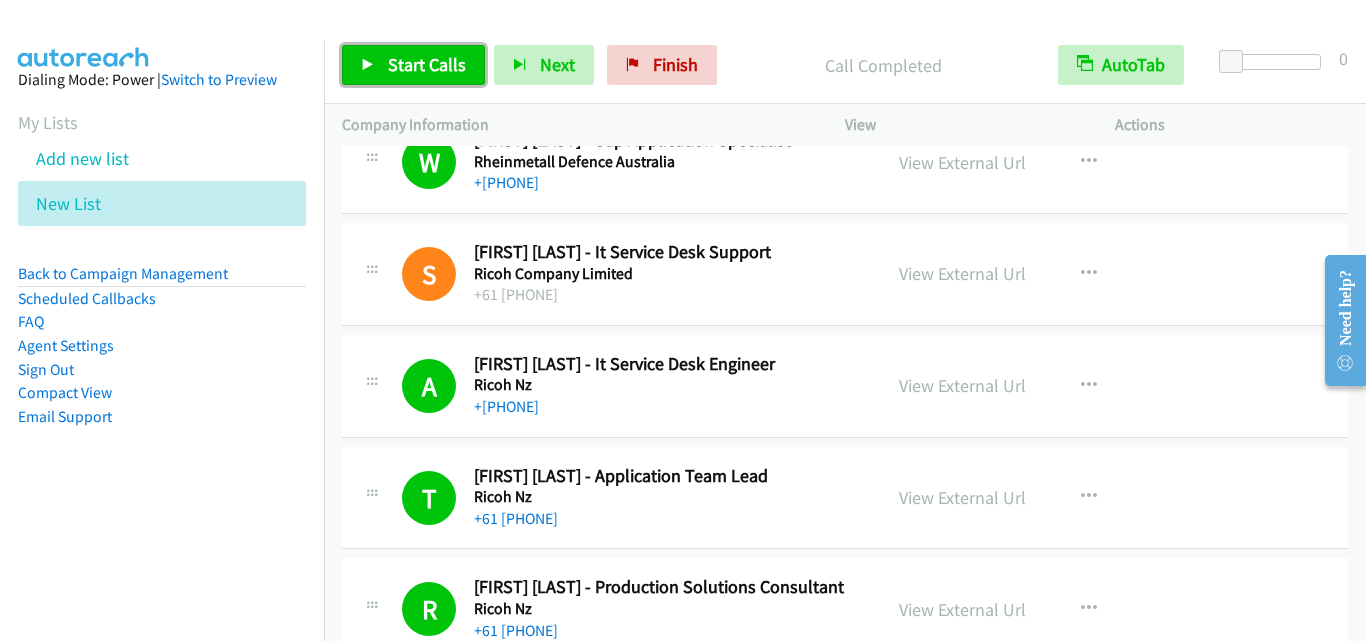 click on "Start Calls" at bounding box center (413, 65) 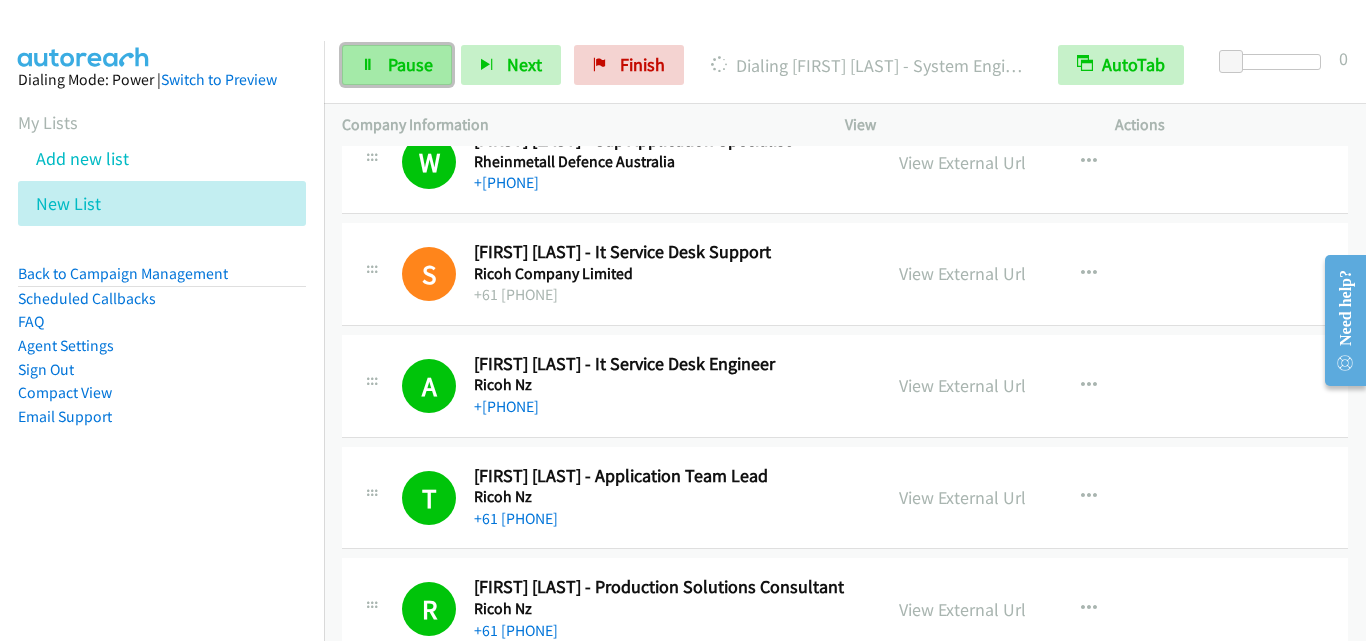 click on "Pause" at bounding box center (397, 65) 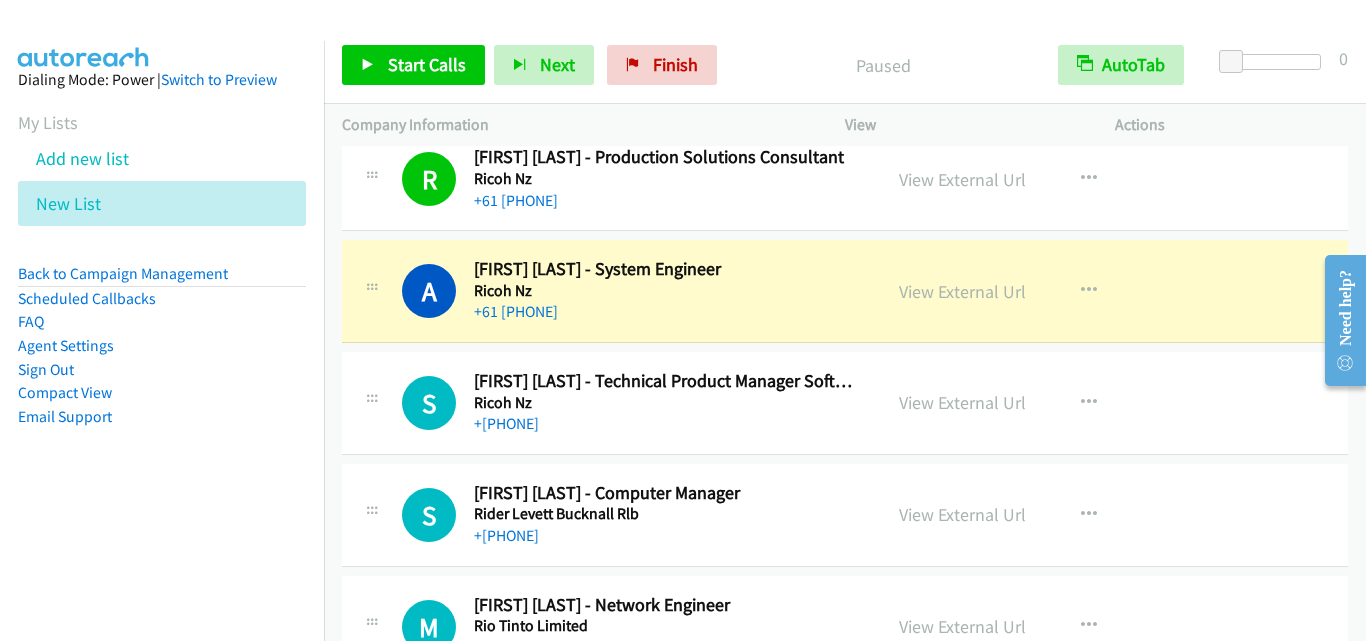 scroll, scrollTop: 4800, scrollLeft: 0, axis: vertical 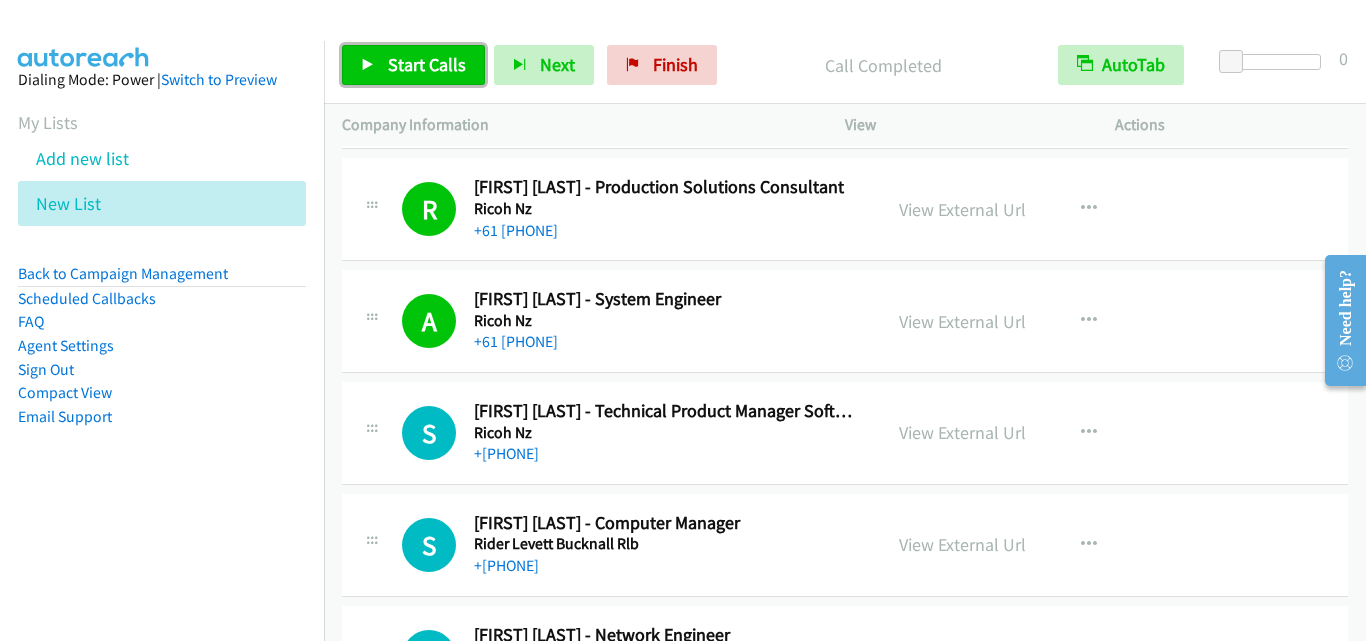 click on "Start Calls" at bounding box center (427, 64) 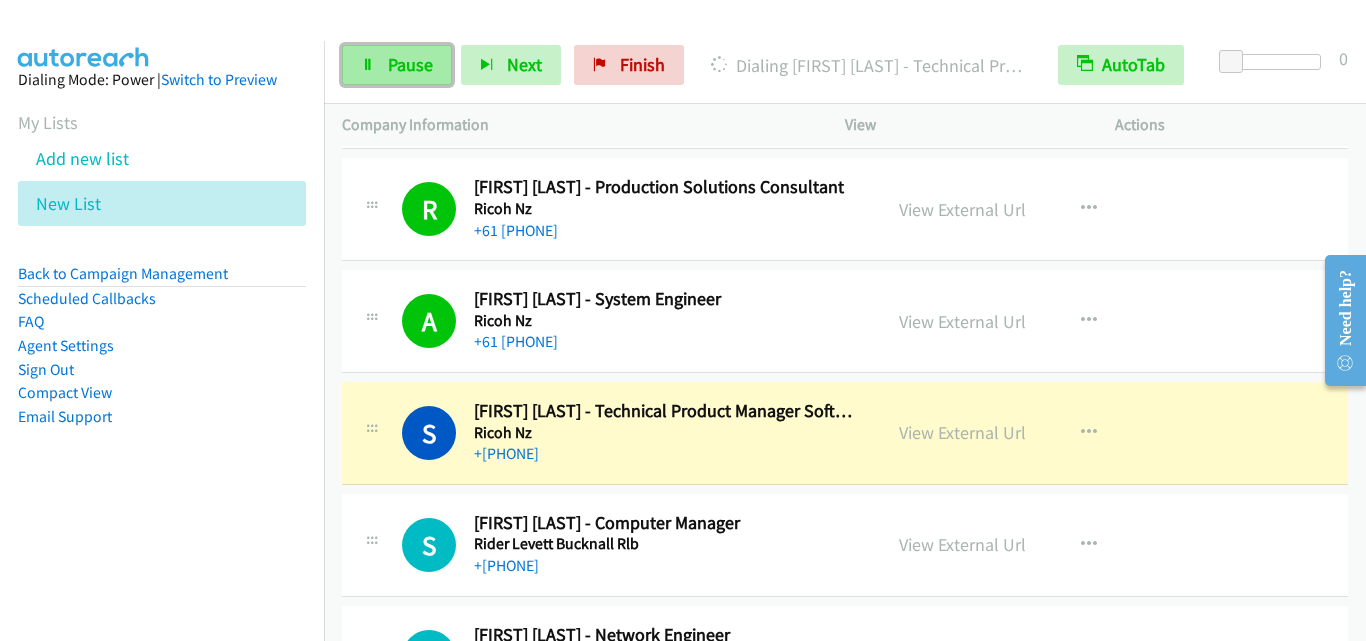 click on "Pause" at bounding box center (410, 64) 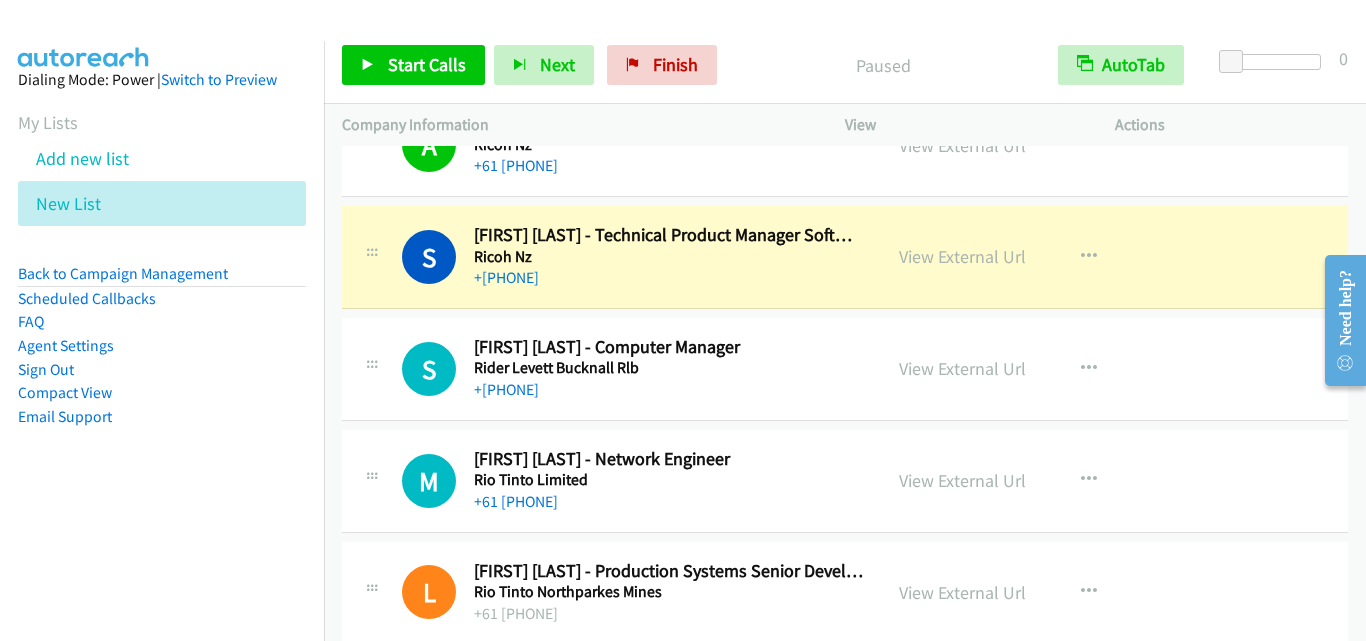 scroll, scrollTop: 5000, scrollLeft: 0, axis: vertical 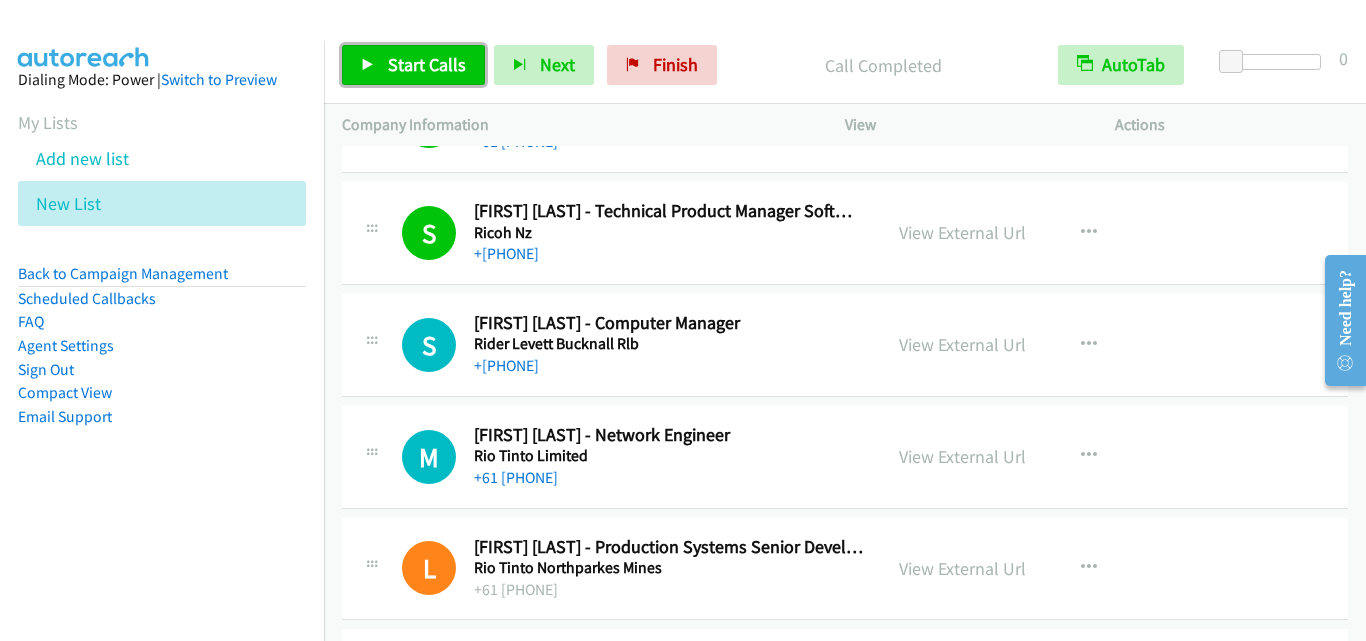 click on "Start Calls" at bounding box center (413, 65) 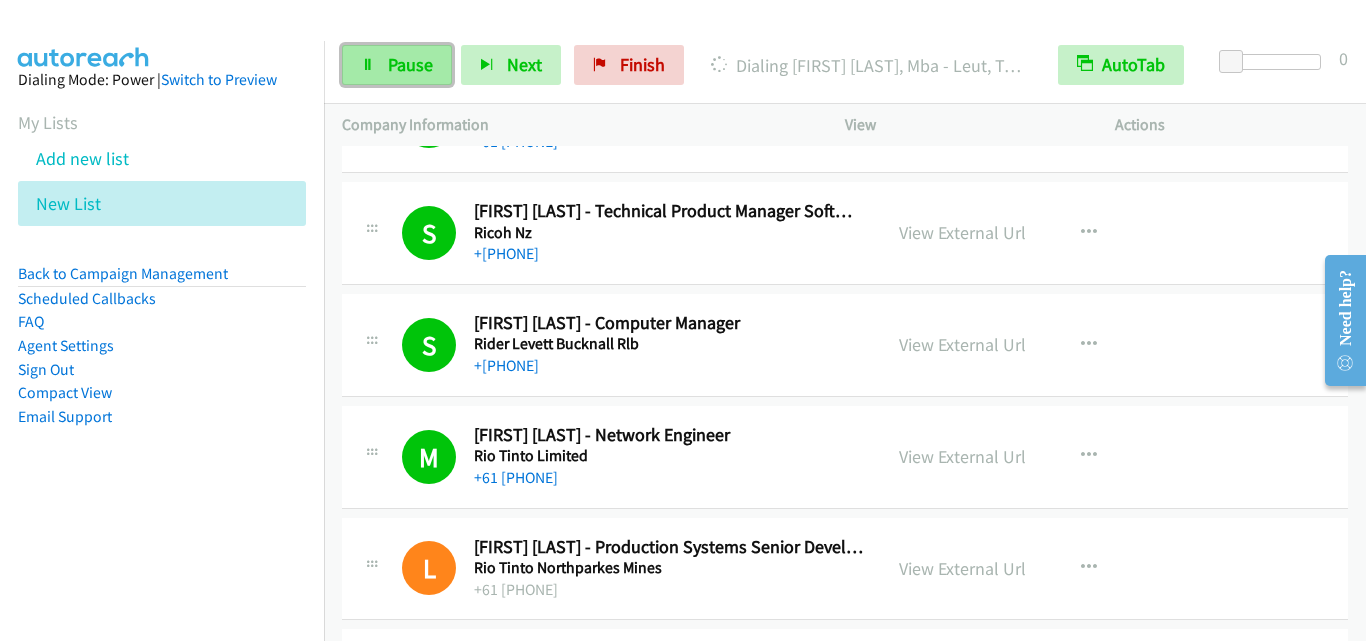 click on "Pause" at bounding box center (410, 64) 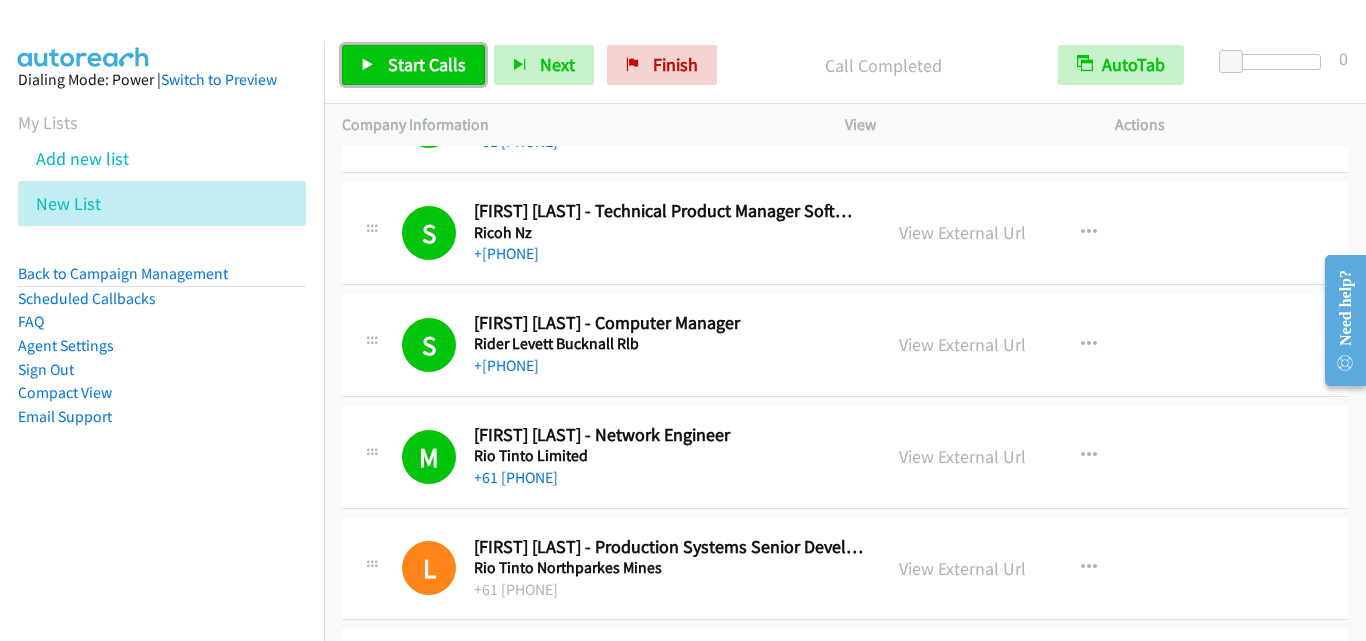 drag, startPoint x: 411, startPoint y: 65, endPoint x: 426, endPoint y: 52, distance: 19.849434 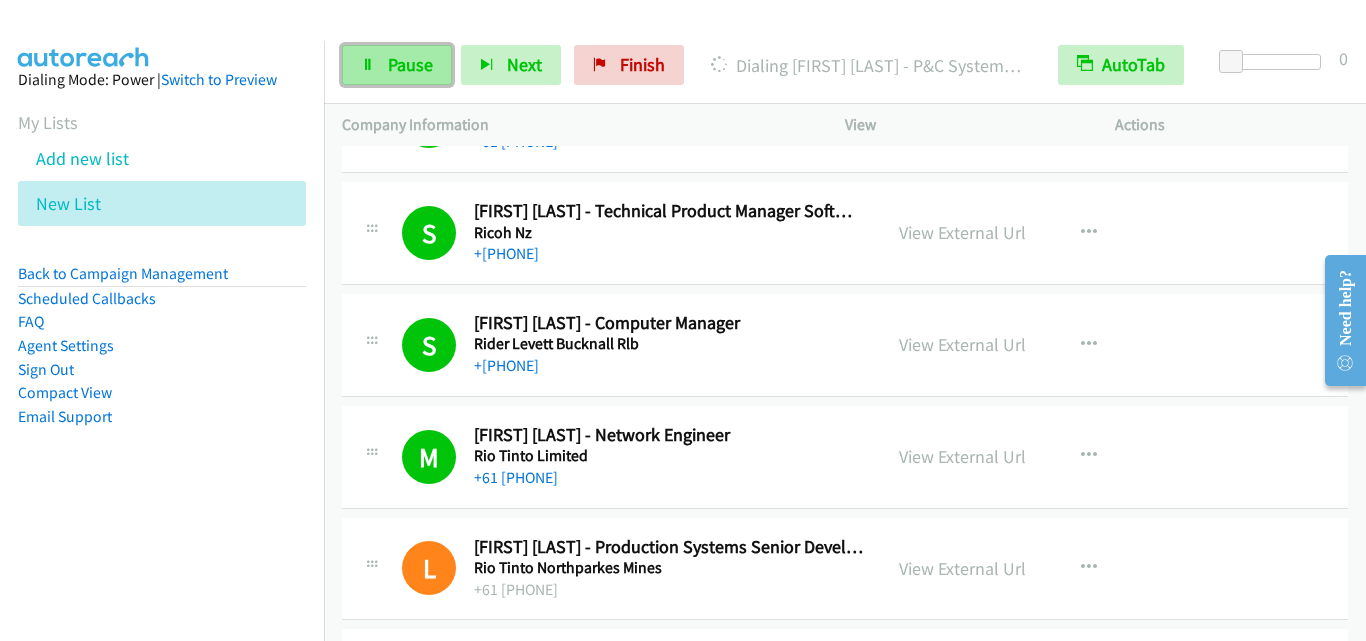 click on "Pause" at bounding box center [397, 65] 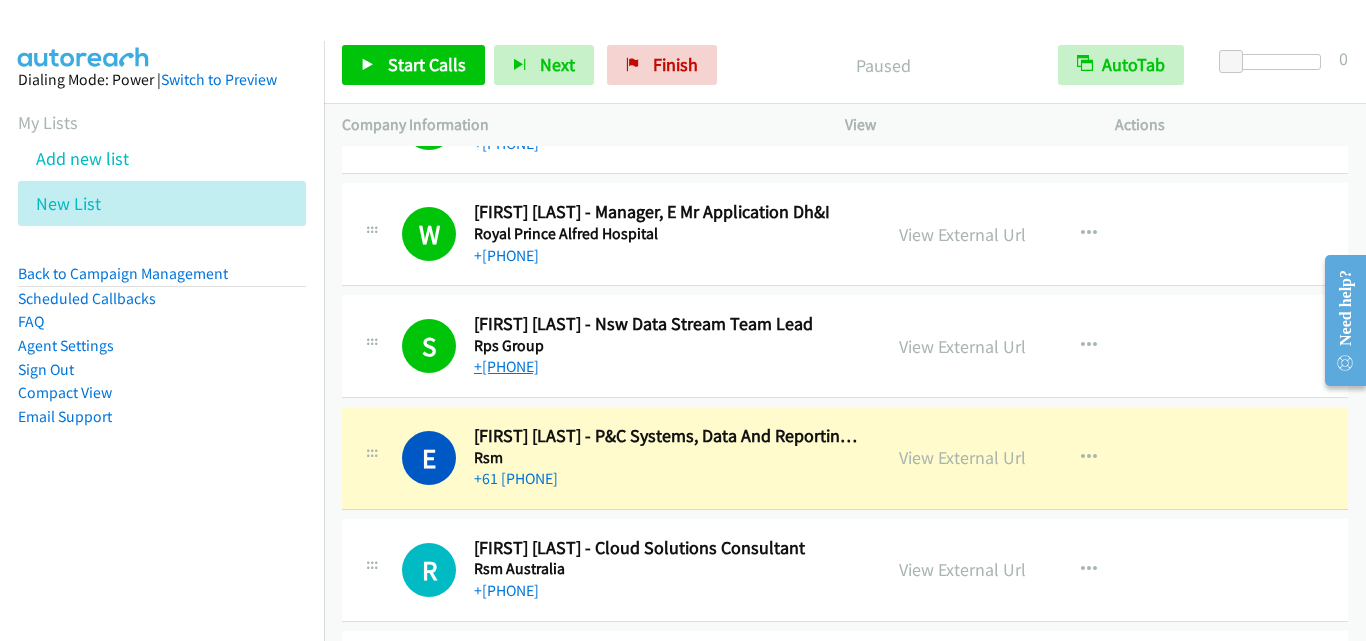 scroll, scrollTop: 6700, scrollLeft: 0, axis: vertical 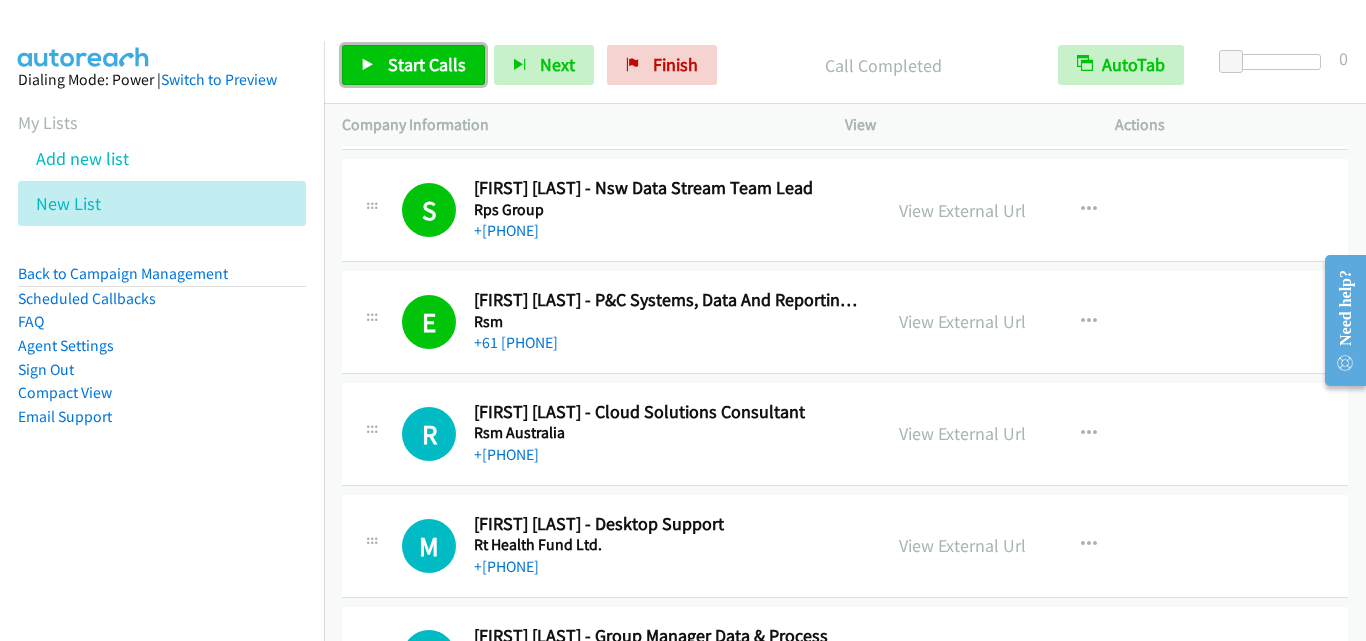 click on "Start Calls" at bounding box center (427, 64) 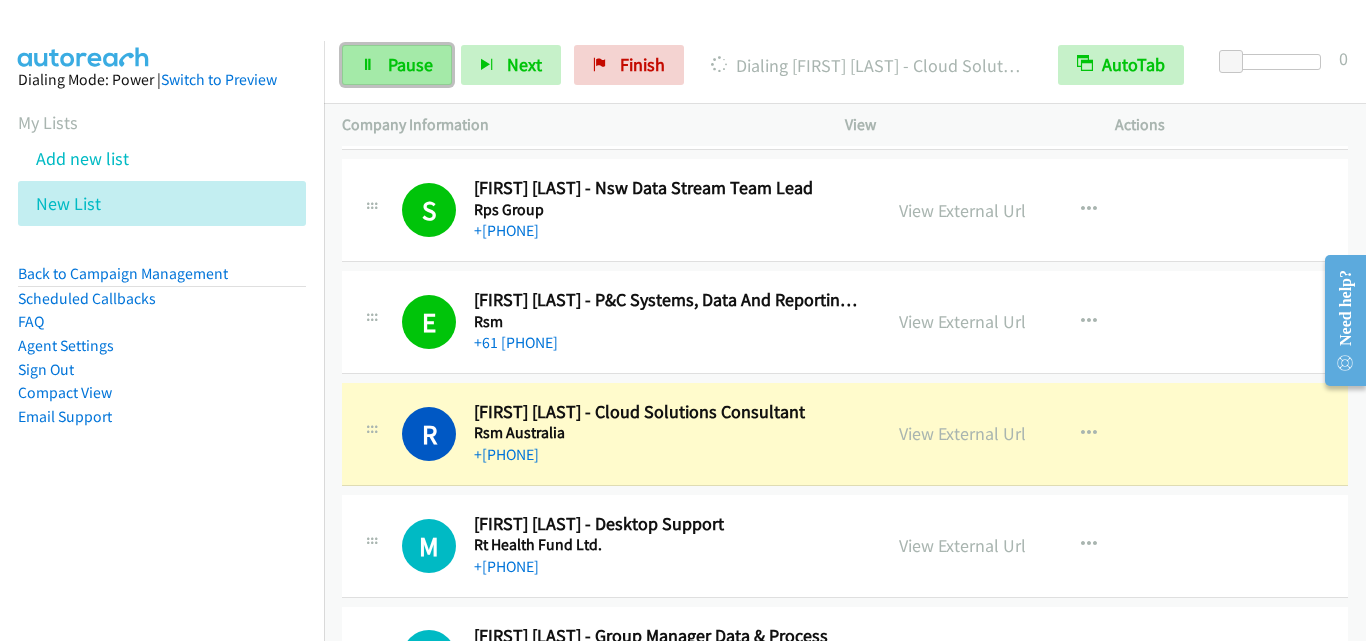 click on "Pause" at bounding box center [410, 64] 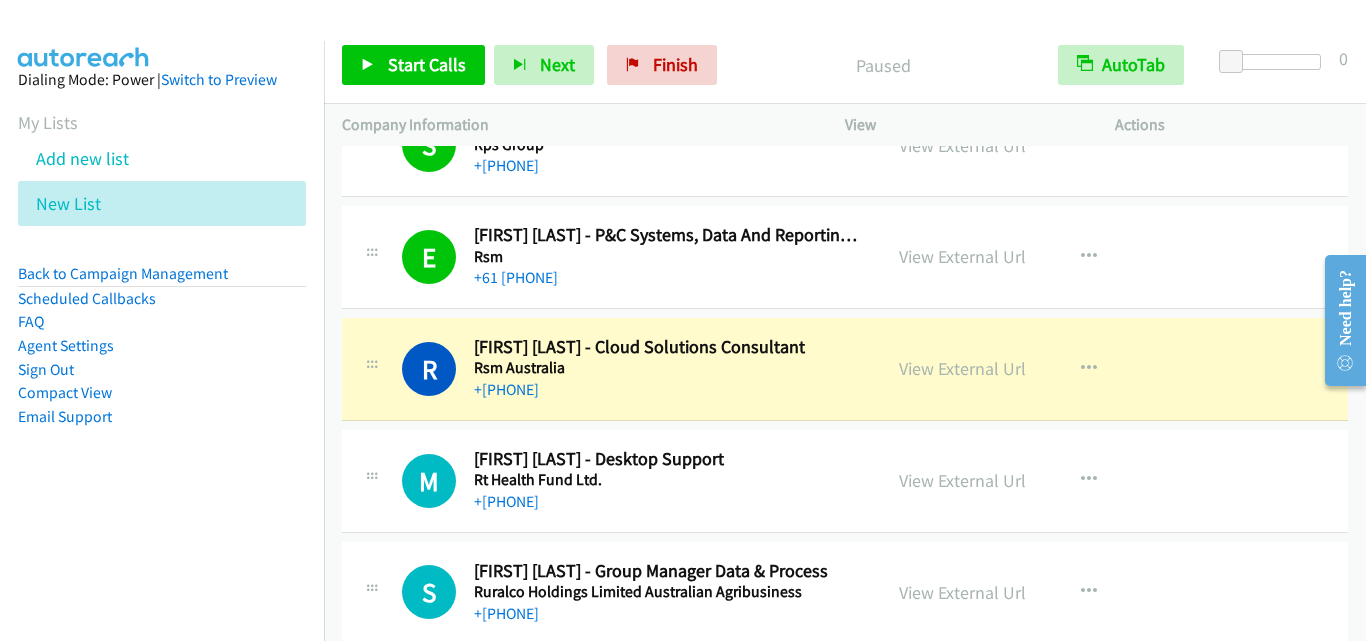 scroll, scrollTop: 6800, scrollLeft: 0, axis: vertical 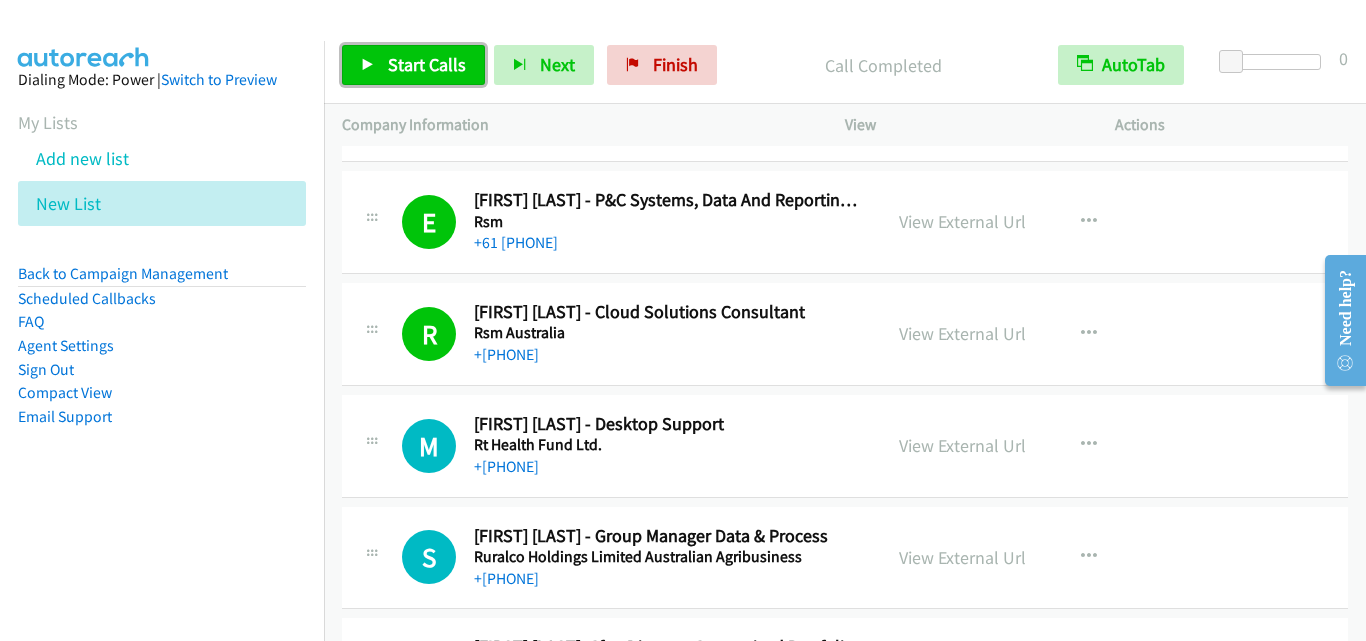 click on "Start Calls" at bounding box center (427, 64) 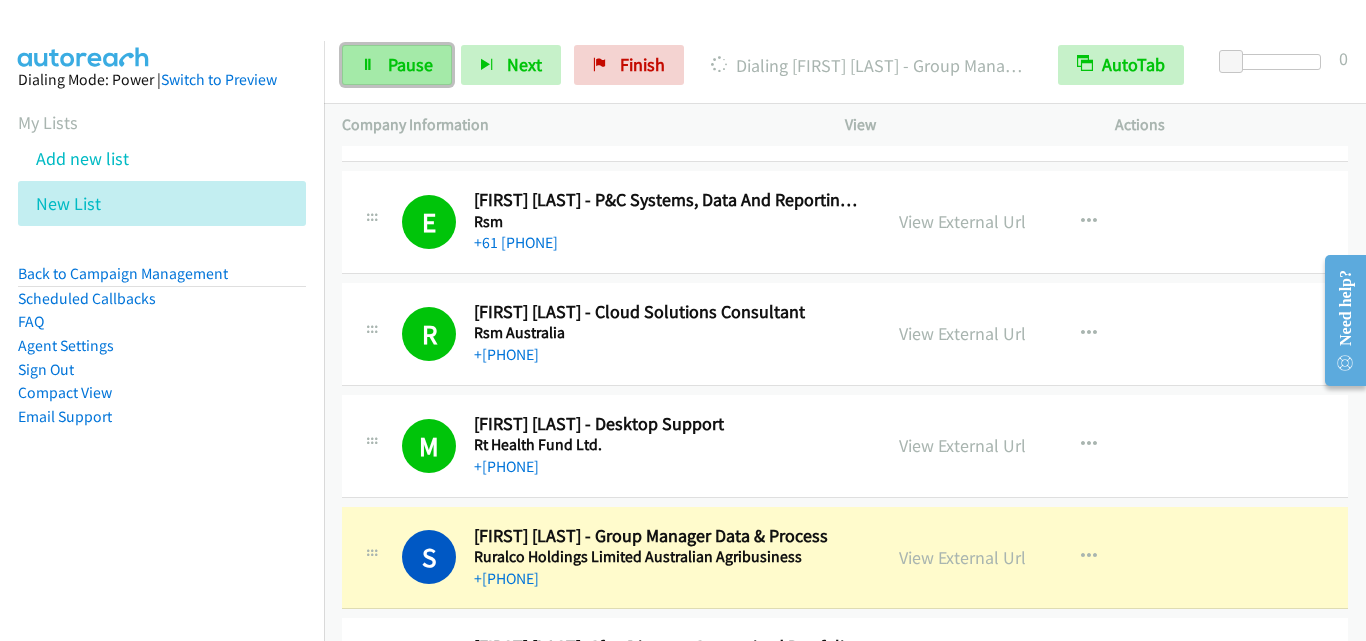 click on "Pause" at bounding box center [410, 64] 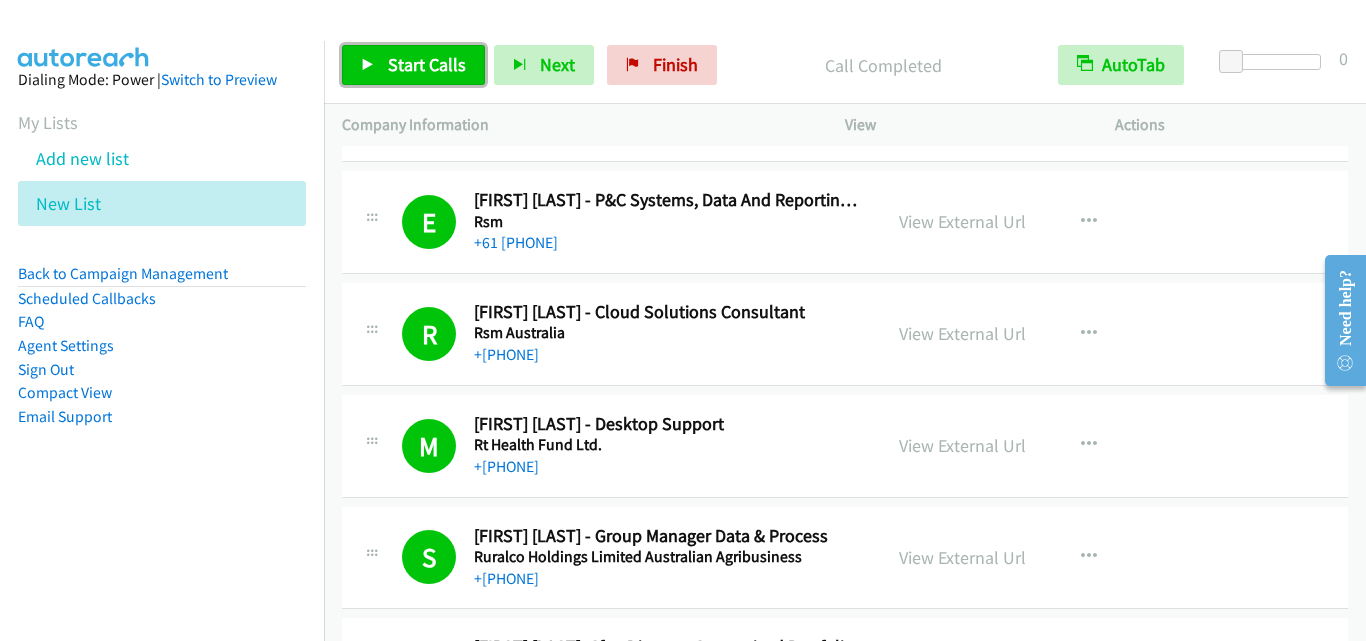 click on "Start Calls" at bounding box center (413, 65) 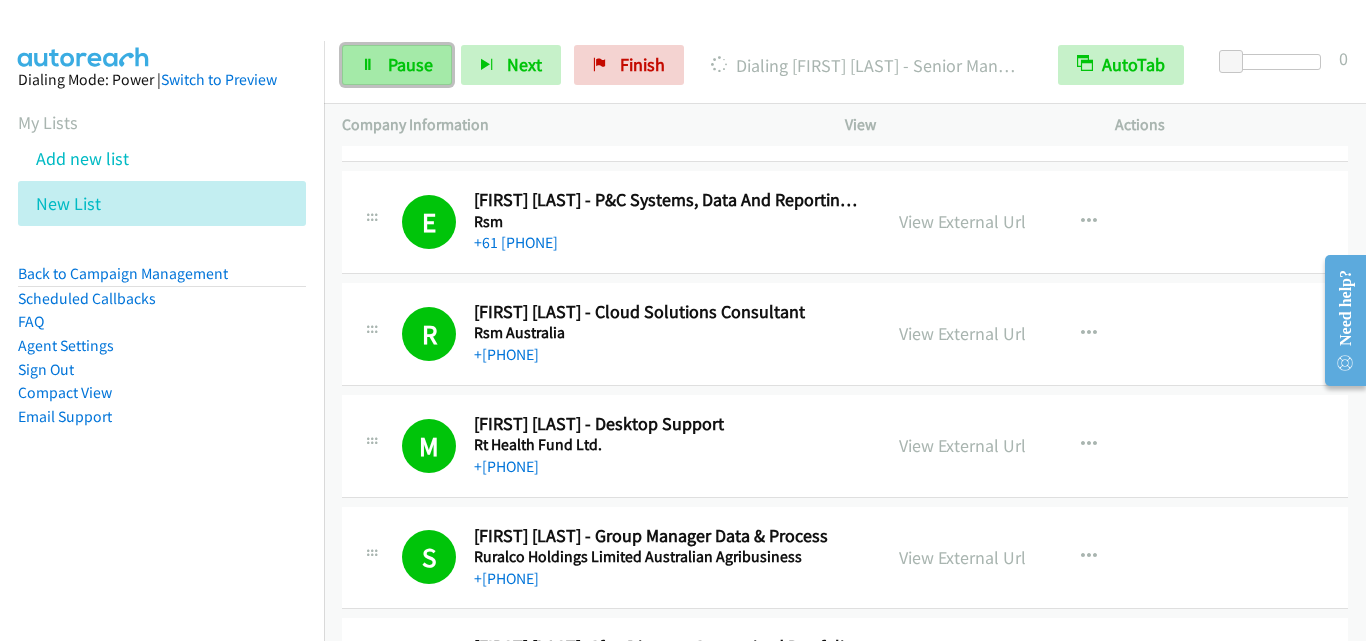 click on "Pause" at bounding box center [397, 65] 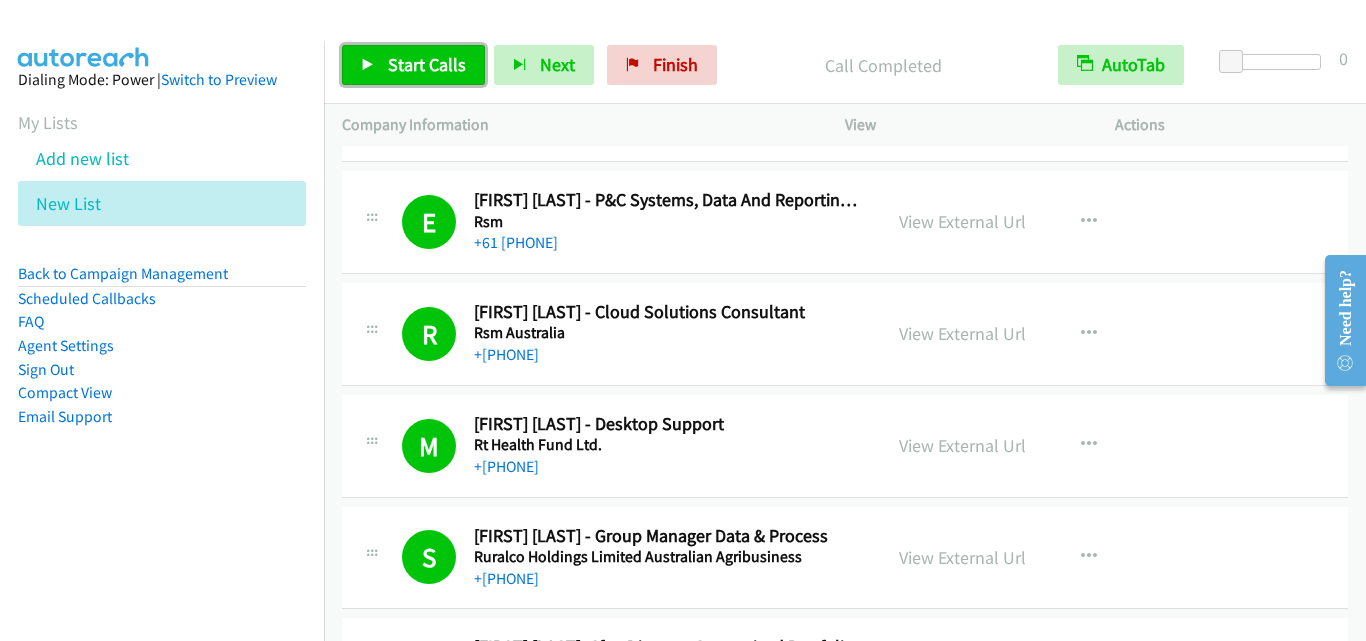 click on "Start Calls" at bounding box center (427, 64) 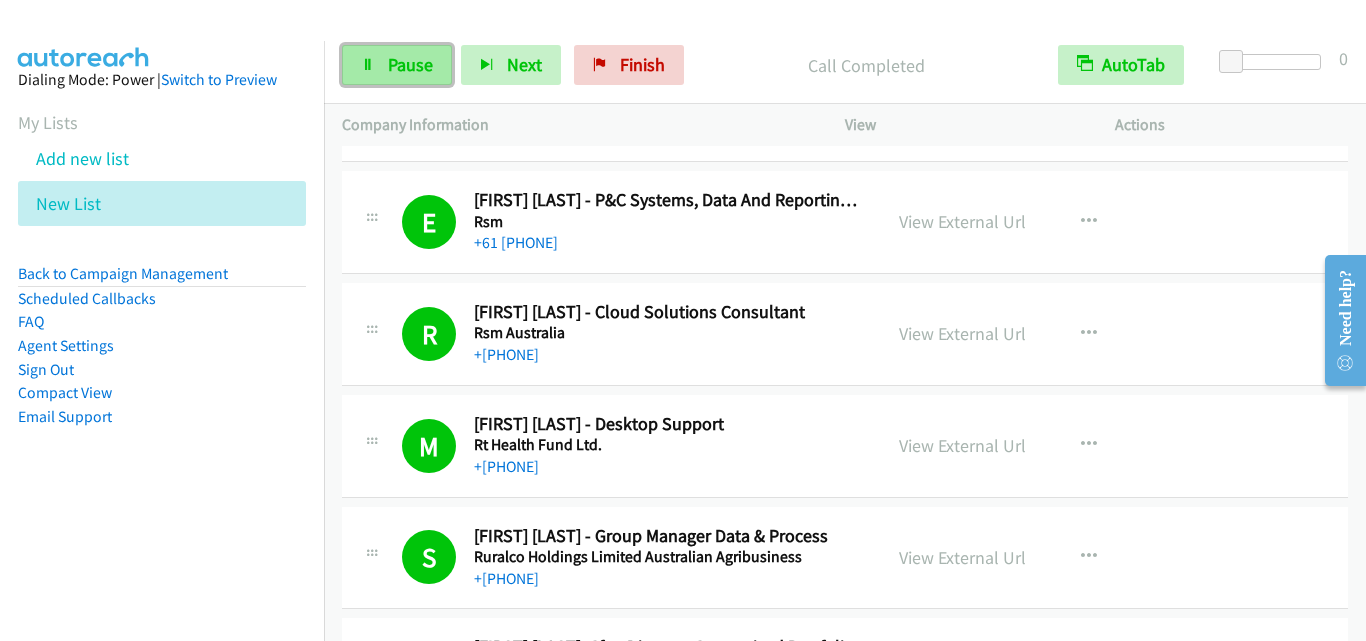 click on "Pause" at bounding box center (410, 64) 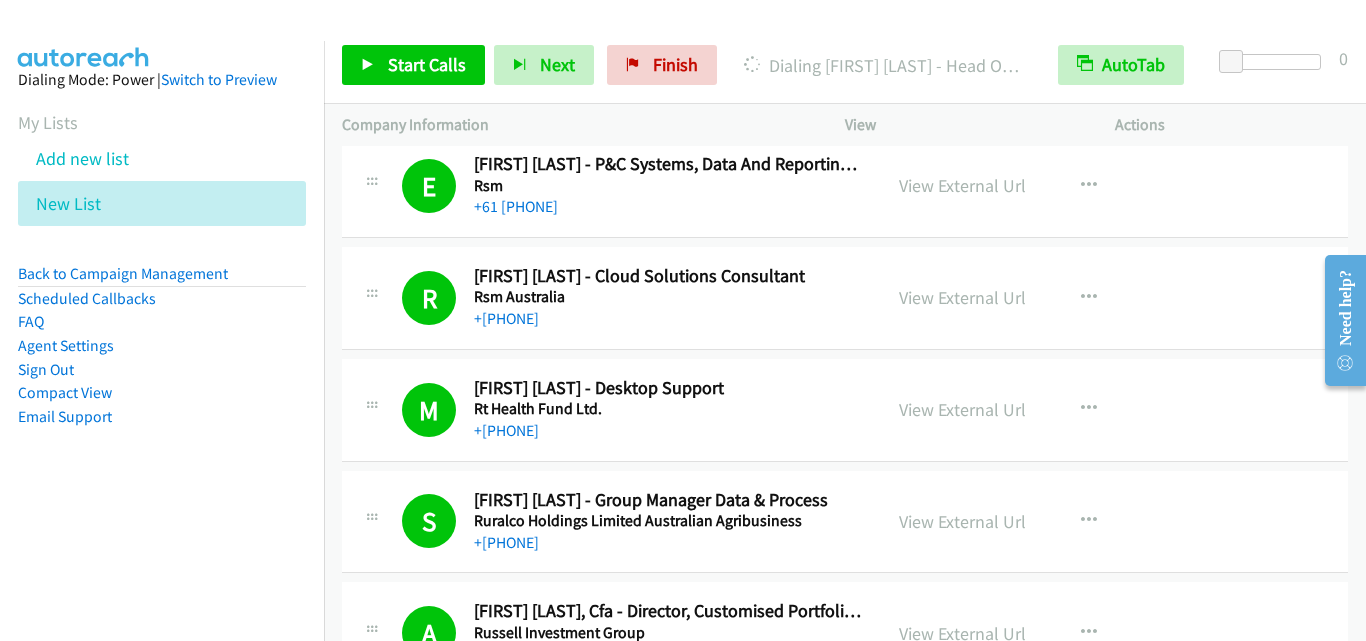 scroll, scrollTop: 6900, scrollLeft: 0, axis: vertical 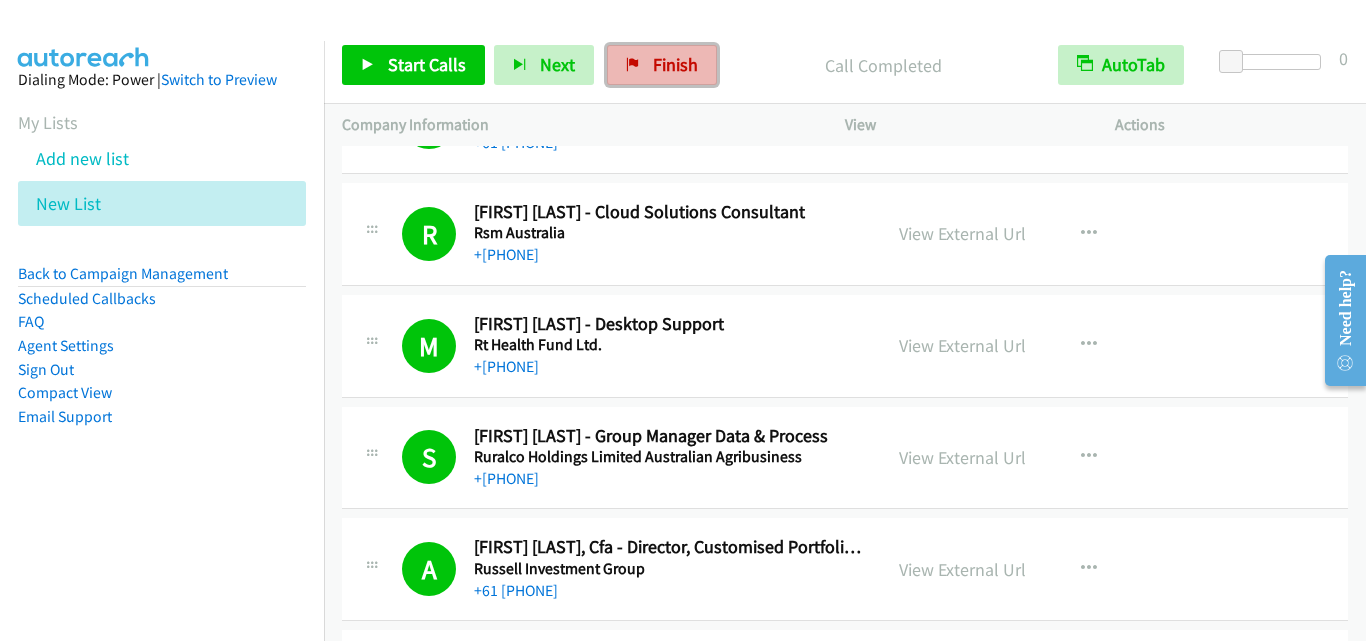 click on "Finish" at bounding box center (662, 65) 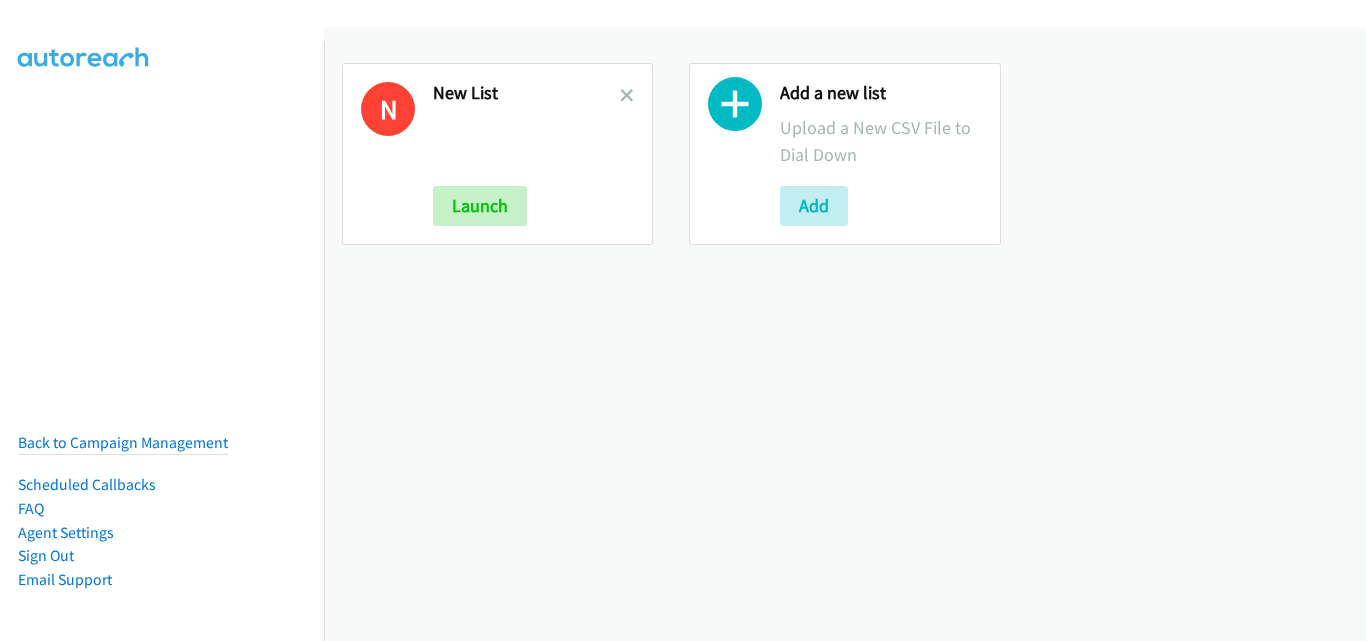 scroll, scrollTop: 0, scrollLeft: 0, axis: both 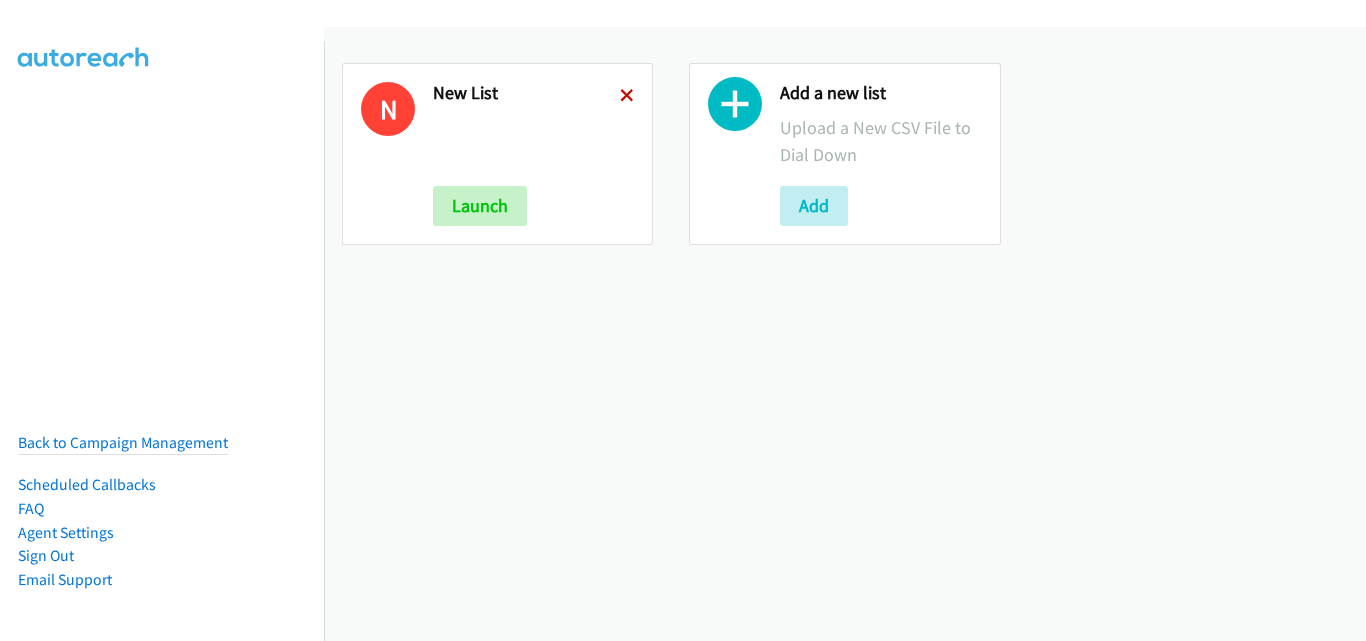 click at bounding box center (627, 97) 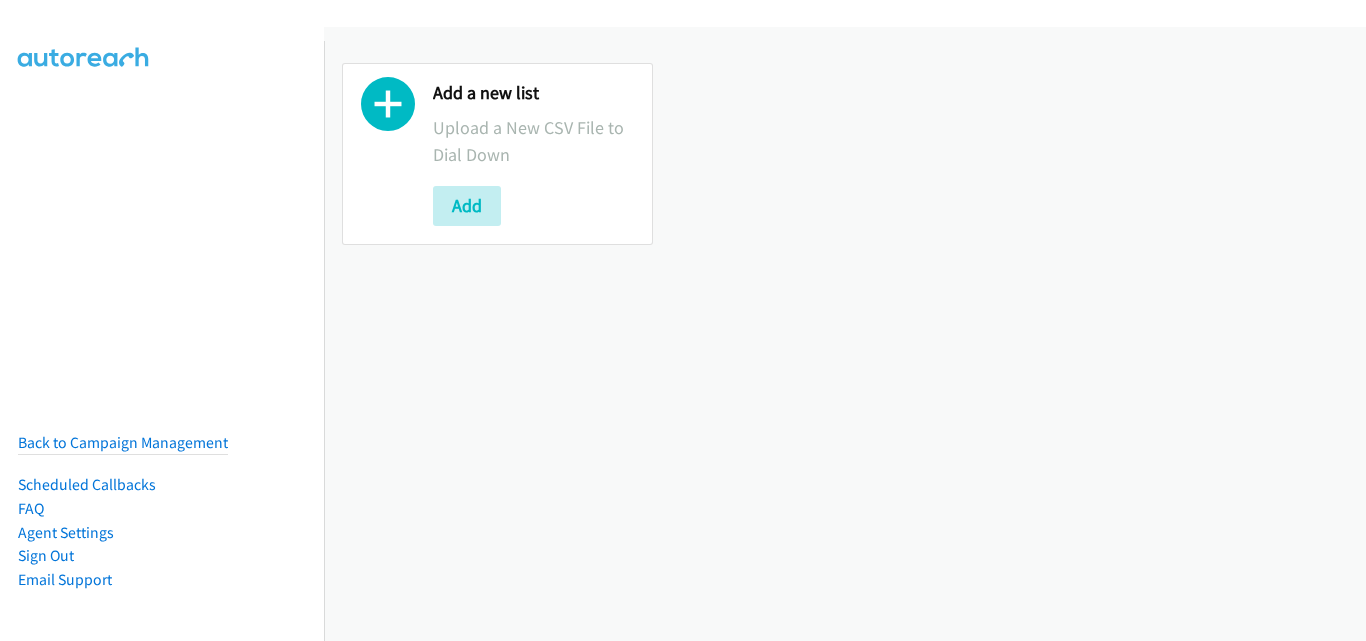 scroll, scrollTop: 0, scrollLeft: 0, axis: both 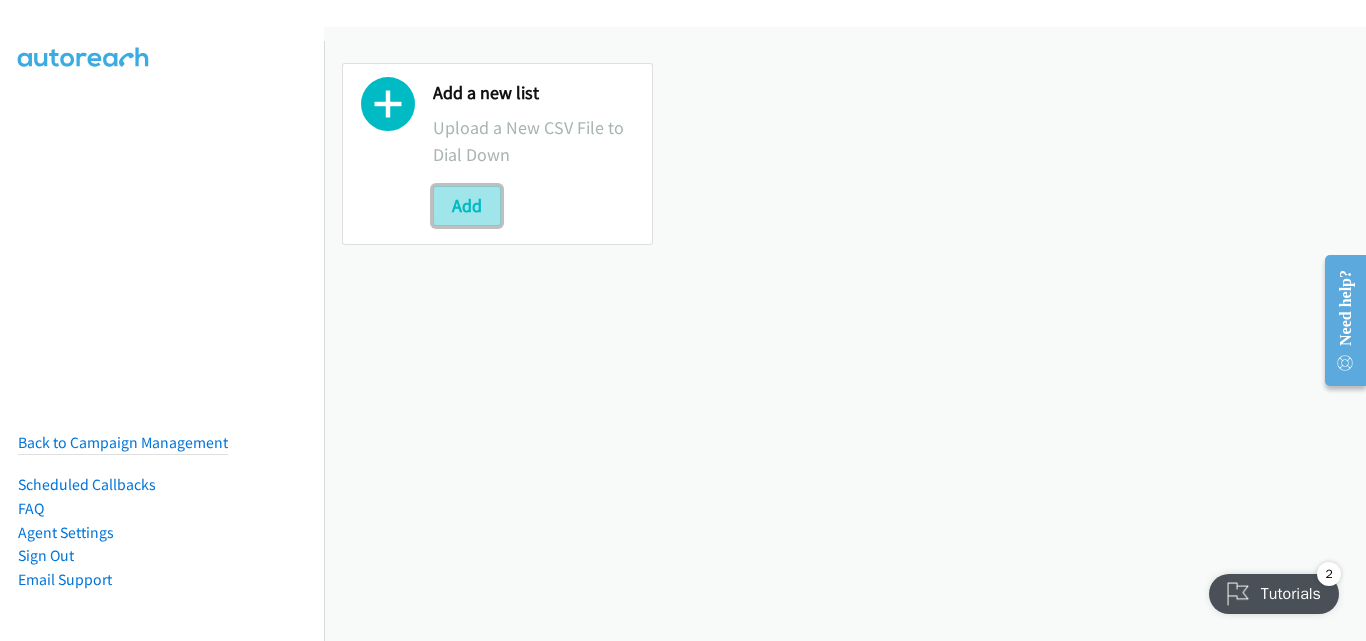 click on "Add" at bounding box center (467, 206) 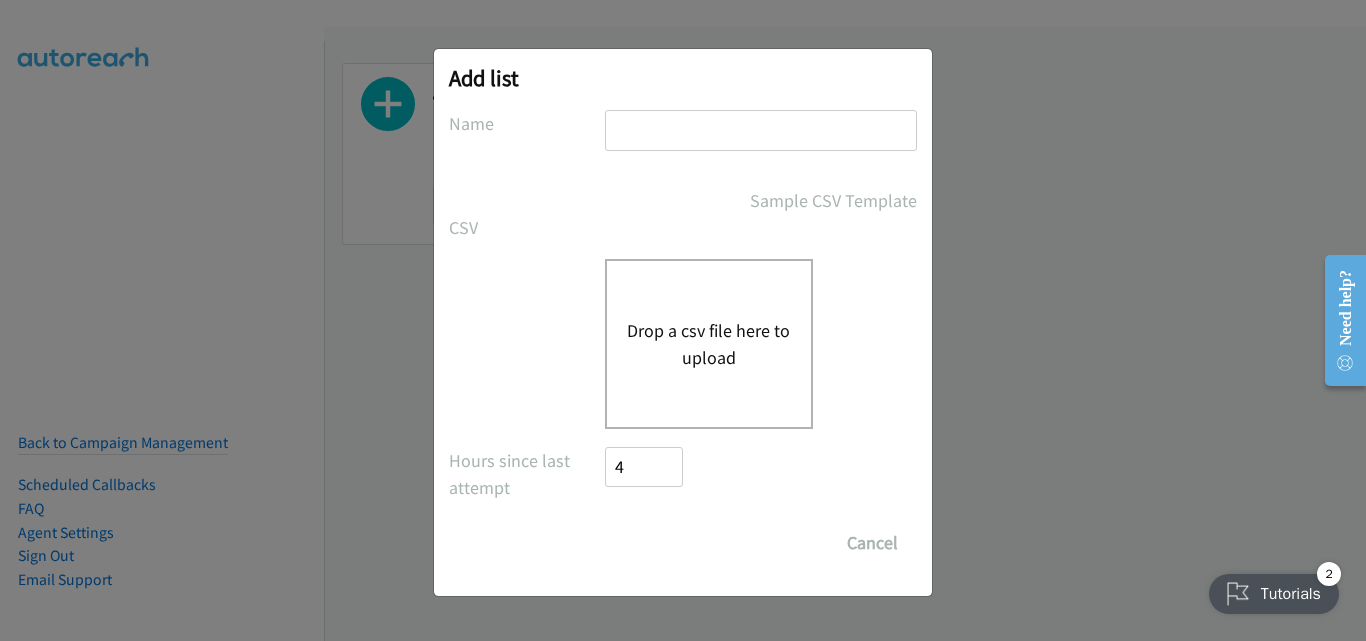 click on "Drop a csv file here to upload" at bounding box center (709, 344) 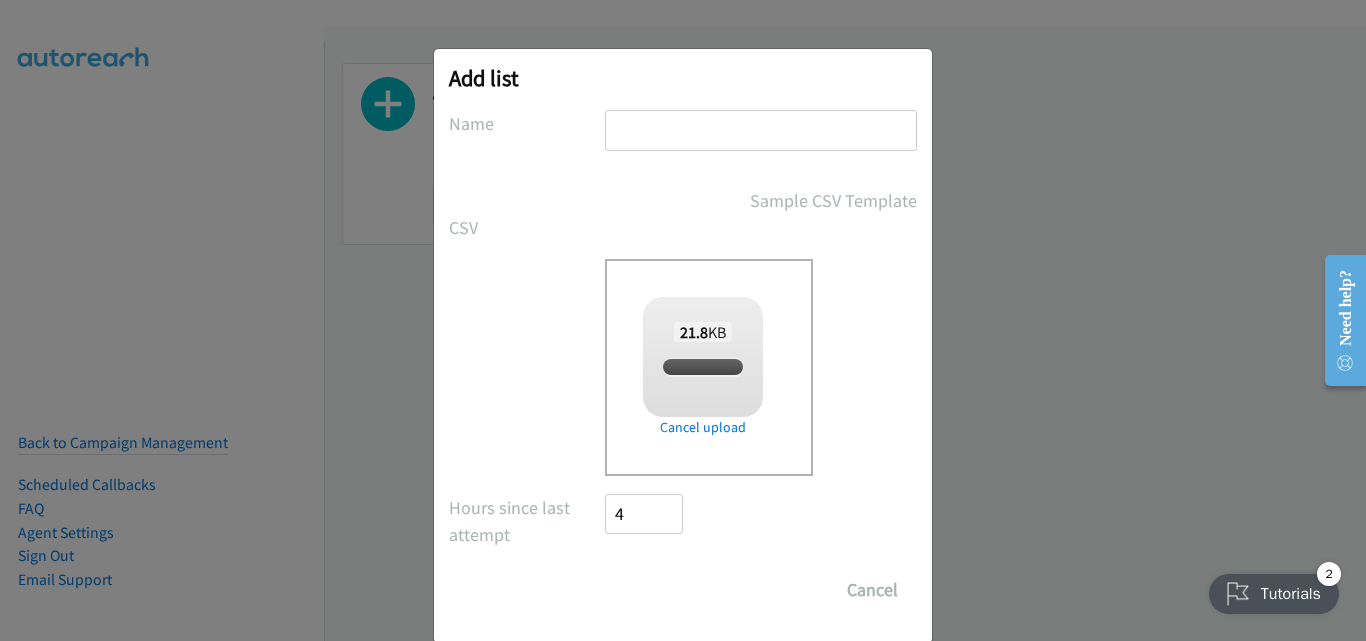 click at bounding box center [761, 130] 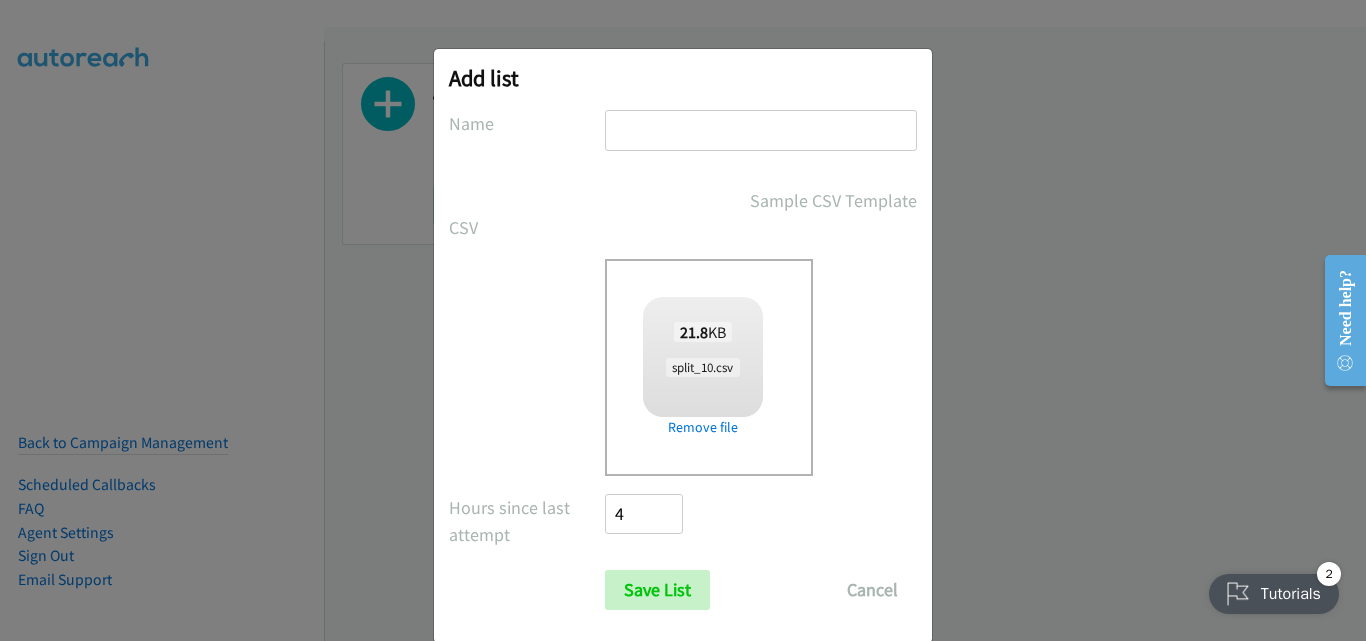 type on "New List" 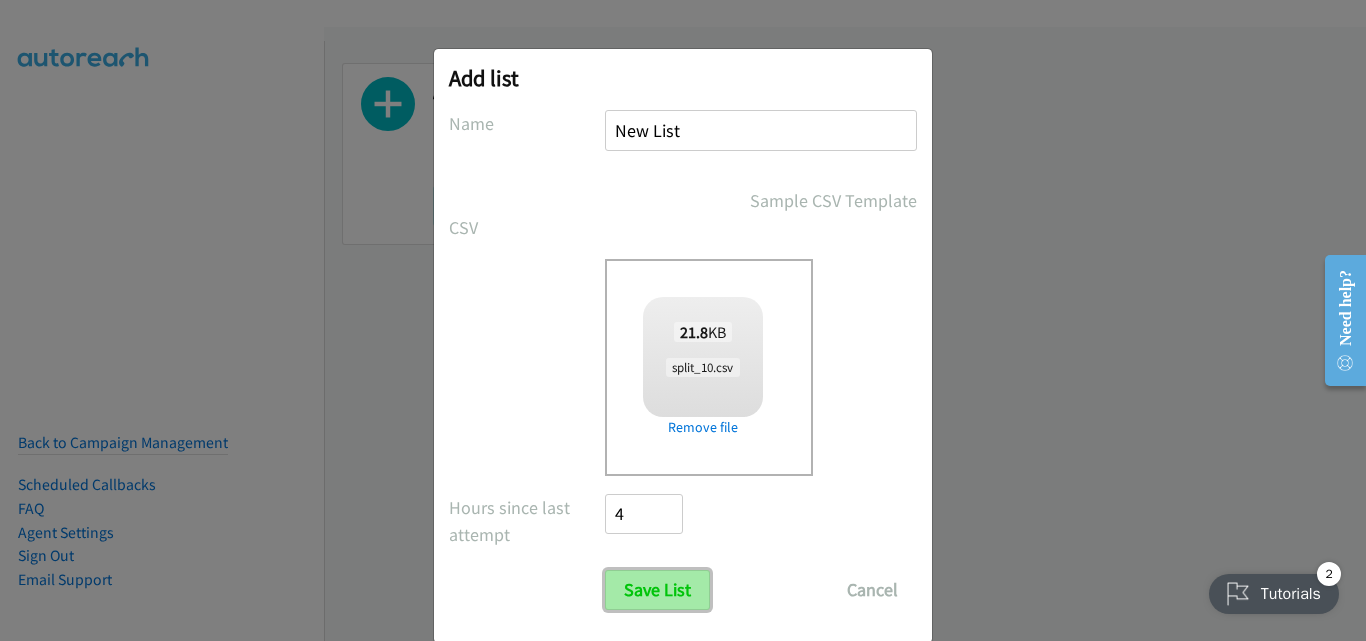 click on "Save List" at bounding box center [657, 590] 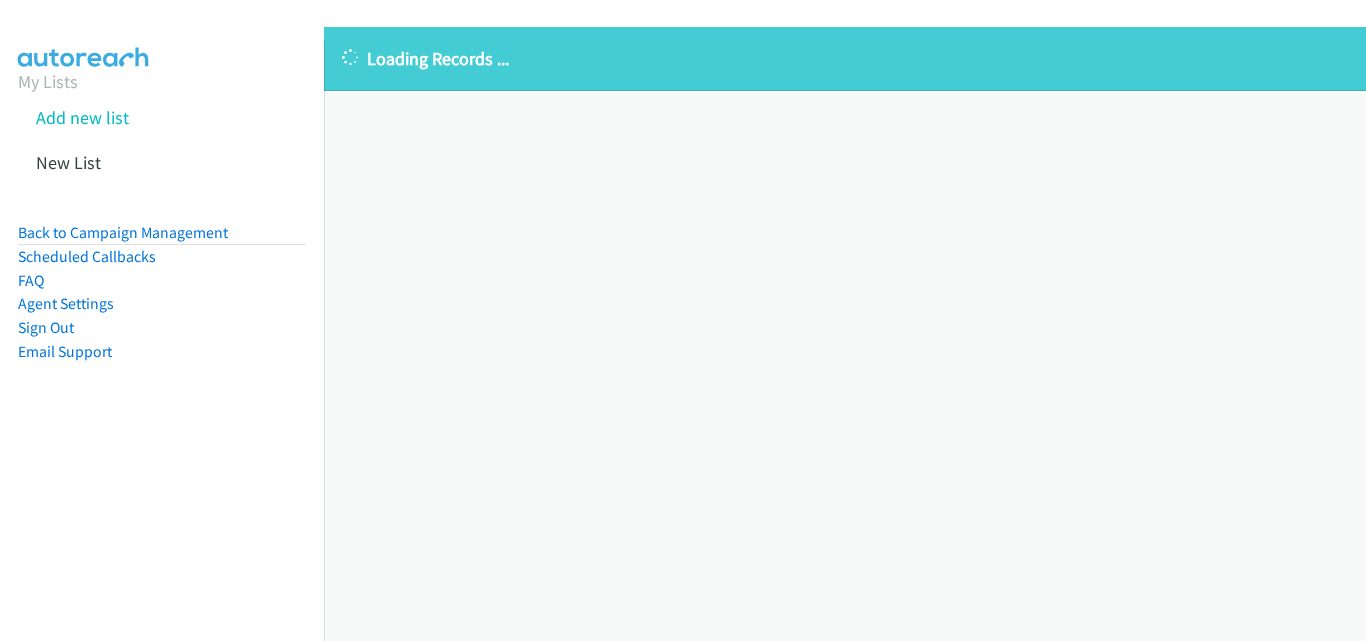 scroll, scrollTop: 0, scrollLeft: 0, axis: both 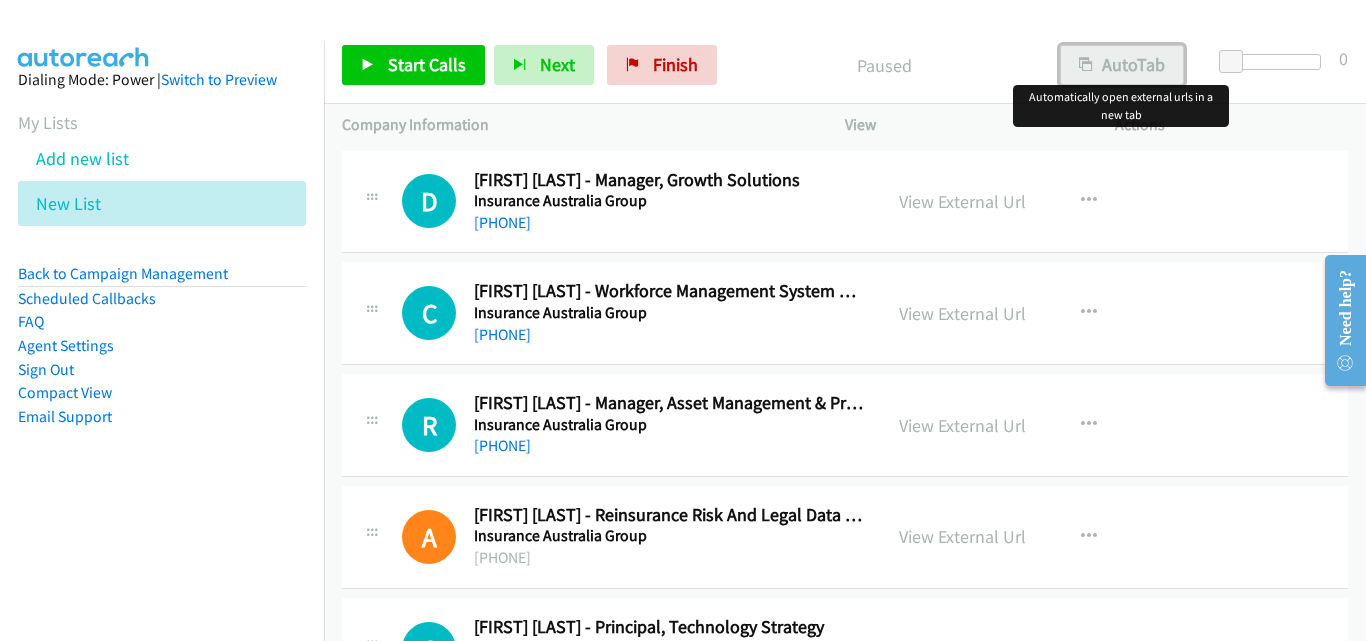 click on "AutoTab" at bounding box center [1122, 65] 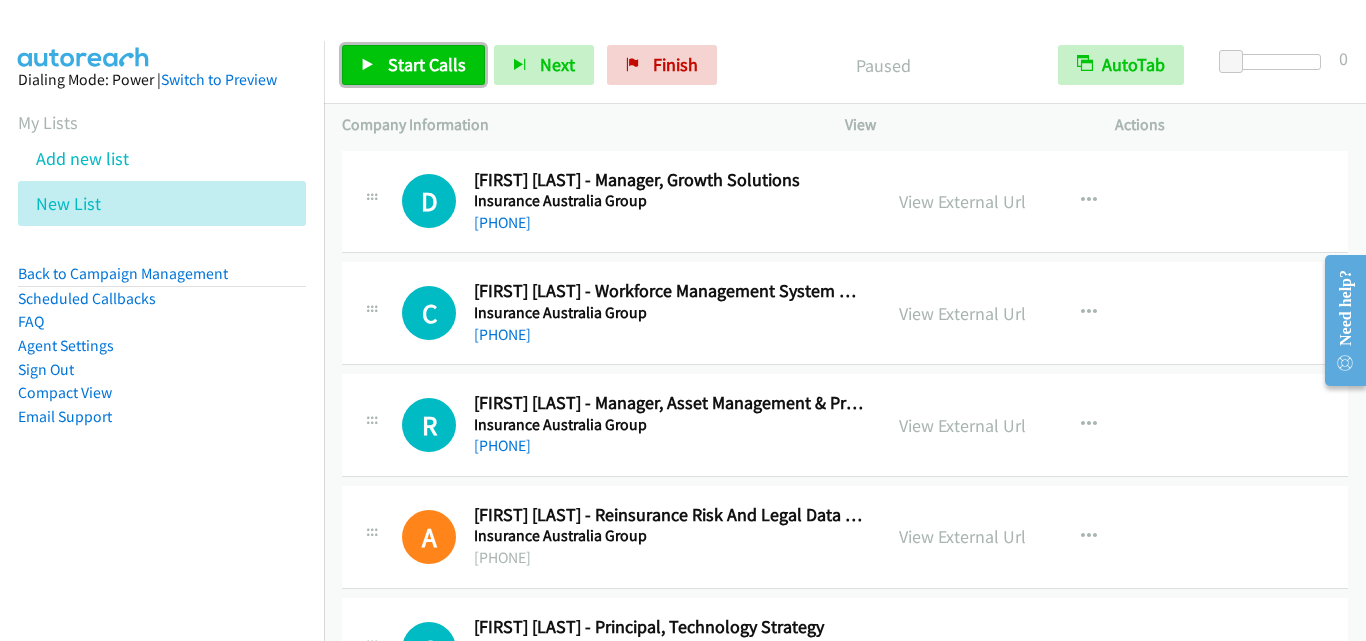 click on "Start Calls" at bounding box center (427, 64) 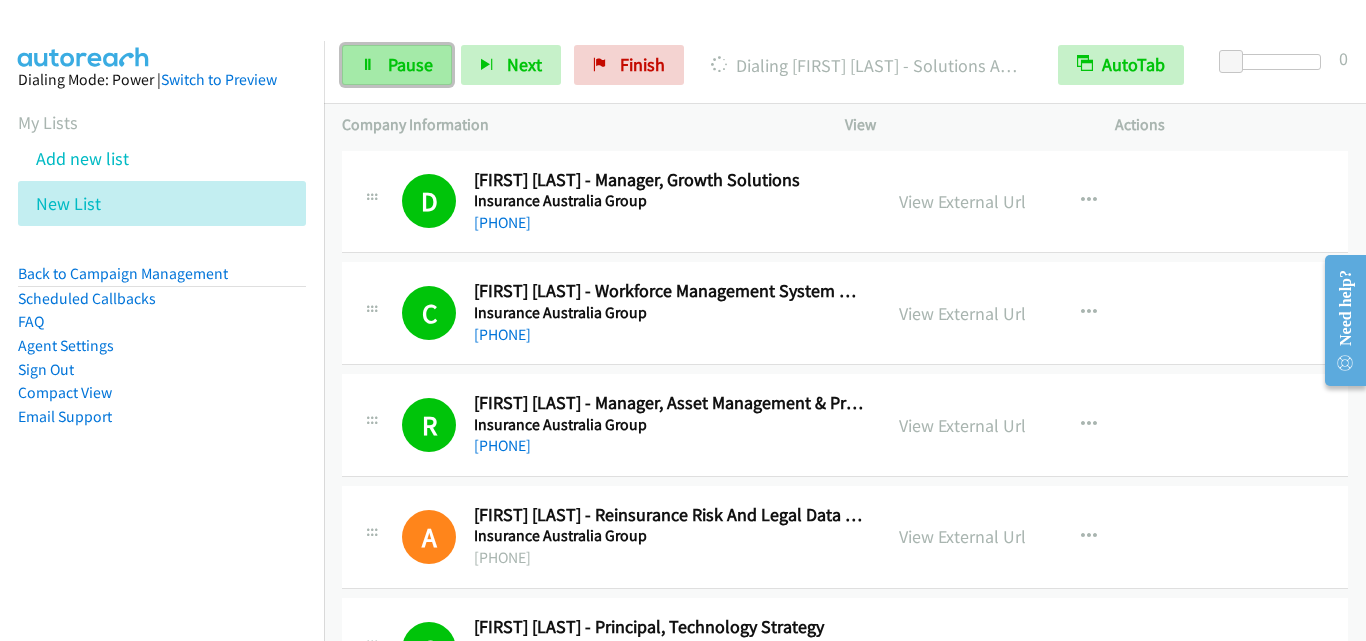 click on "Pause" at bounding box center [410, 64] 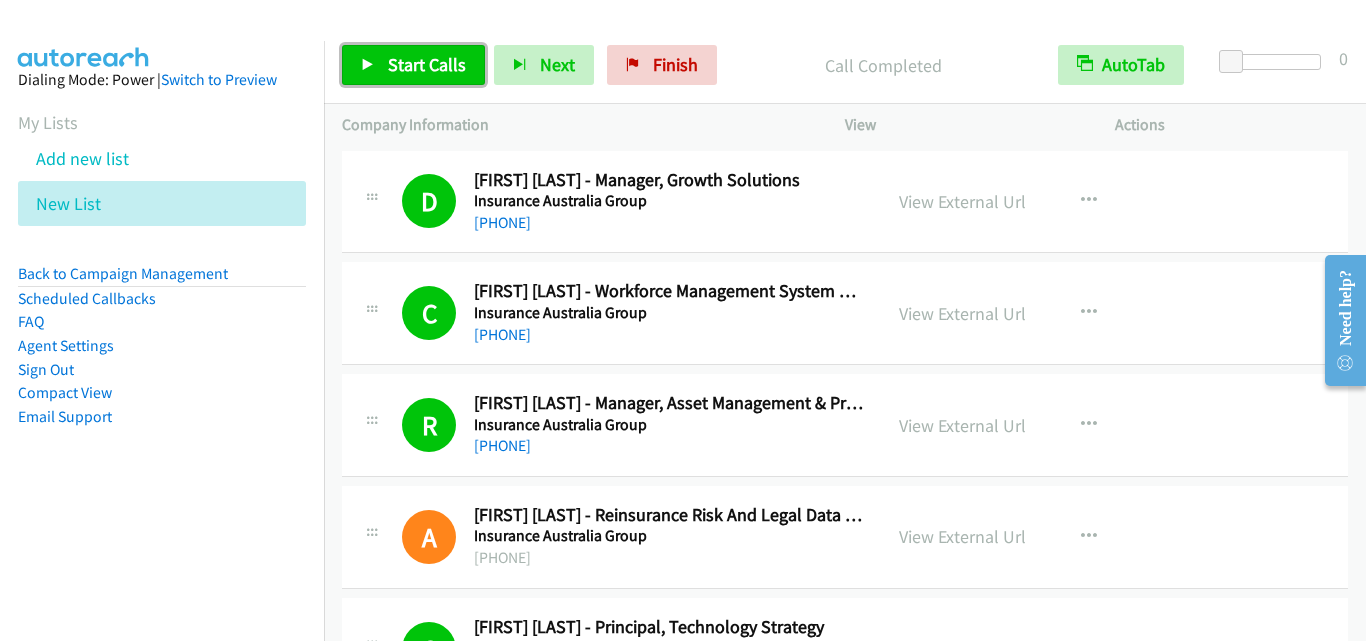 click on "Start Calls" at bounding box center [427, 64] 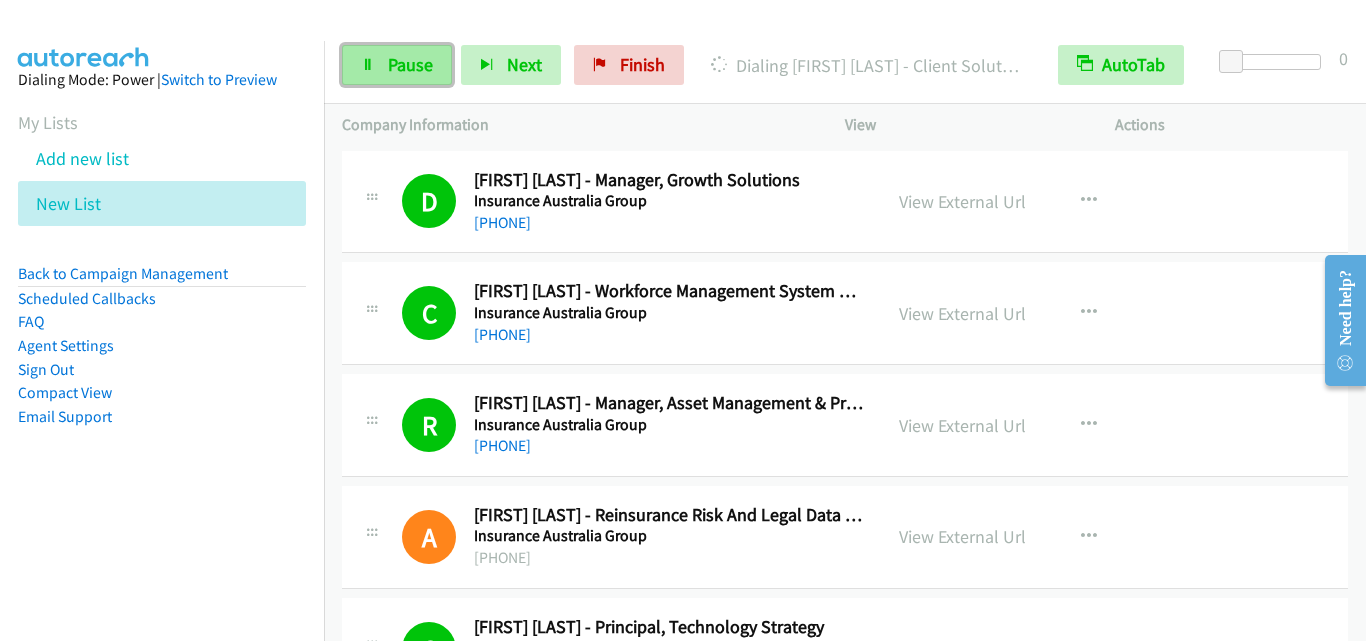 click on "Pause" at bounding box center [410, 64] 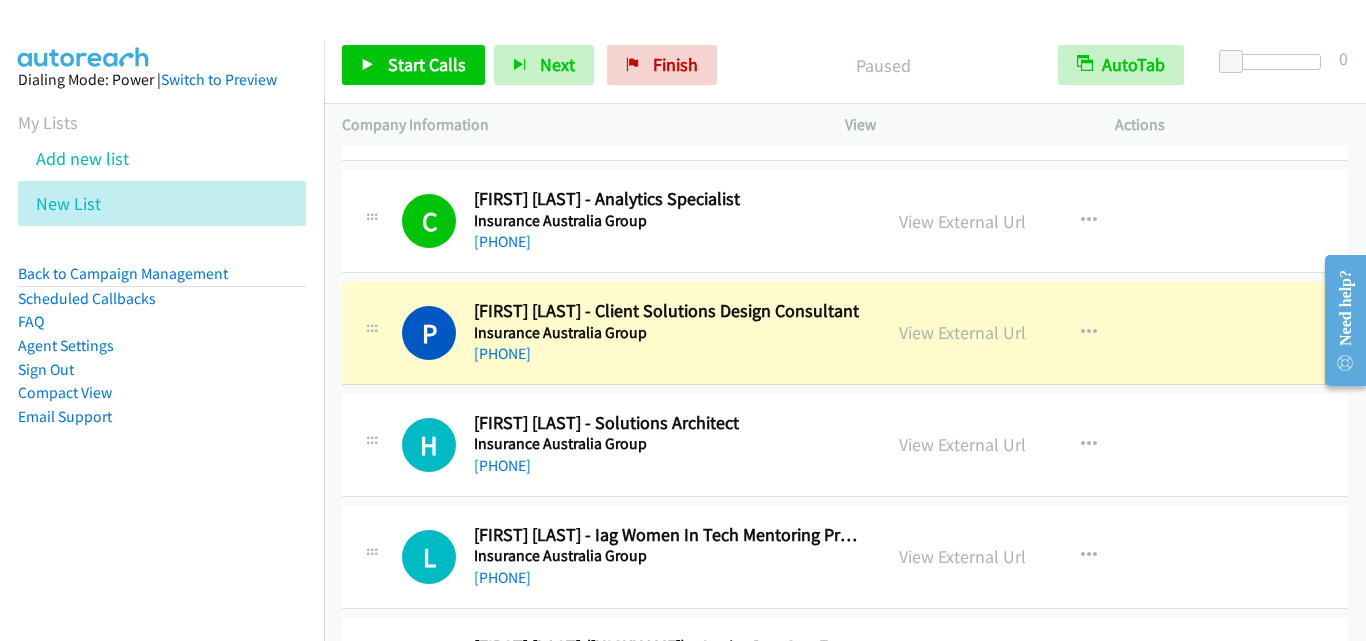 scroll, scrollTop: 1400, scrollLeft: 0, axis: vertical 